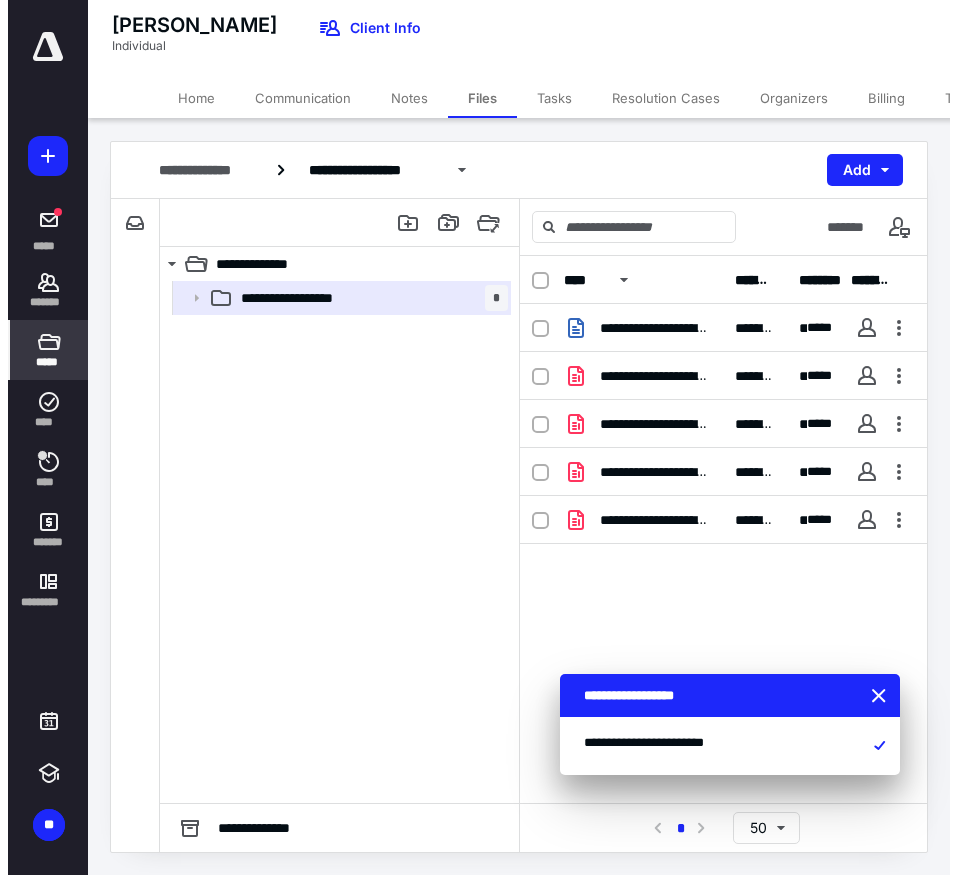 scroll, scrollTop: 0, scrollLeft: 0, axis: both 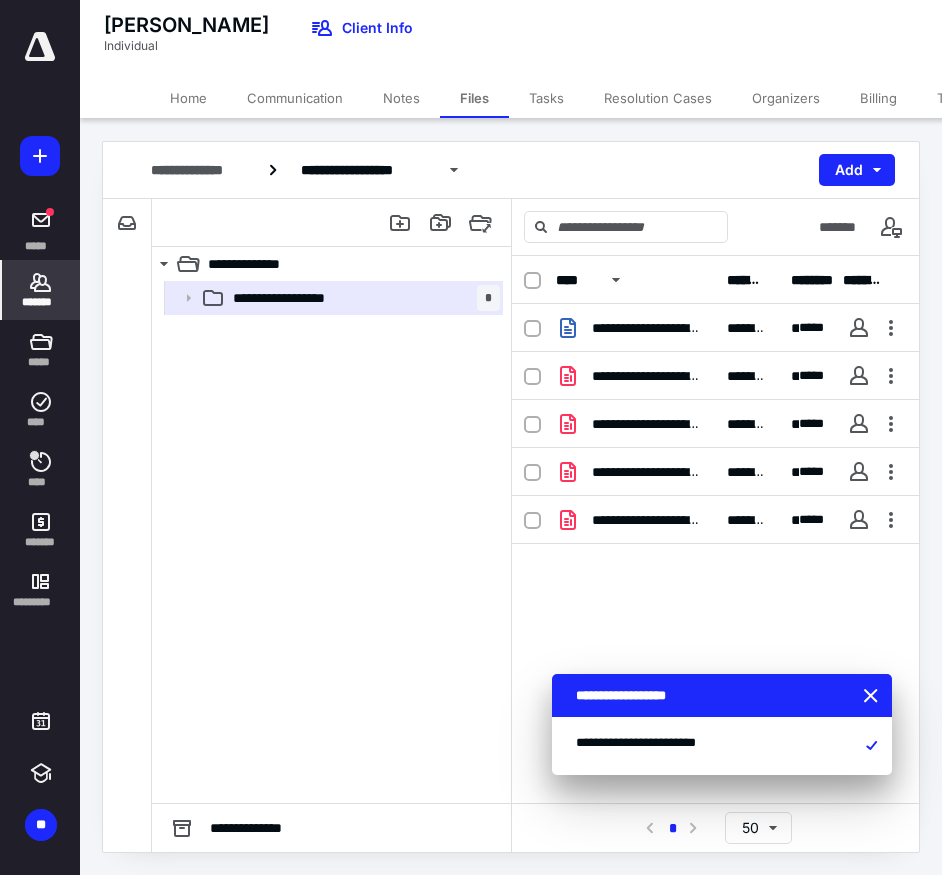 click 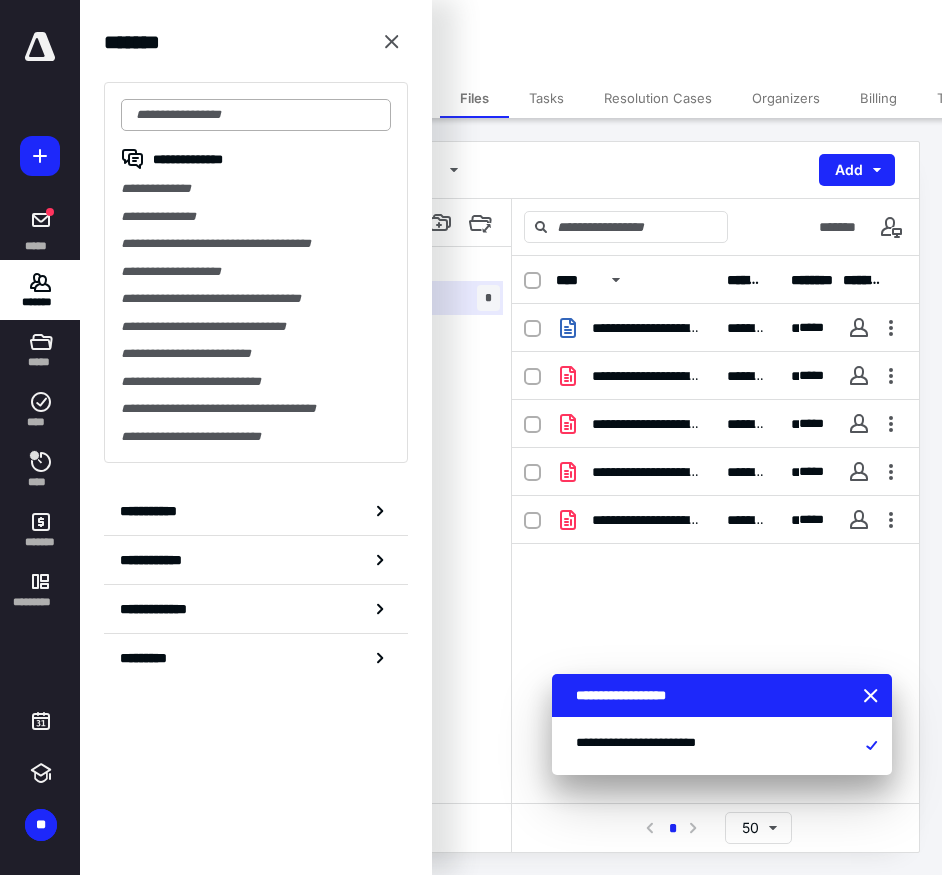 click at bounding box center (256, 115) 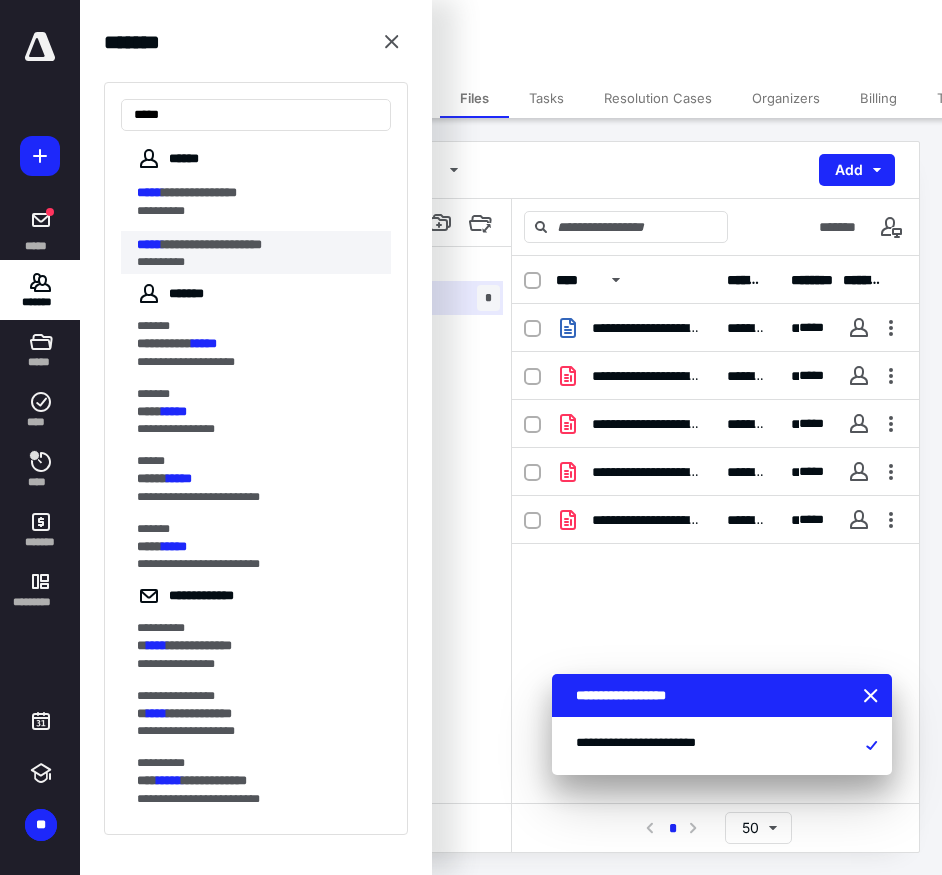 type on "*****" 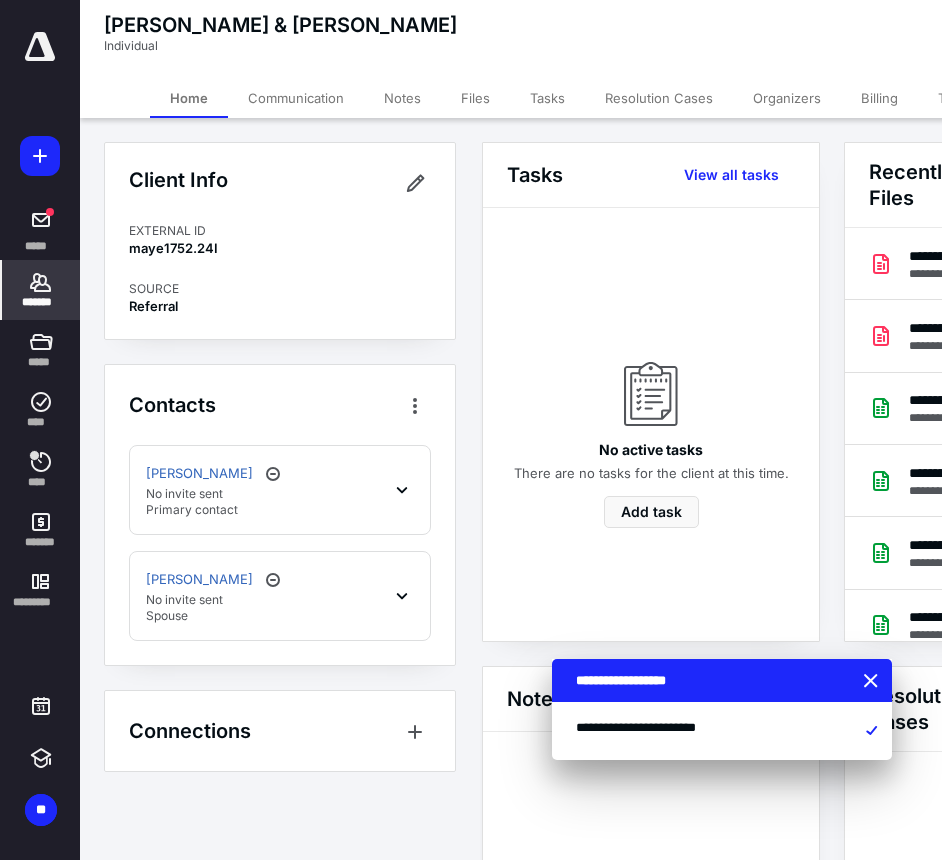 click on "Files" at bounding box center [475, 98] 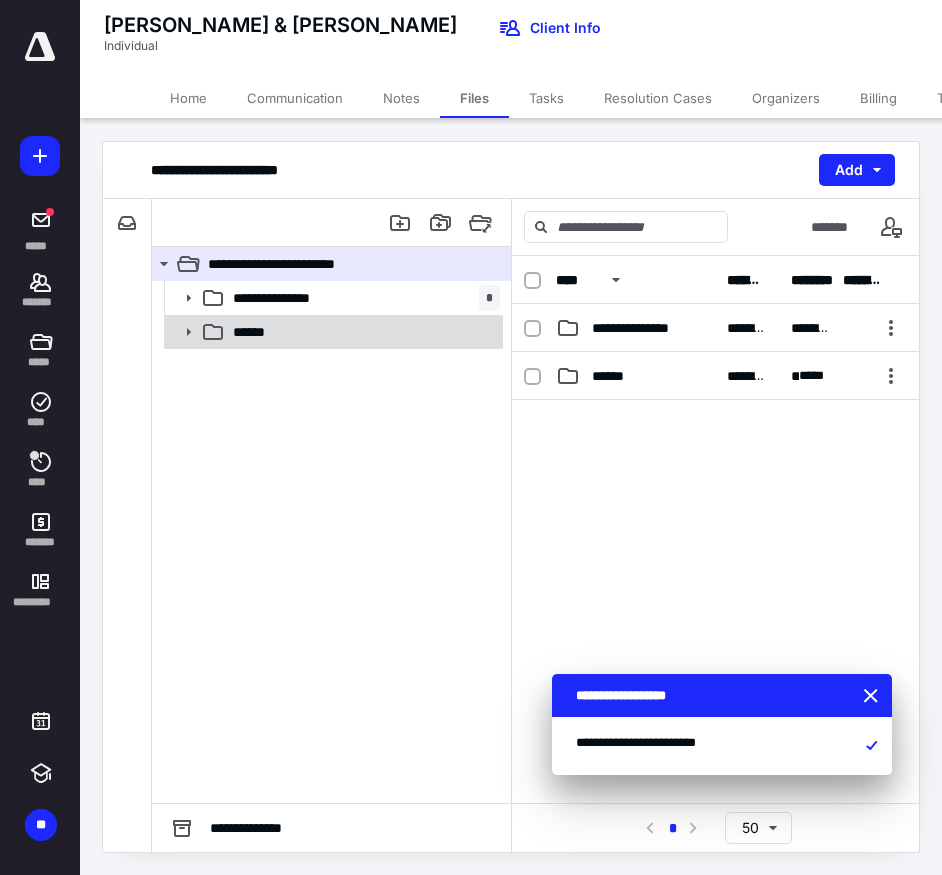 click 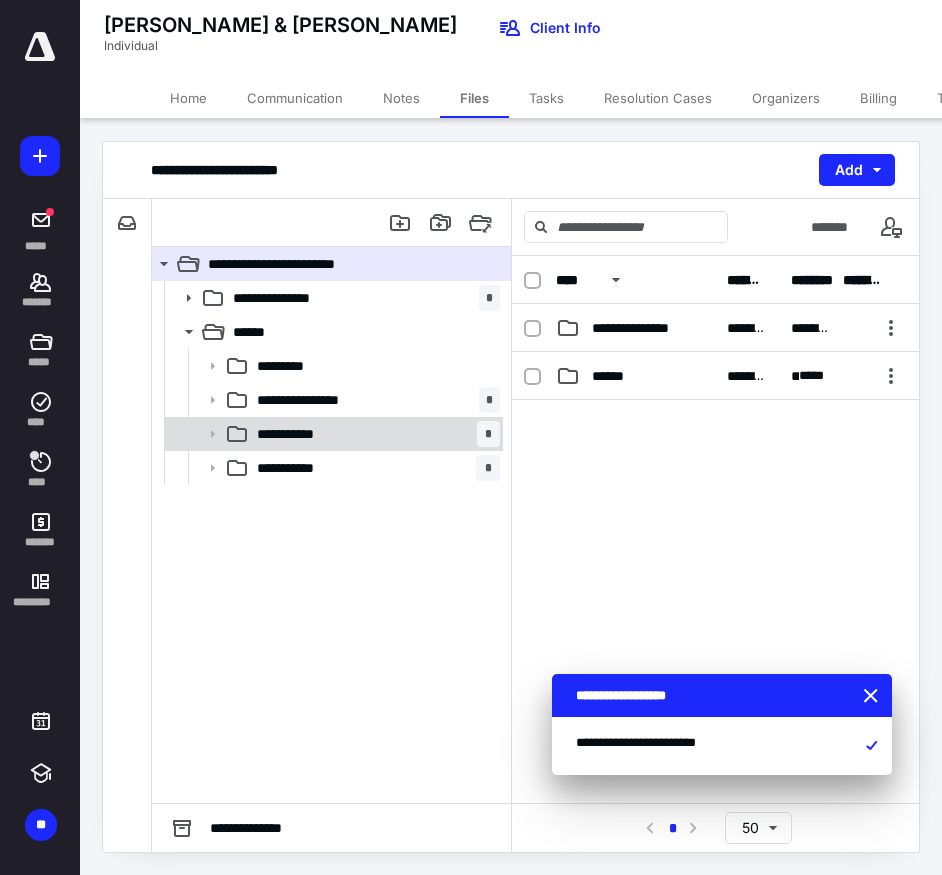 click on "**********" at bounding box center (296, 434) 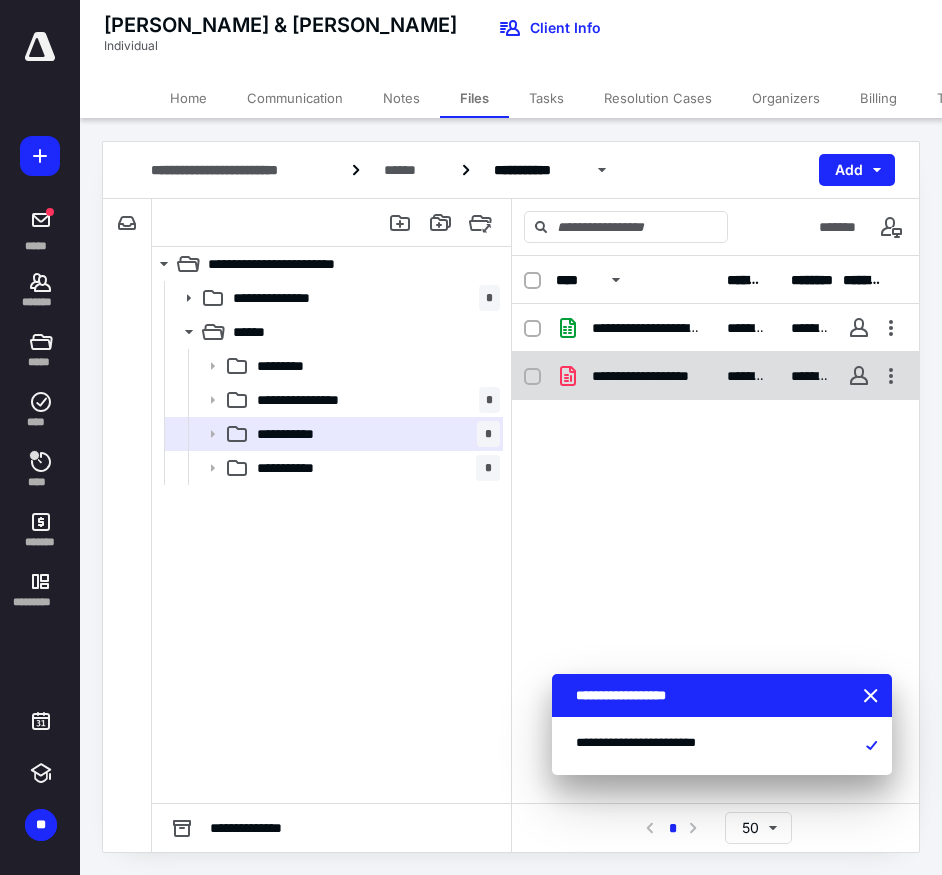 click on "**********" at bounding box center [647, 376] 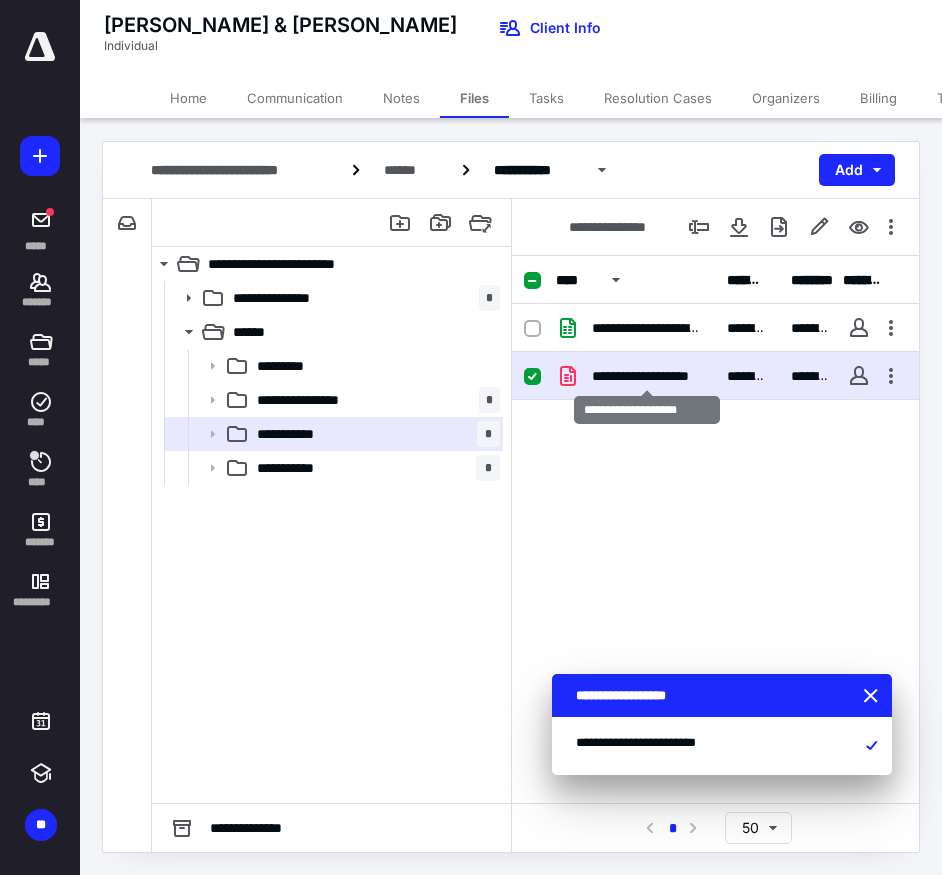click on "**********" at bounding box center [647, 376] 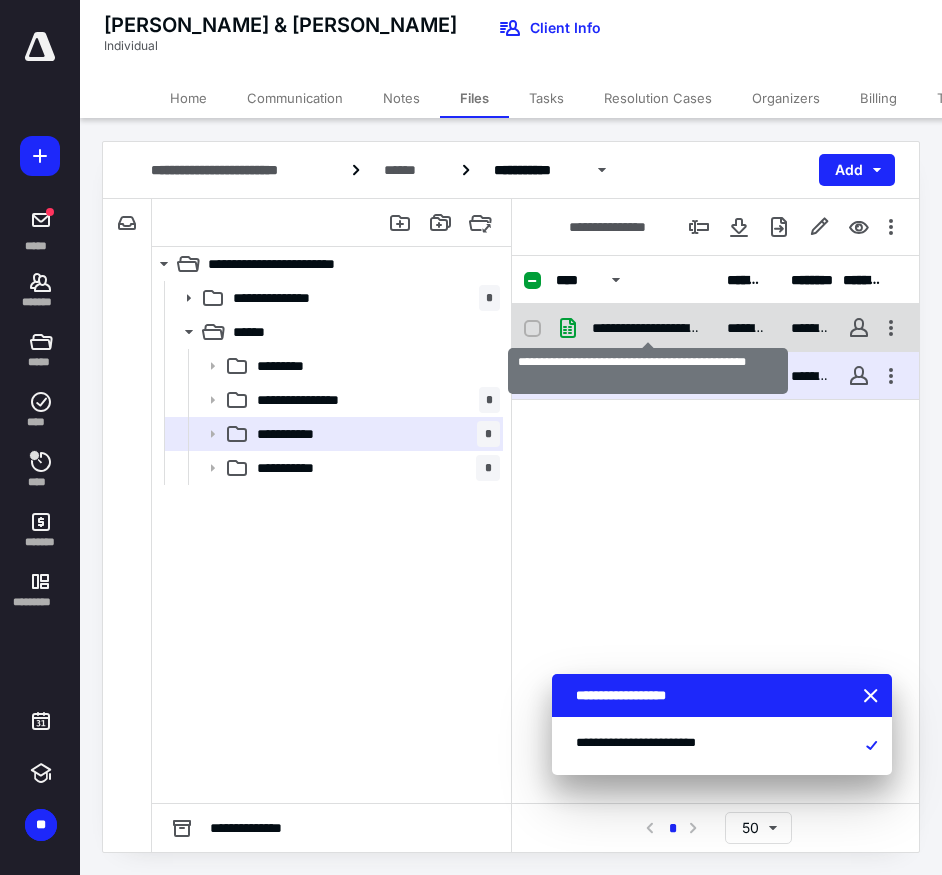 click on "**********" at bounding box center (647, 328) 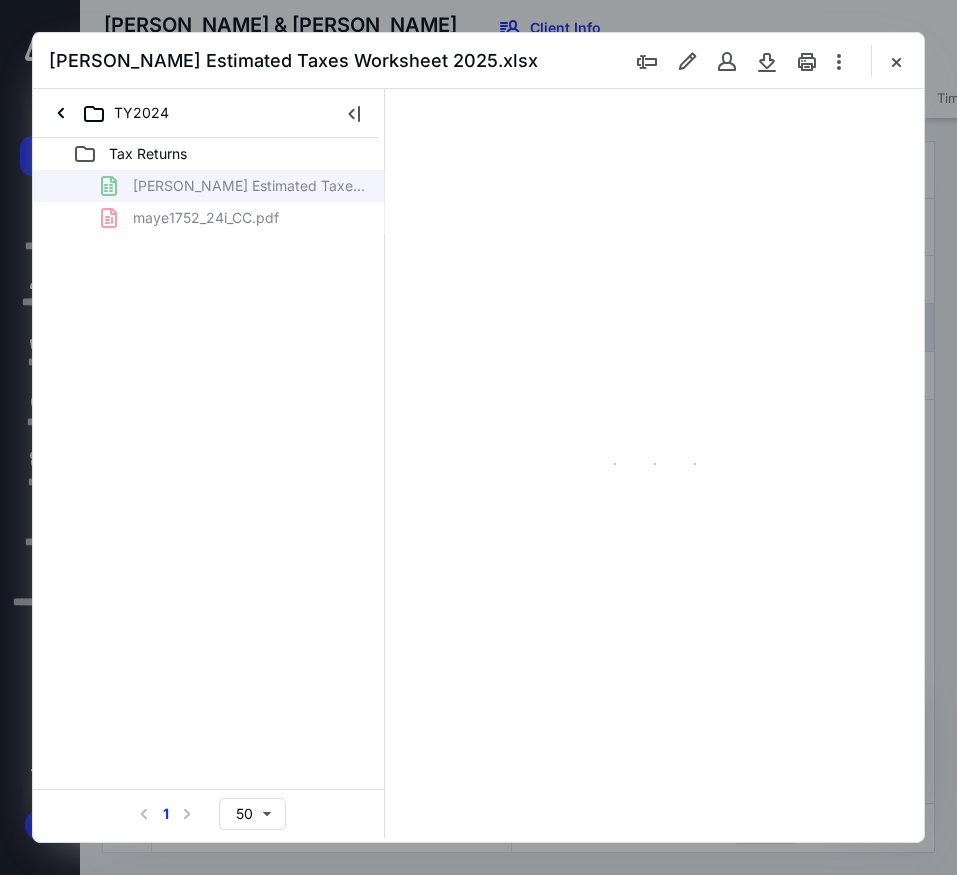 scroll, scrollTop: 0, scrollLeft: 0, axis: both 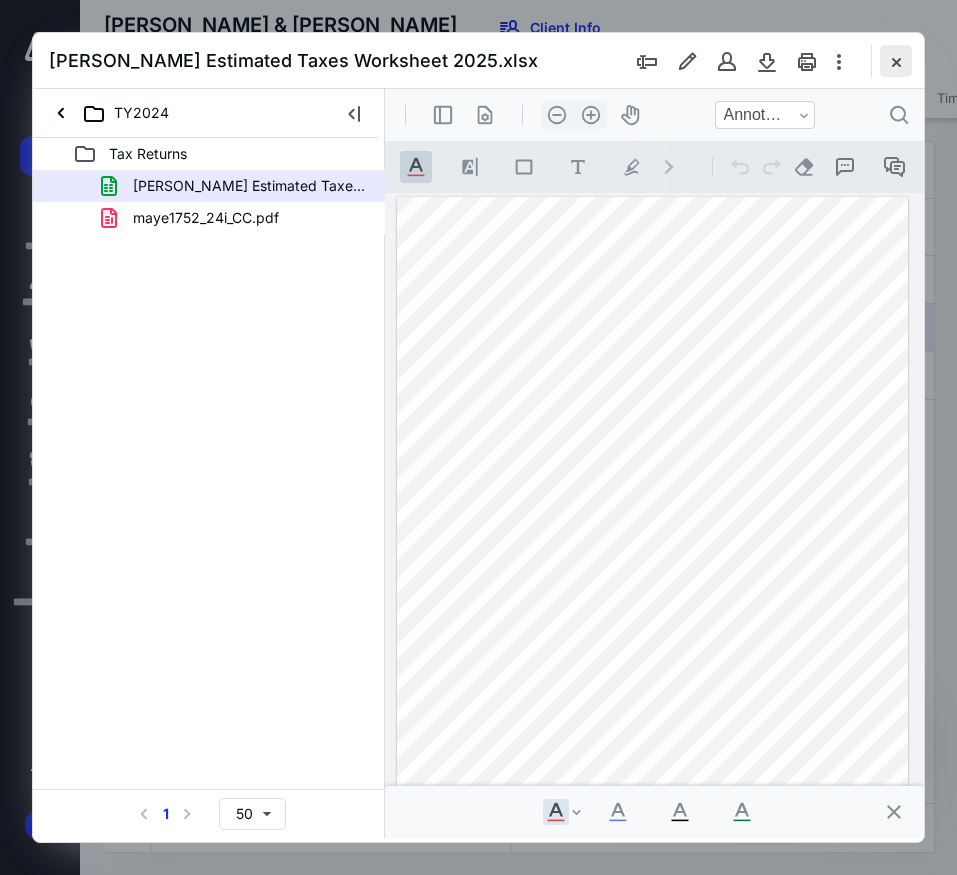 click at bounding box center [896, 61] 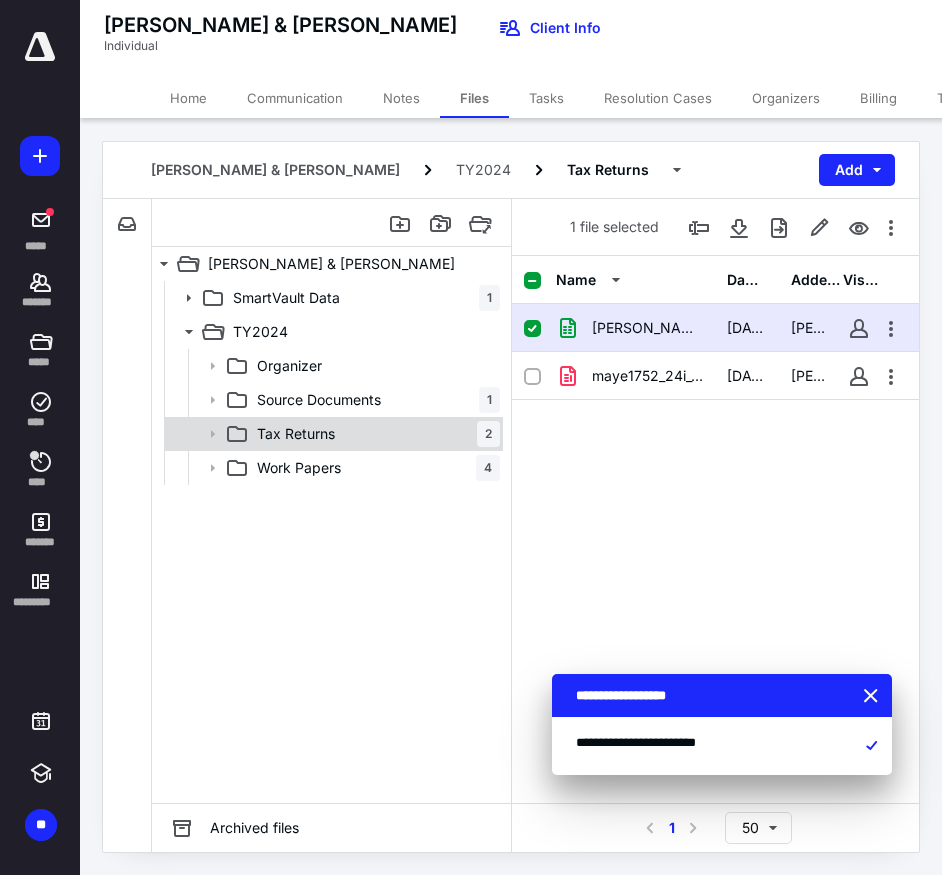 click on "Tax Returns" at bounding box center (296, 434) 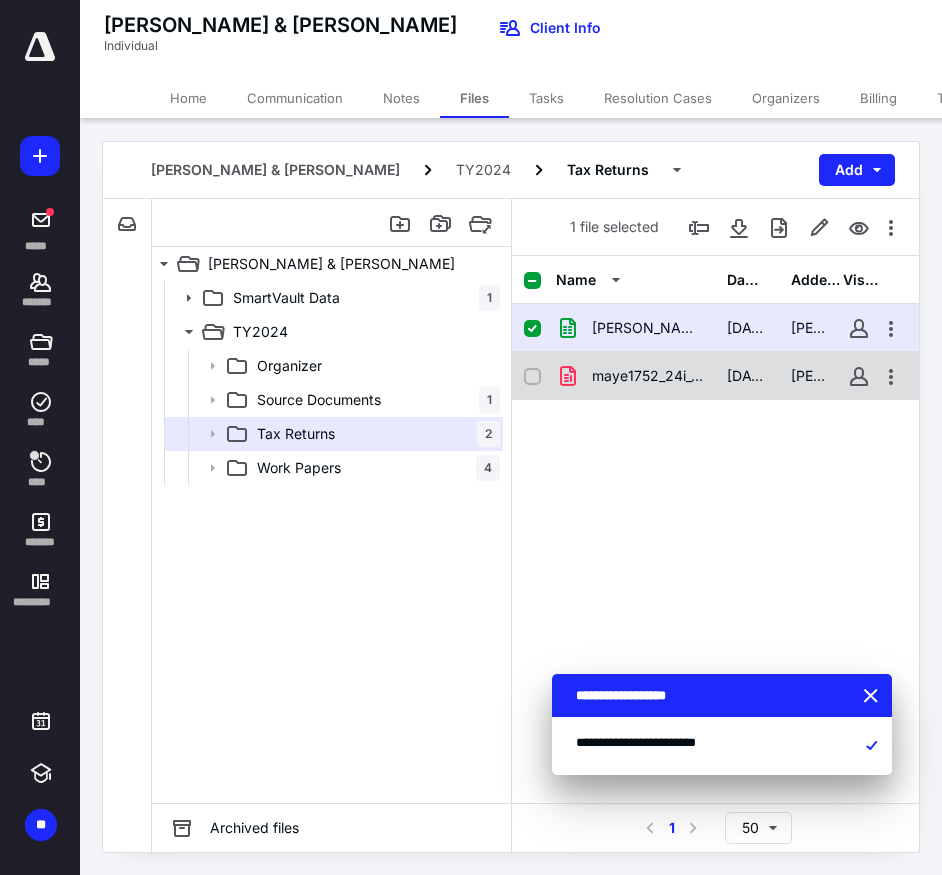 click on "maye1752_24i_CC.pdf" at bounding box center (647, 376) 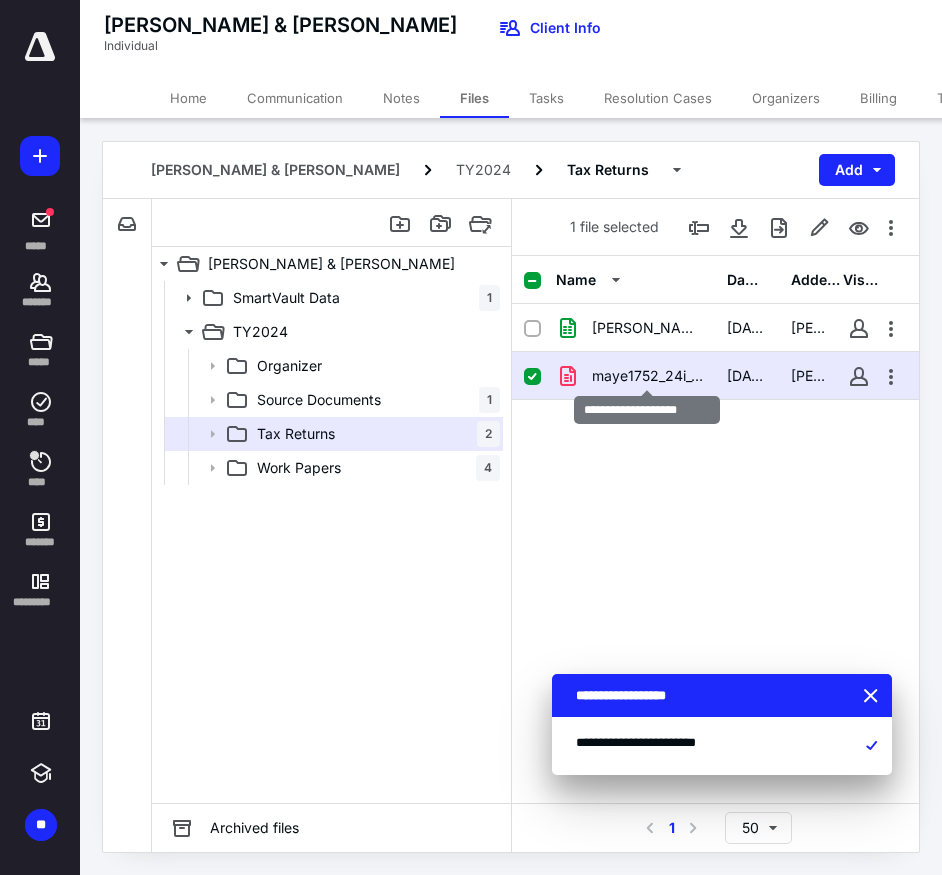 click on "maye1752_24i_CC.pdf" at bounding box center (647, 376) 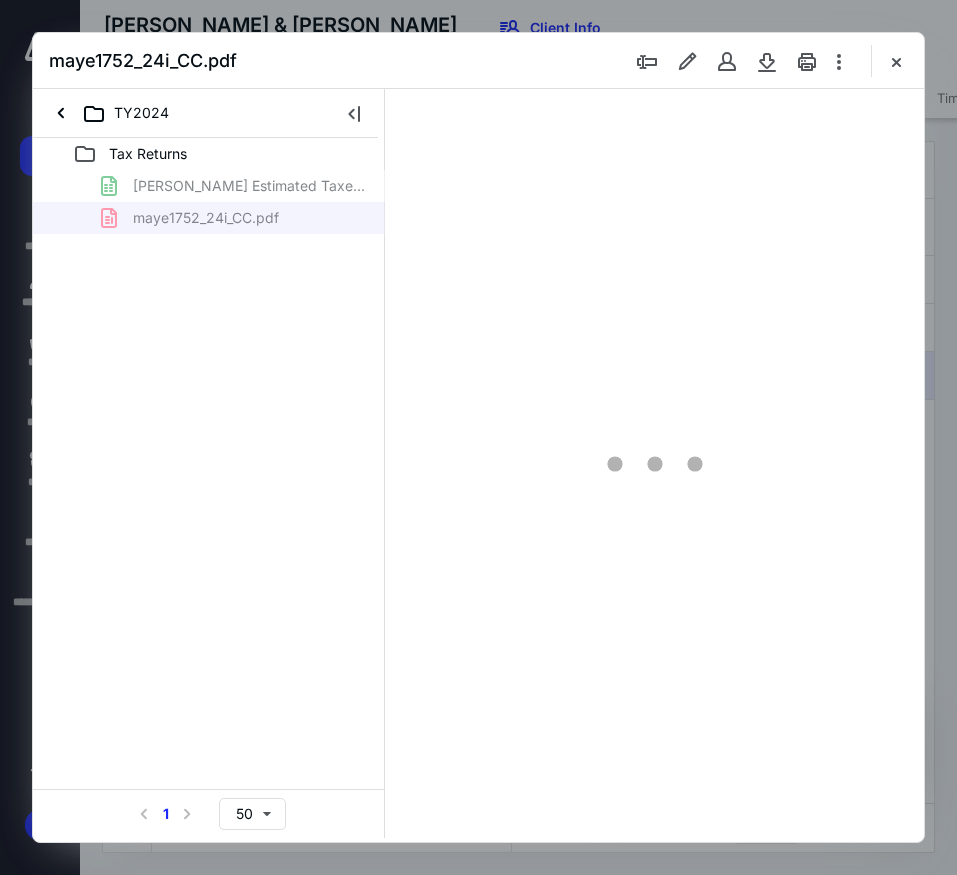 scroll, scrollTop: 0, scrollLeft: 0, axis: both 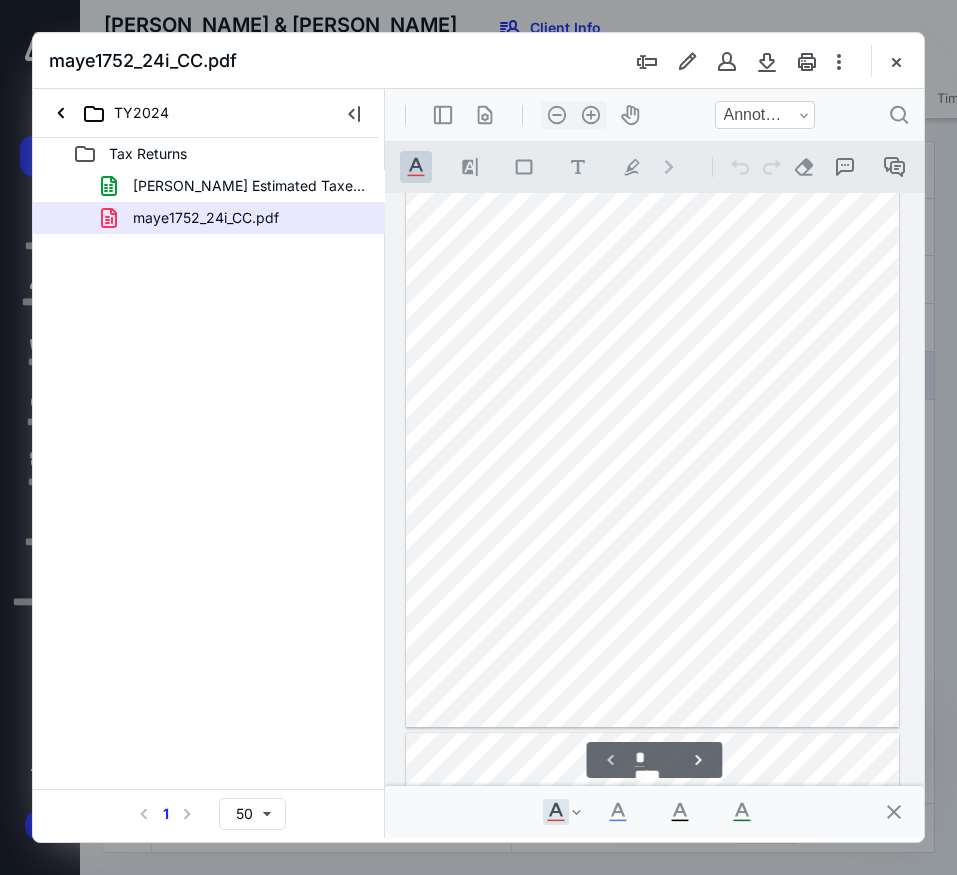 type on "*" 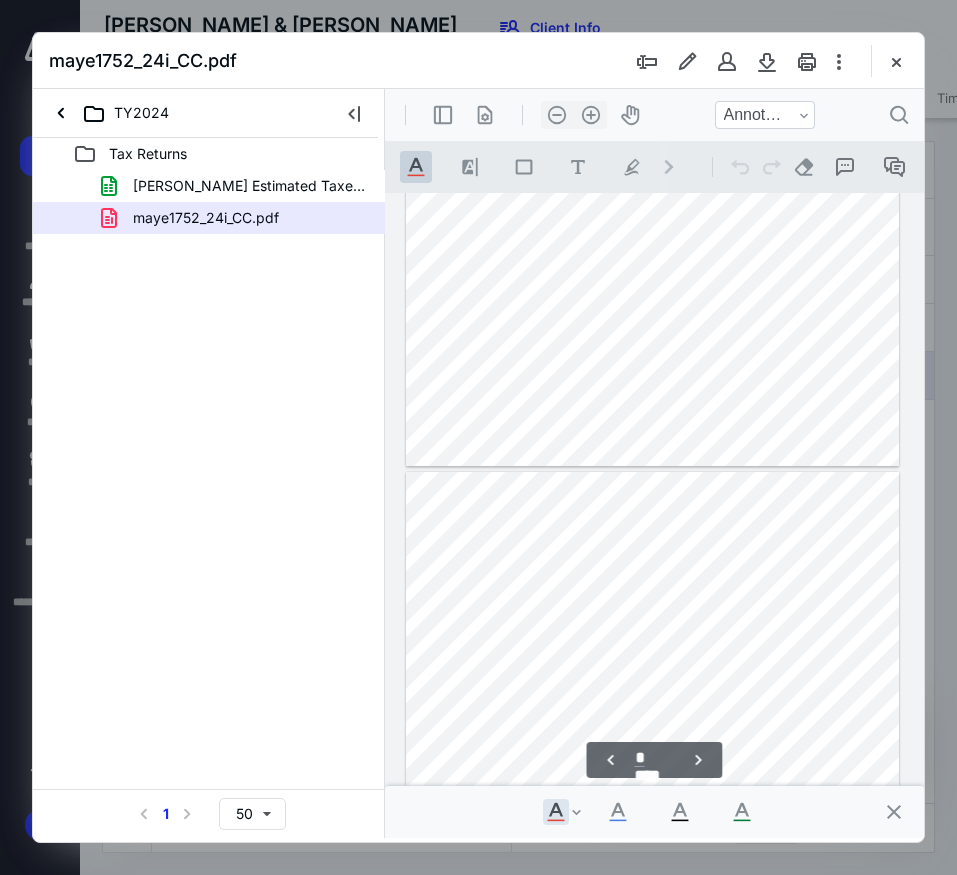 scroll, scrollTop: 574, scrollLeft: 0, axis: vertical 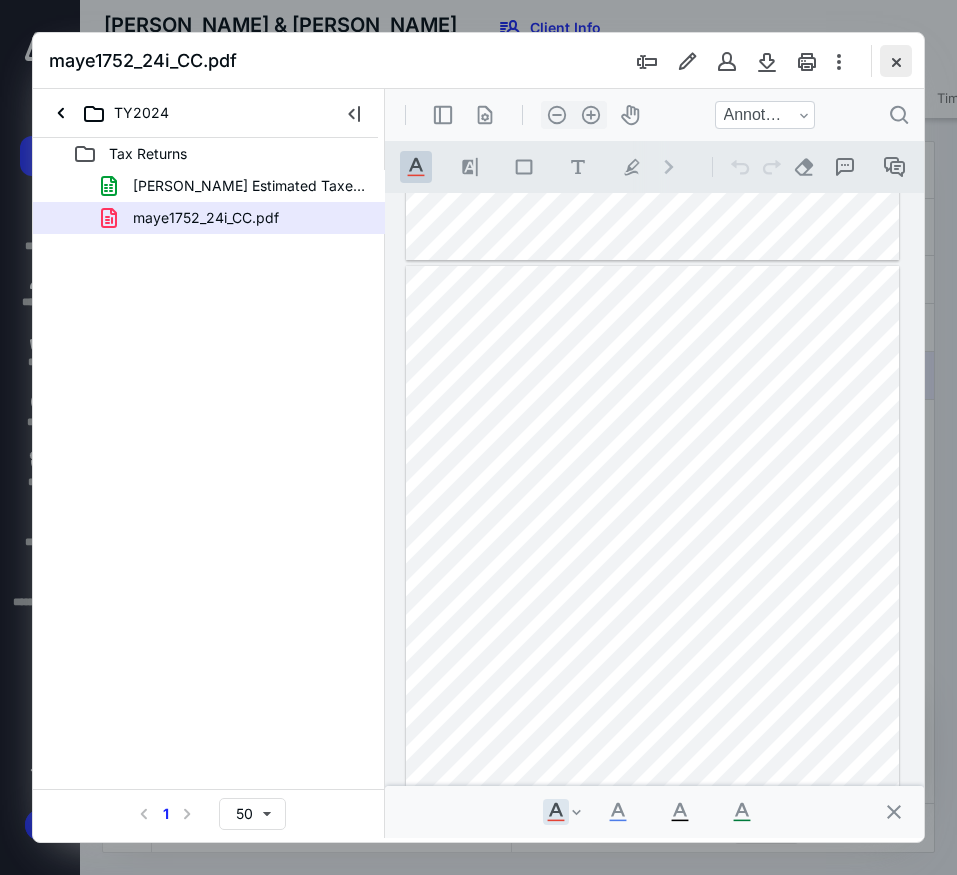 click at bounding box center (896, 61) 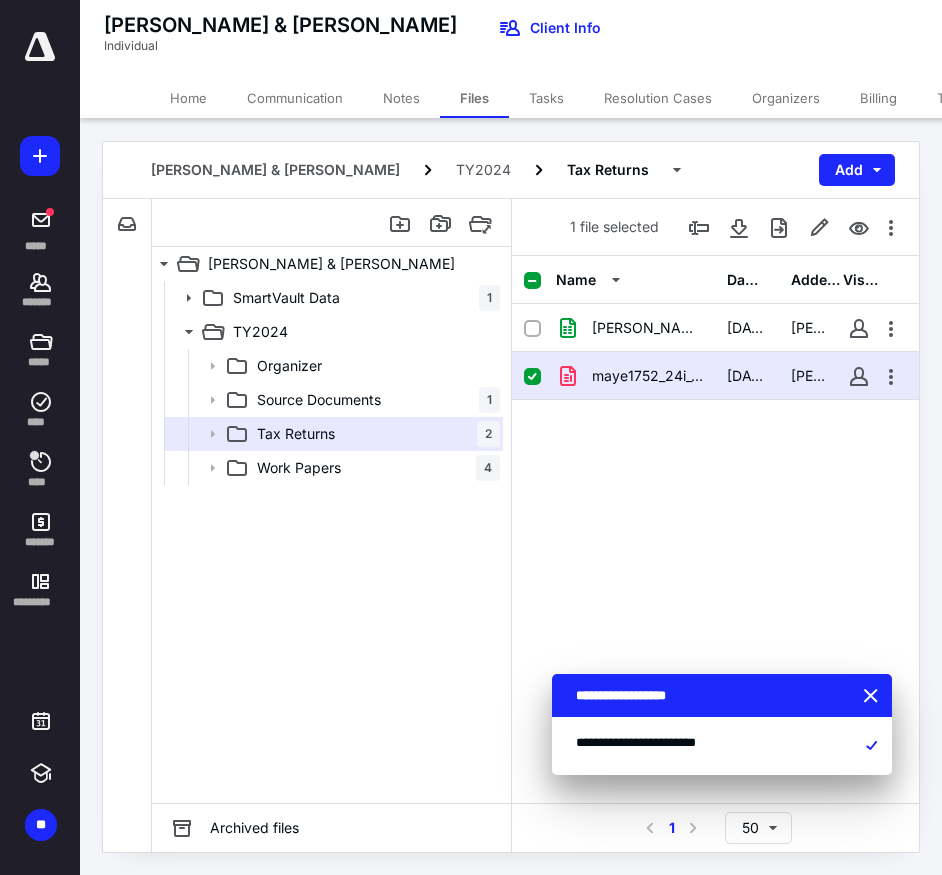 drag, startPoint x: 867, startPoint y: 697, endPoint x: 851, endPoint y: 649, distance: 50.596443 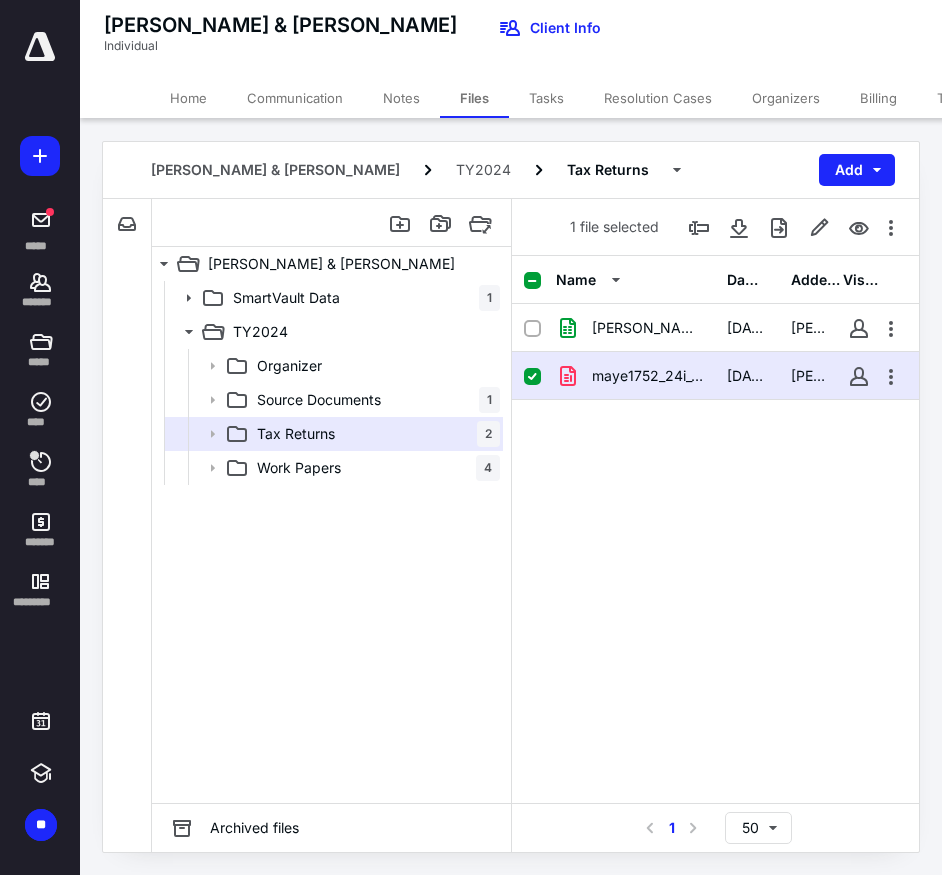 click on "[PERSON_NAME] Estimated Taxes Worksheet 2025.xlsx [DATE] [PERSON_NAME] maye1752_24i_CC.pdf [DATE] [PERSON_NAME]" at bounding box center [715, 454] 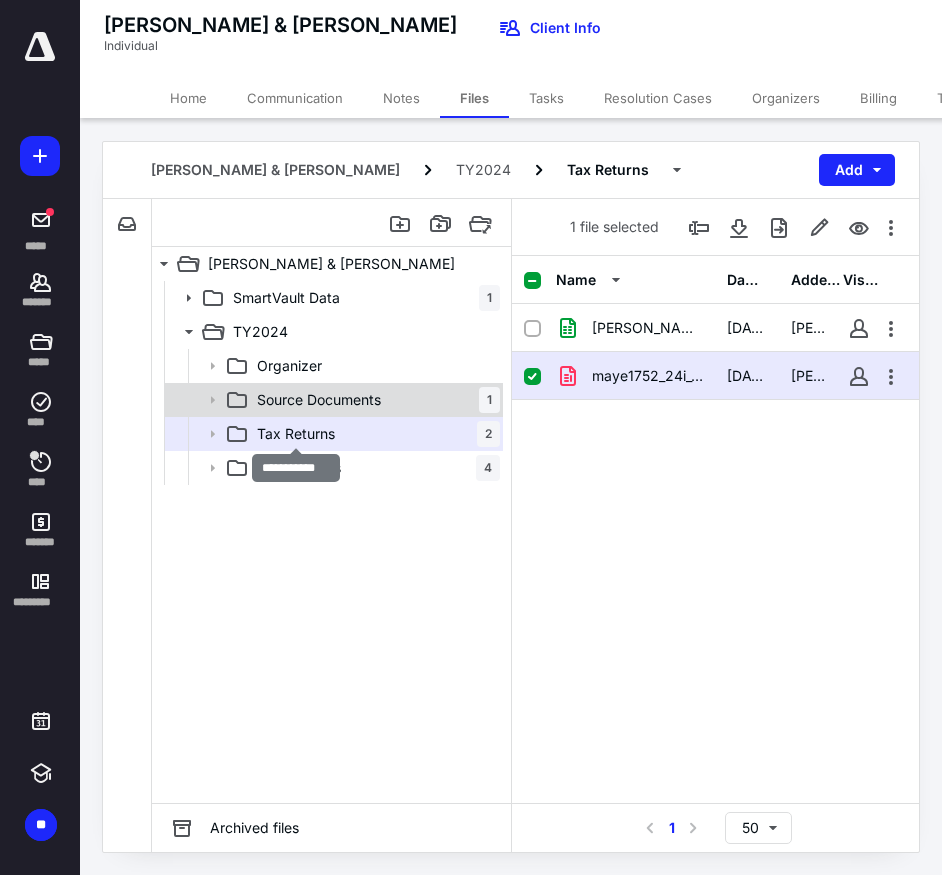 drag, startPoint x: 315, startPoint y: 429, endPoint x: 347, endPoint y: 390, distance: 50.447994 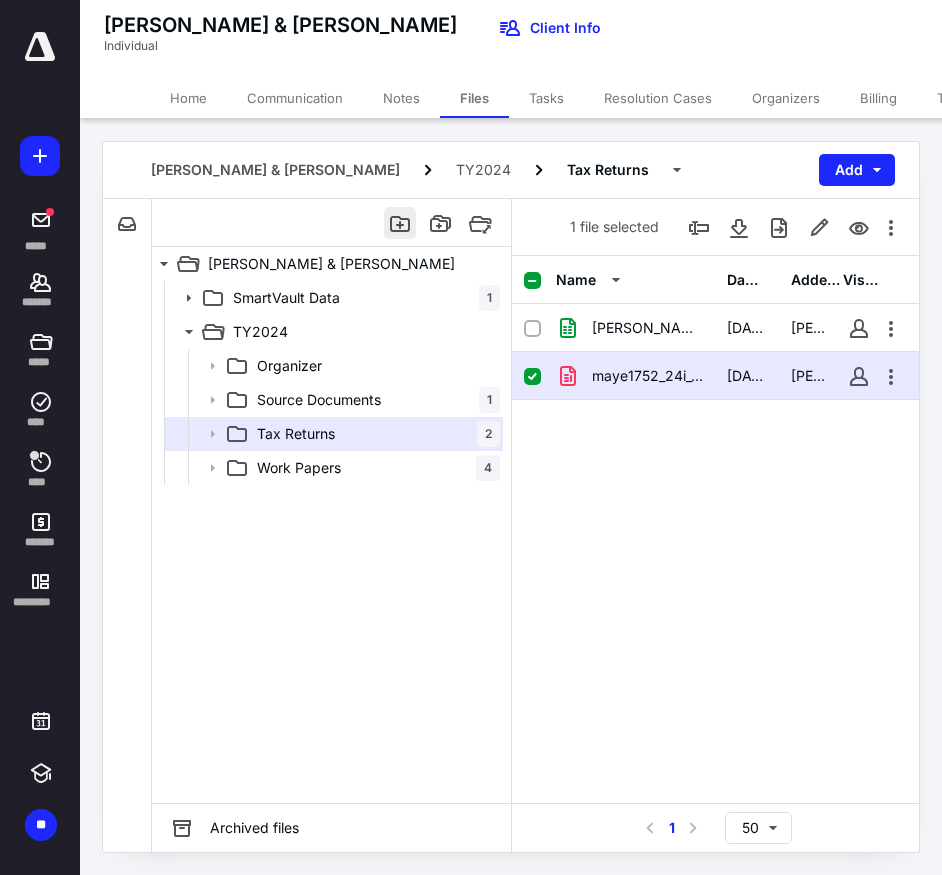 click at bounding box center [400, 223] 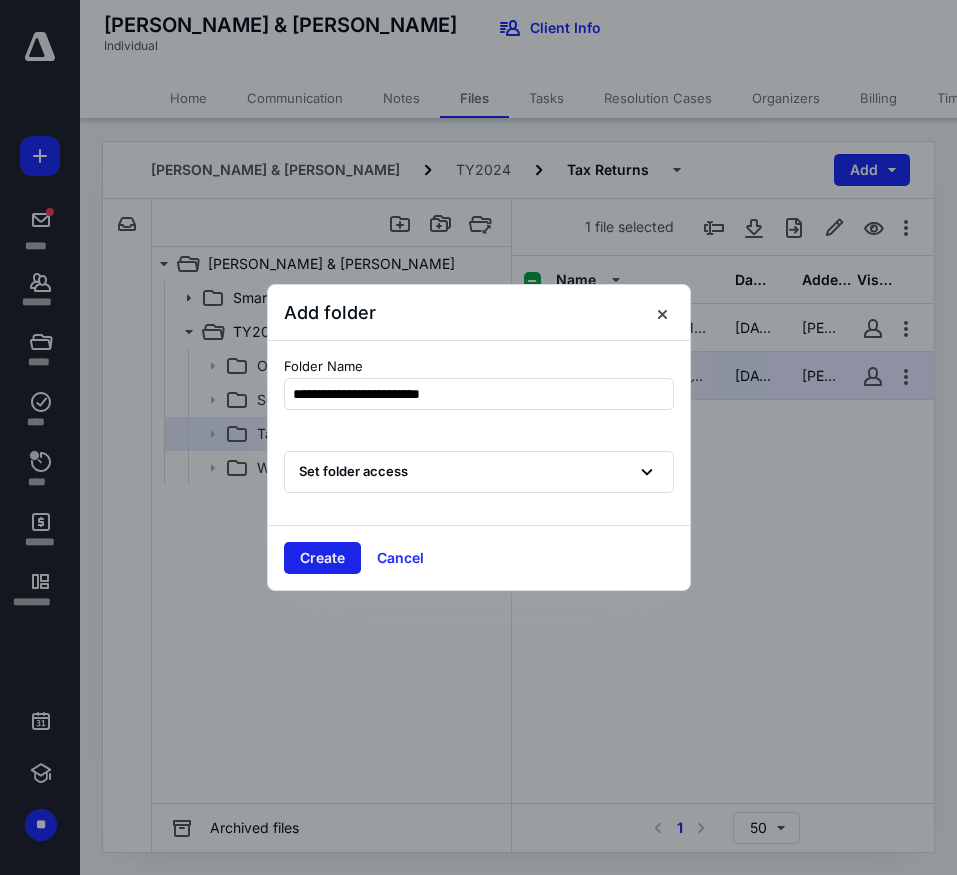 type on "**********" 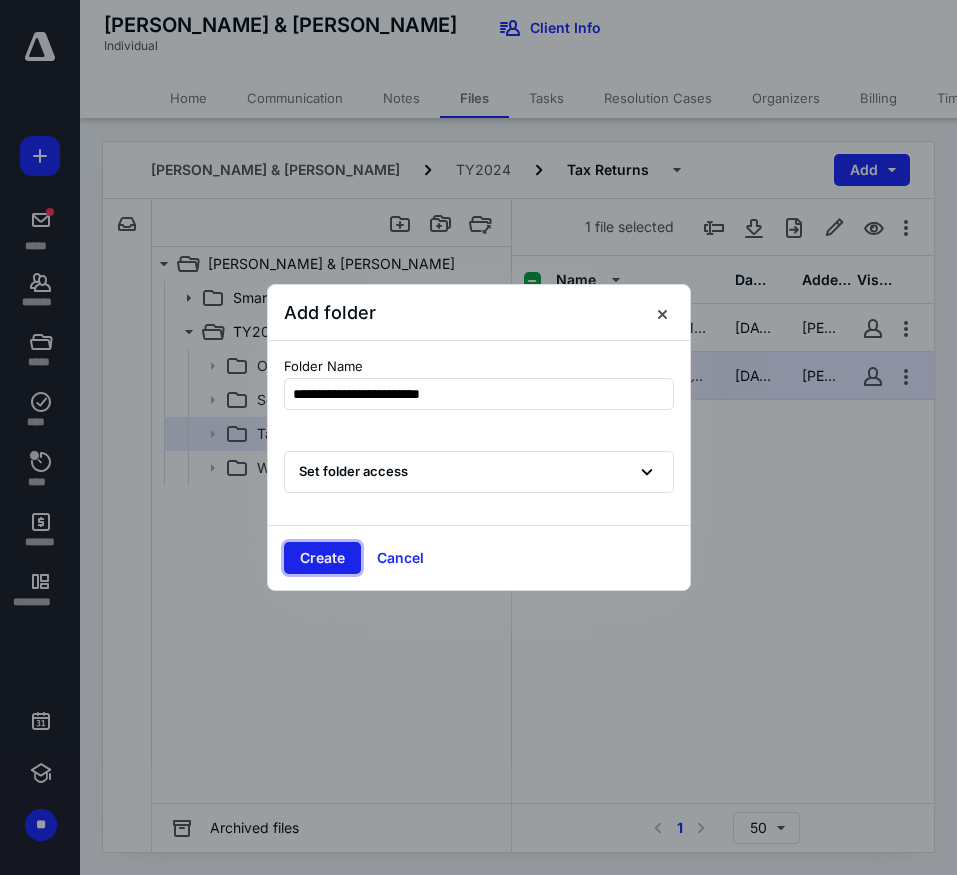 click on "Create" at bounding box center (322, 558) 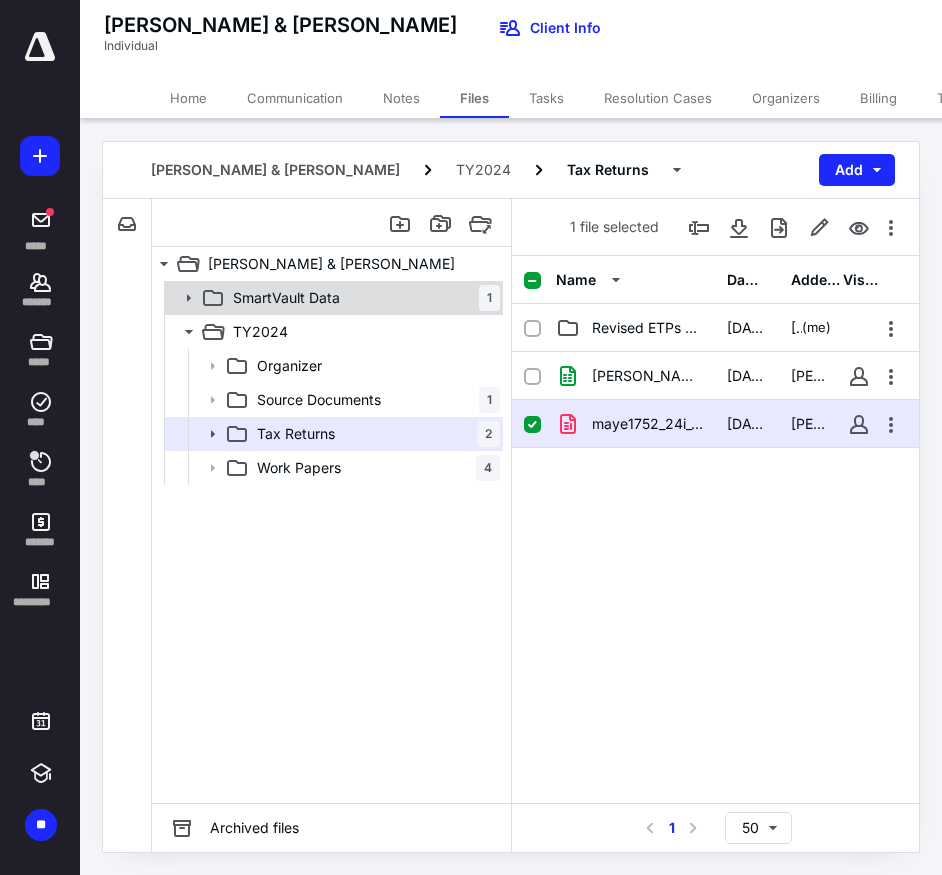 click 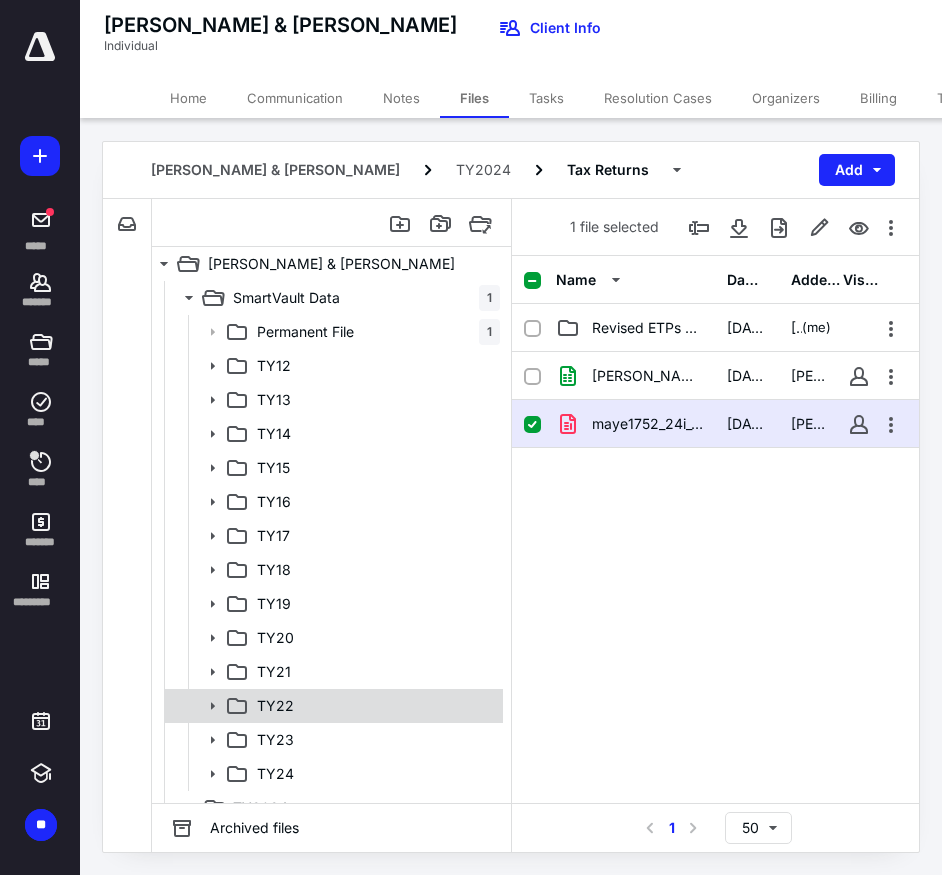 click 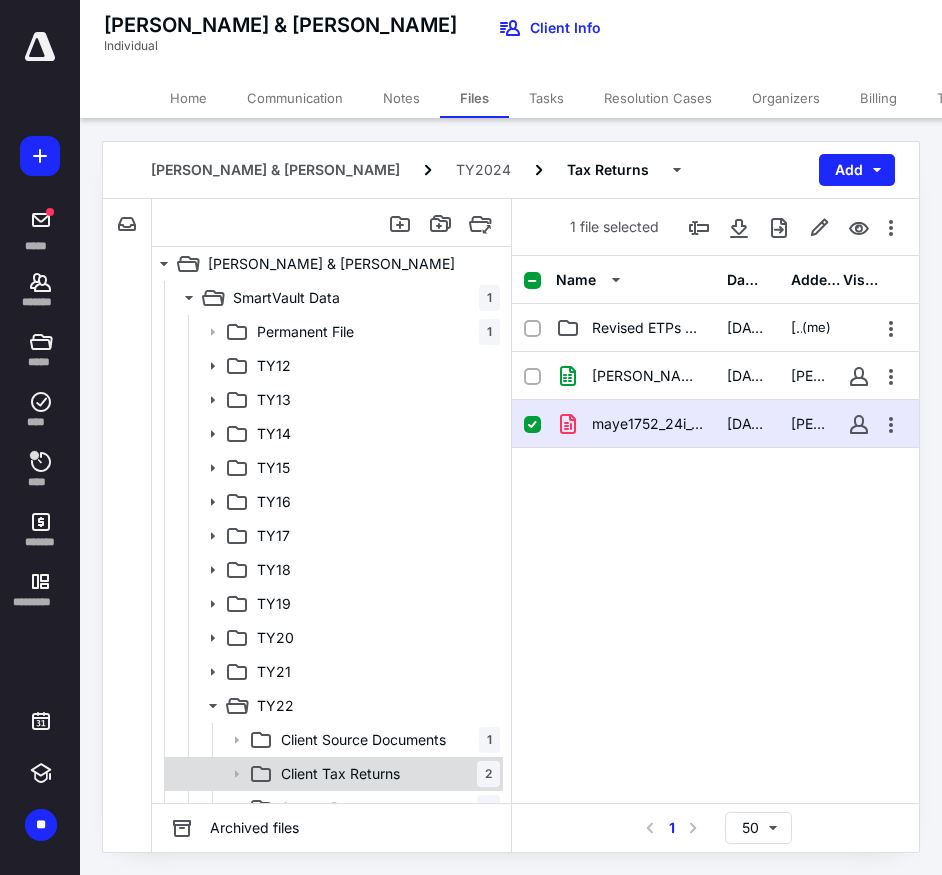 click on "Client Tax Returns" at bounding box center (340, 774) 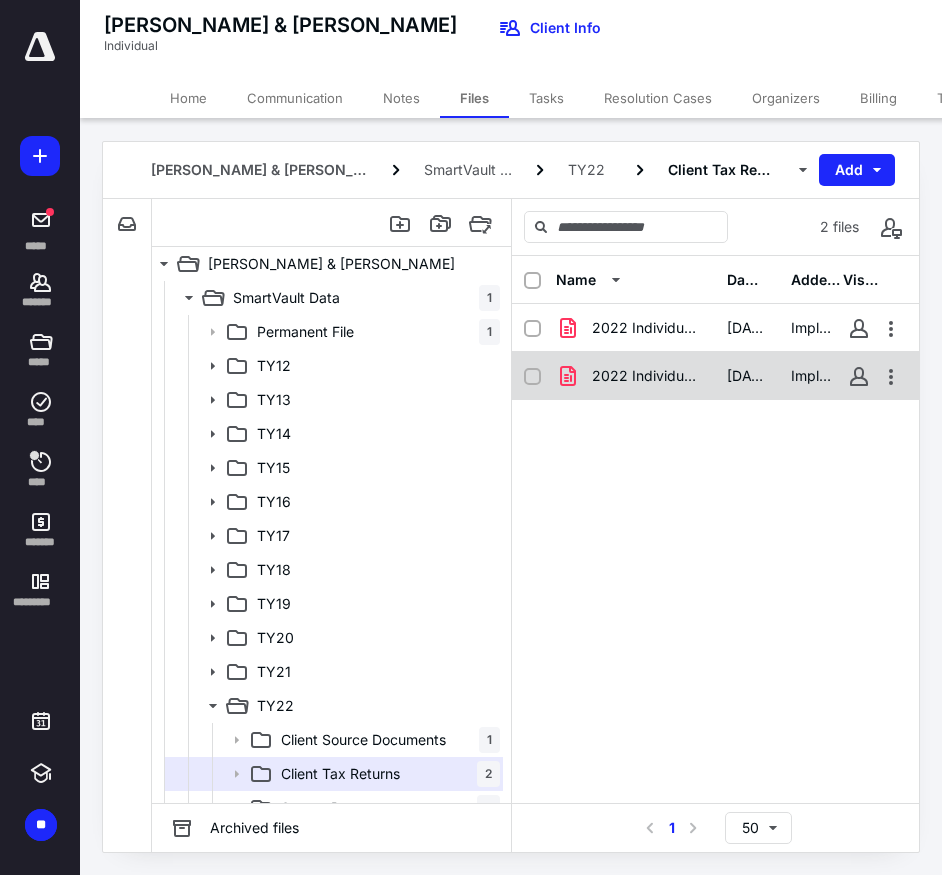 click on "2022 Individual ([PERSON_NAME] & [PERSON_NAME]) GovernmentCopy.pdf" at bounding box center (647, 376) 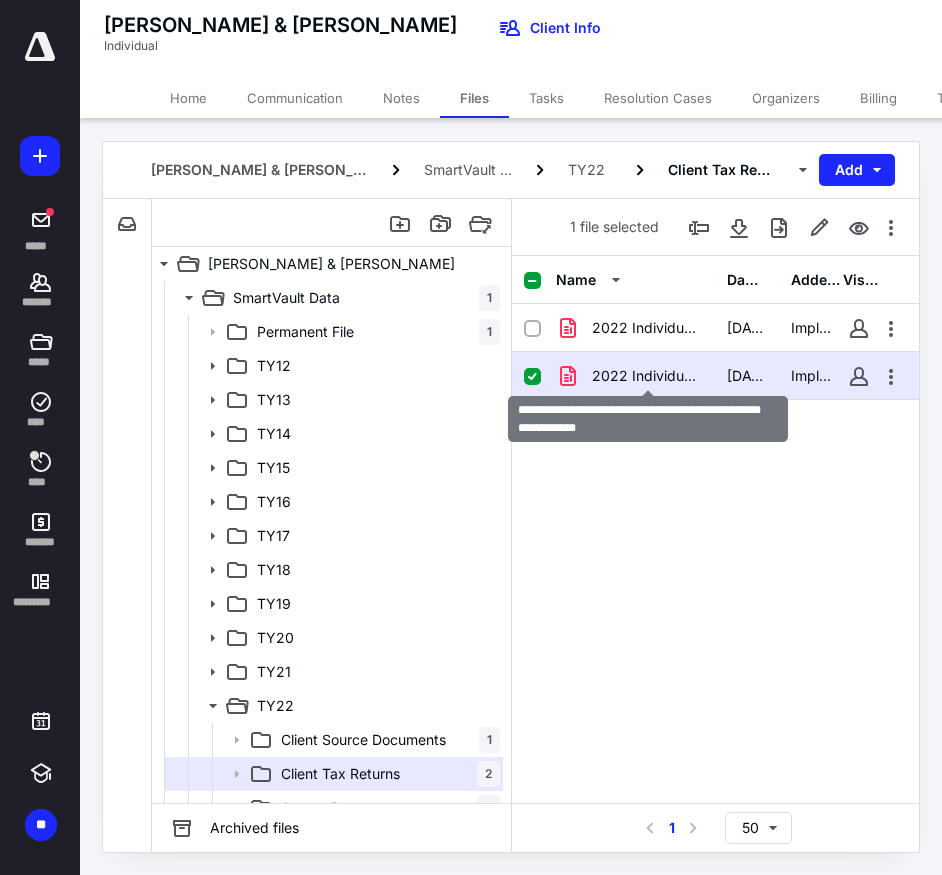 click on "2022 Individual ([PERSON_NAME] & [PERSON_NAME]) GovernmentCopy.pdf" at bounding box center (647, 376) 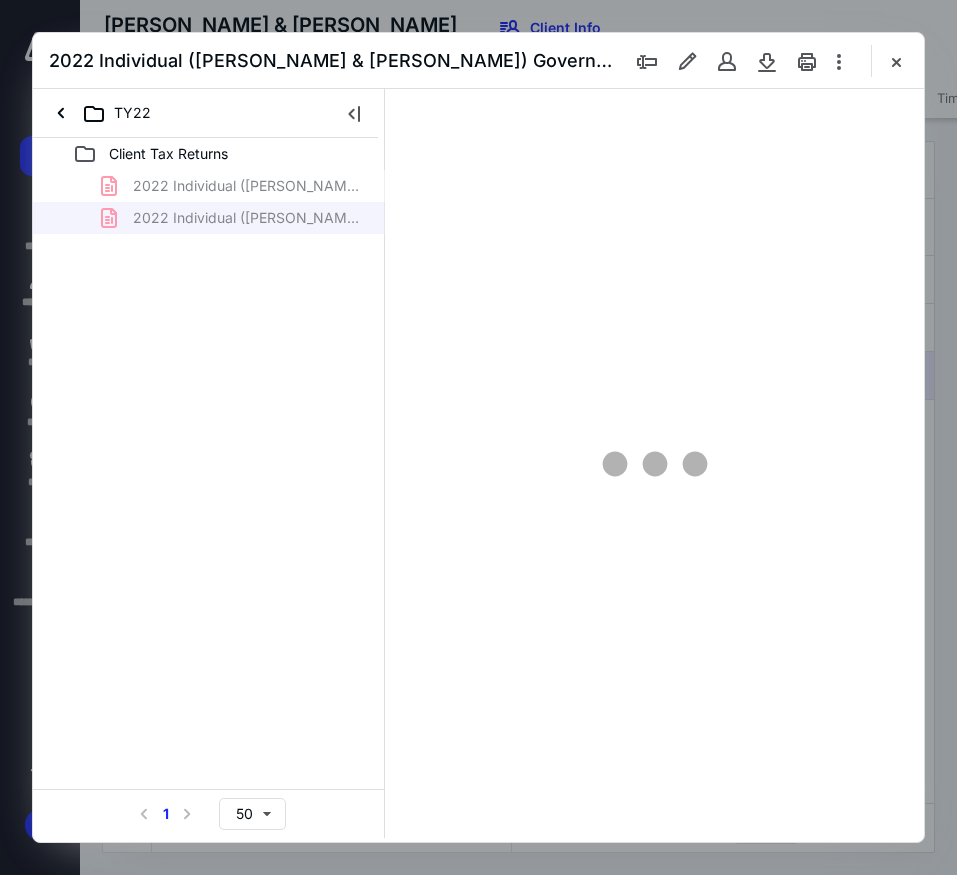 scroll, scrollTop: 0, scrollLeft: 0, axis: both 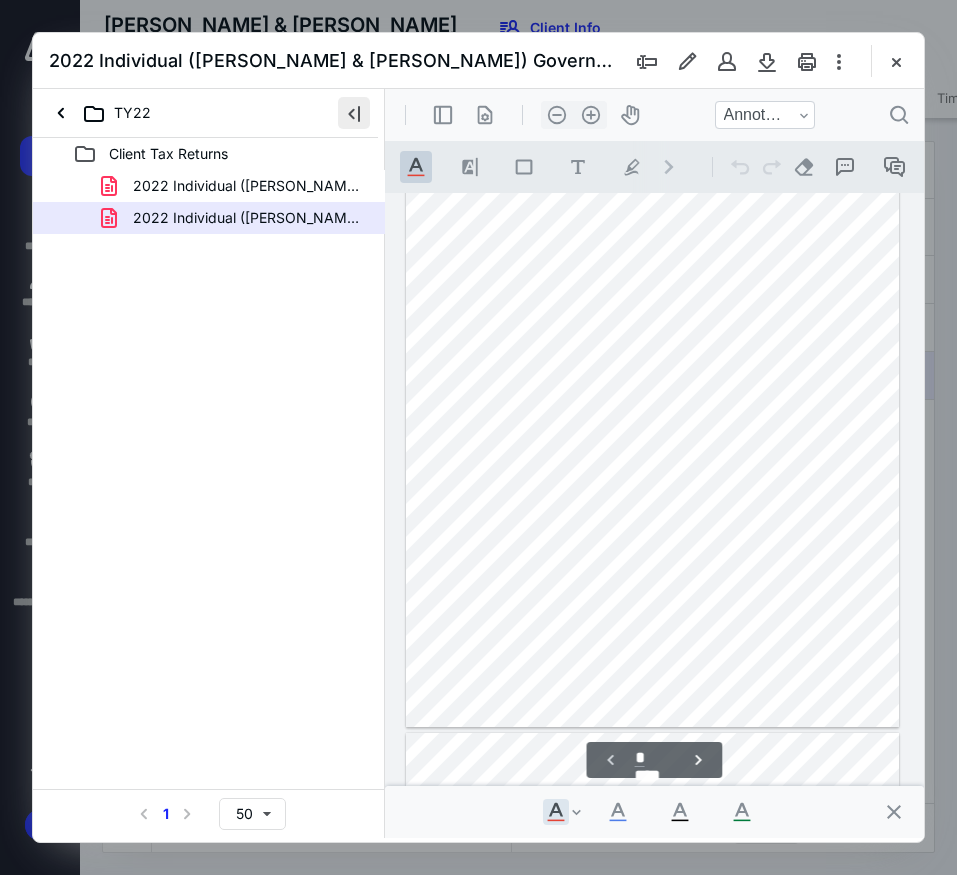 click at bounding box center [354, 113] 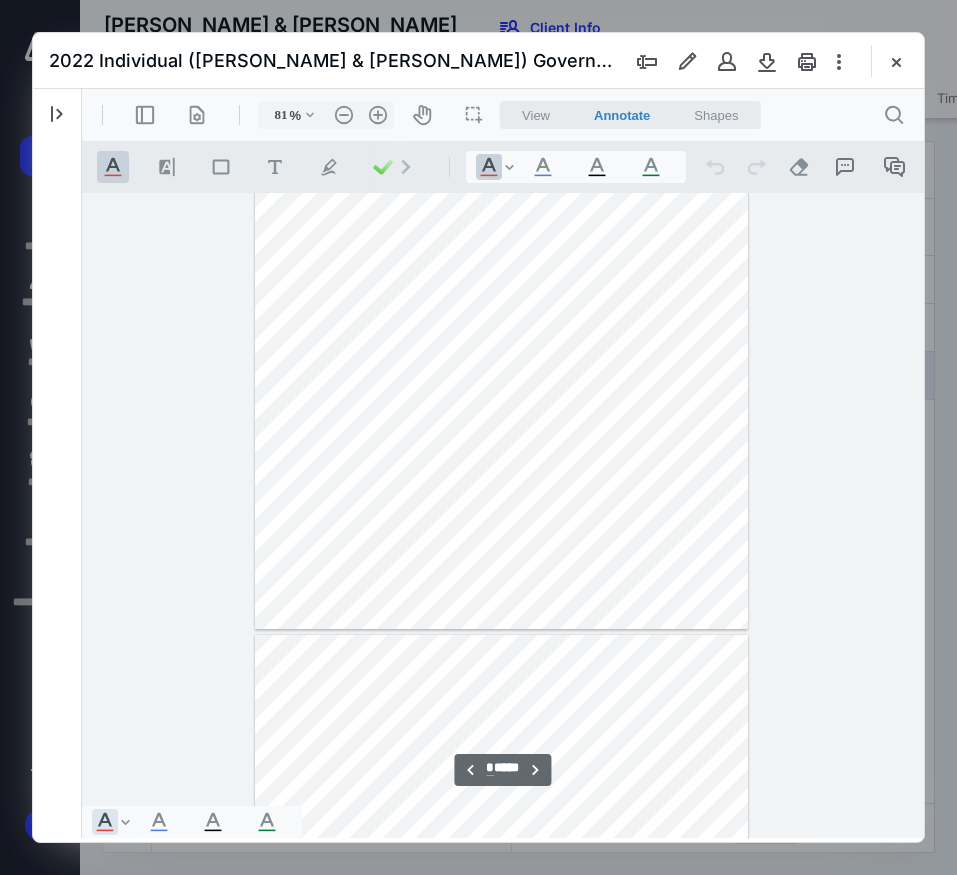 scroll, scrollTop: 807, scrollLeft: 0, axis: vertical 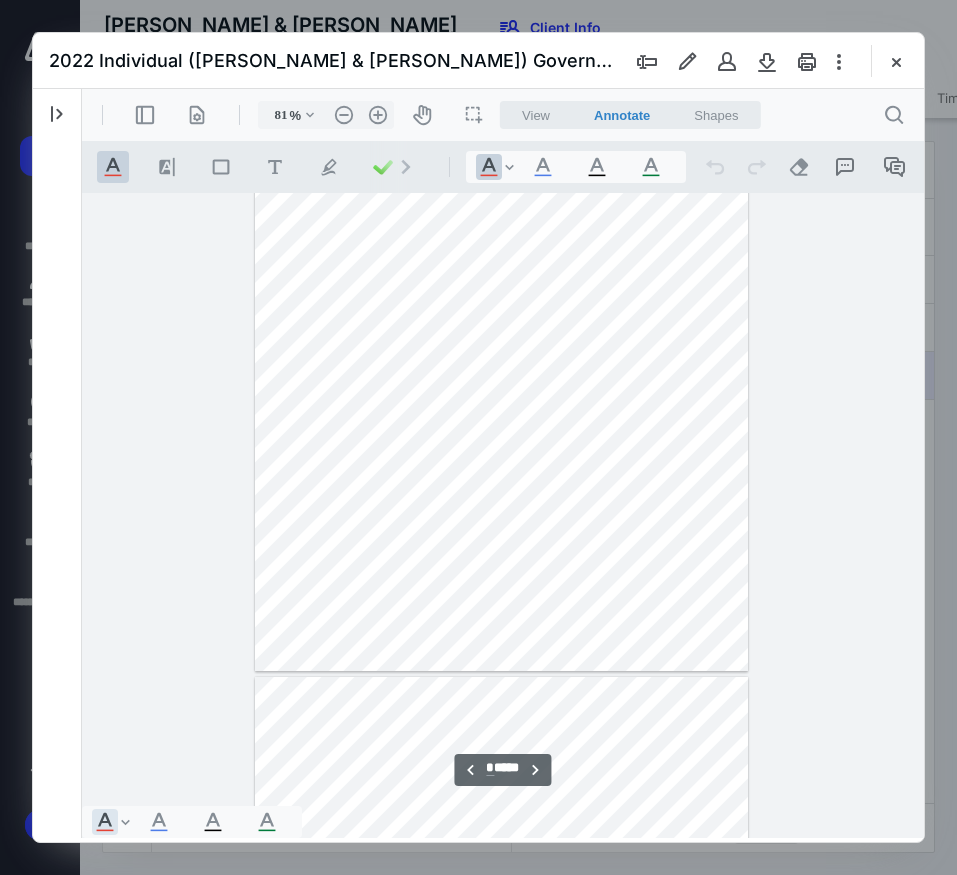 type on "*" 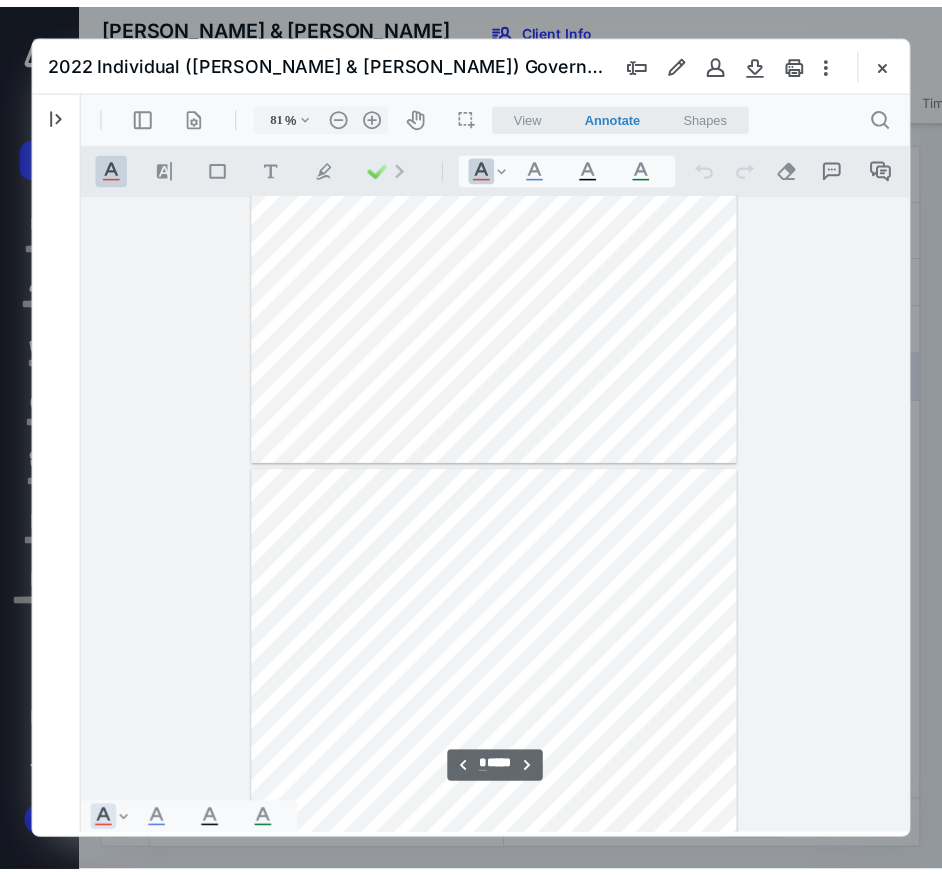 scroll, scrollTop: 1040, scrollLeft: 0, axis: vertical 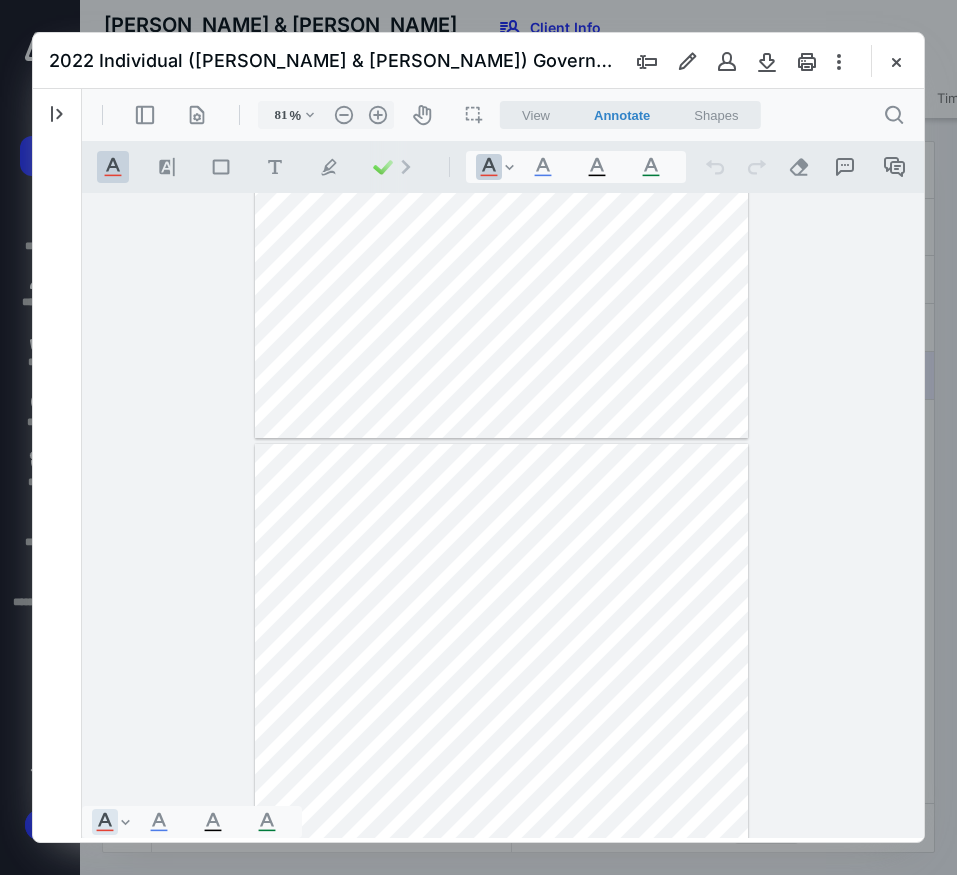 click at bounding box center [896, 61] 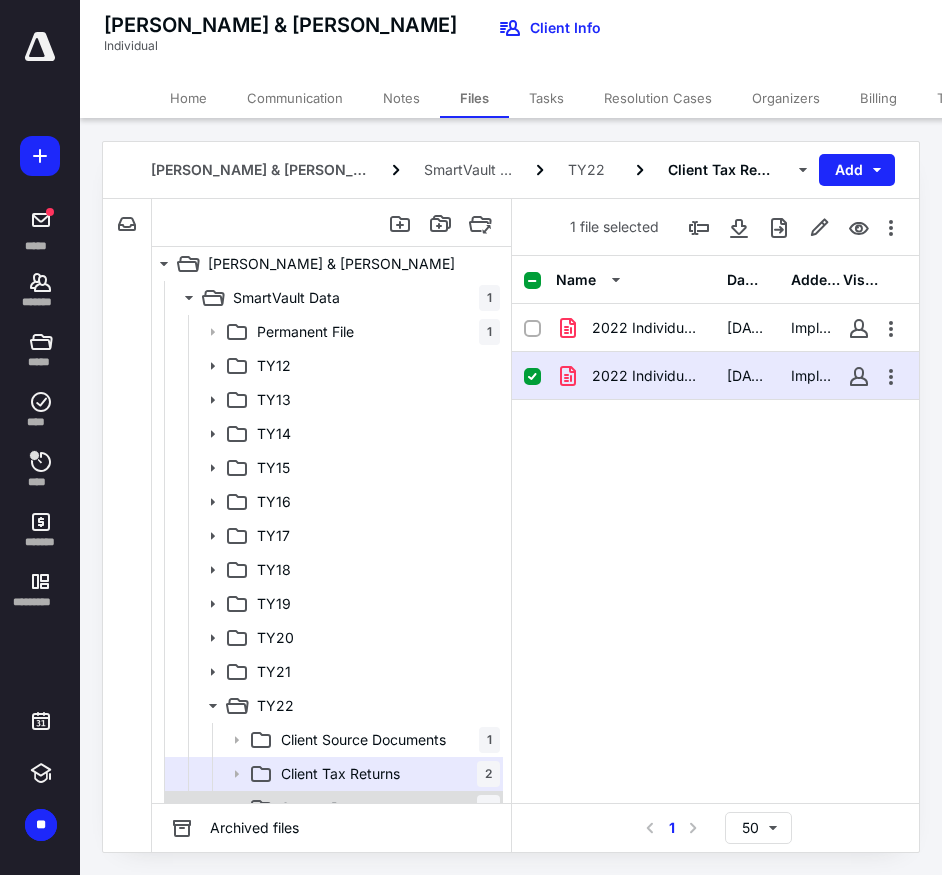 scroll, scrollTop: 260, scrollLeft: 0, axis: vertical 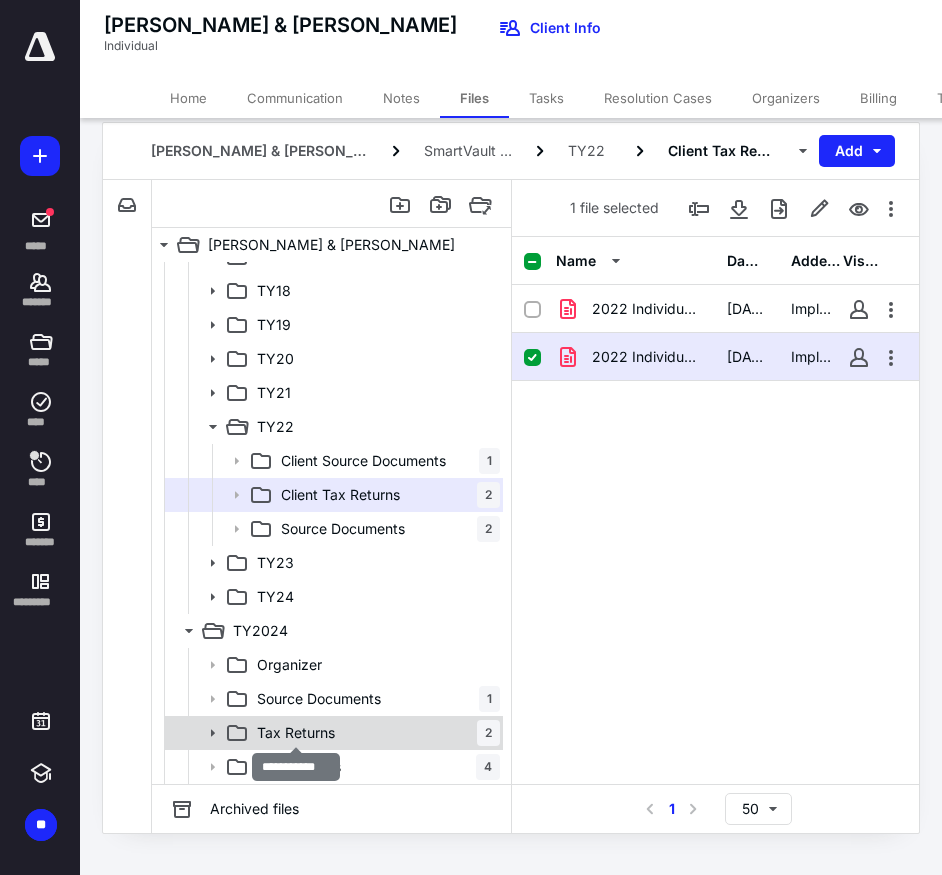 click on "Tax Returns" at bounding box center [296, 733] 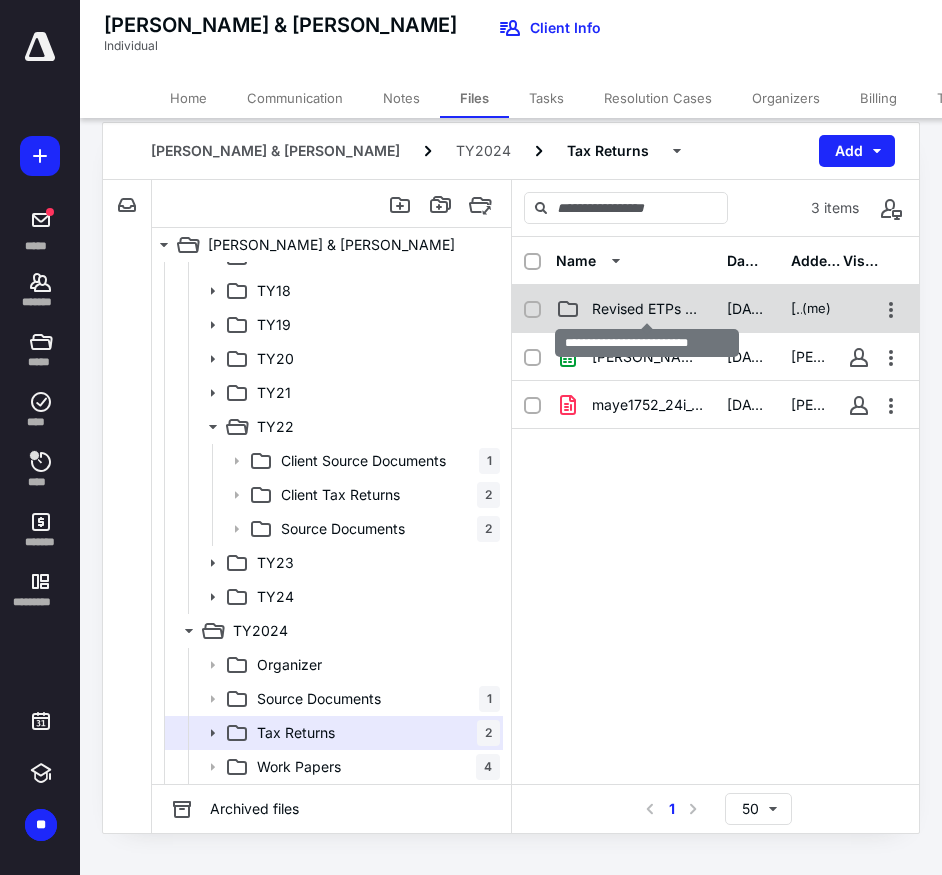 click on "Revised ETPs $2K Q2 Q3 Q4" at bounding box center (647, 309) 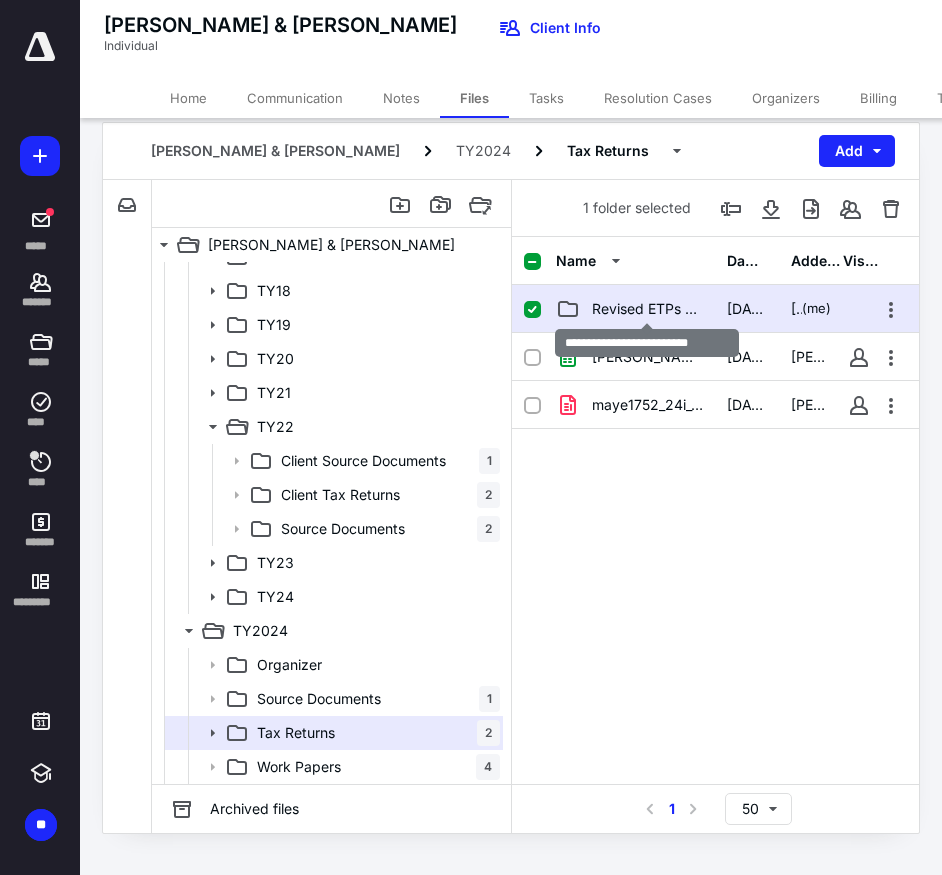 click on "Revised ETPs $2K Q2 Q3 Q4" at bounding box center (647, 309) 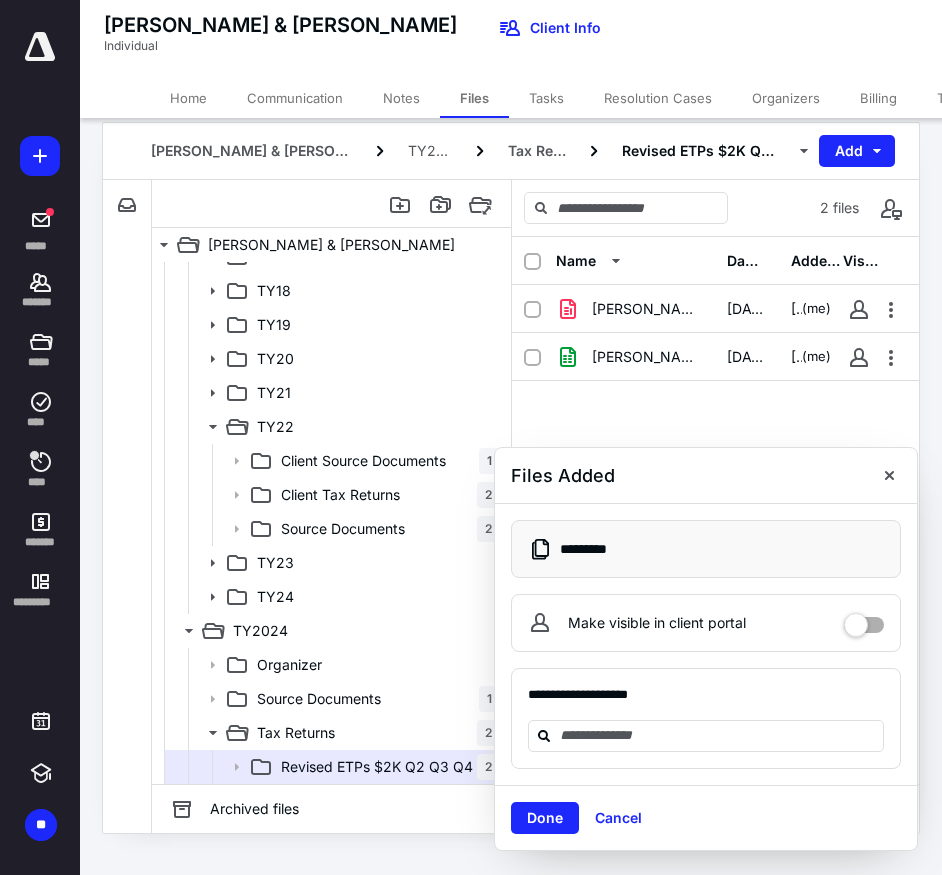 click on "Done" at bounding box center [545, 818] 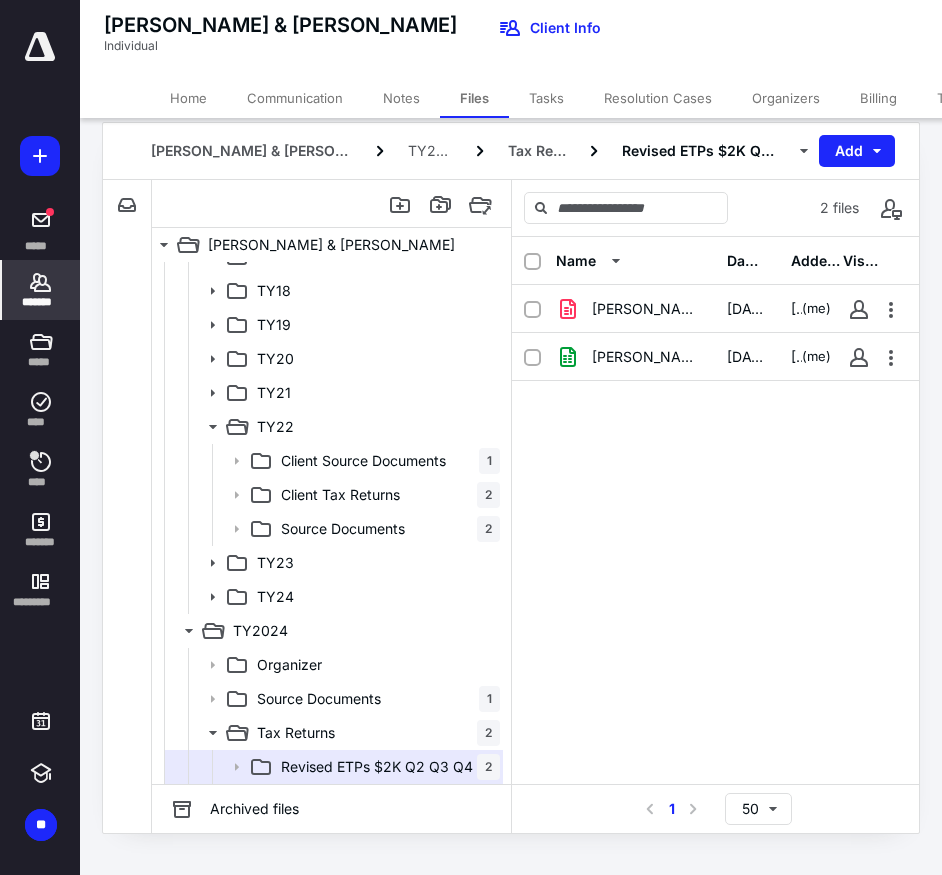 click 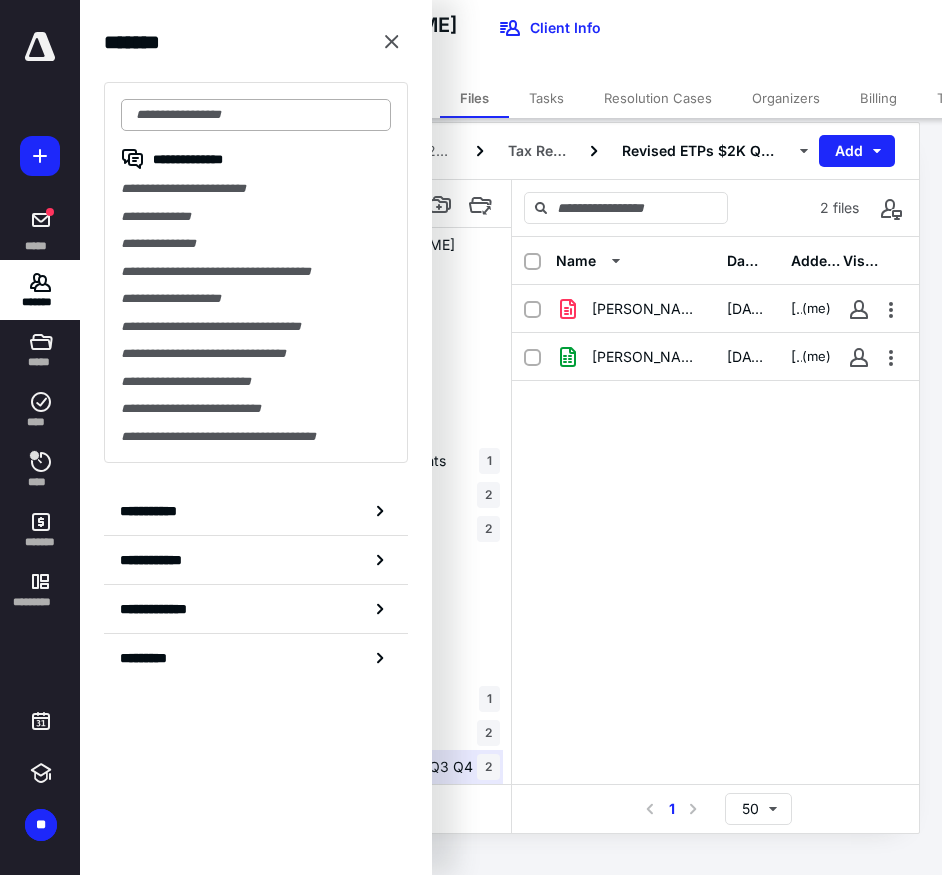 click at bounding box center (256, 115) 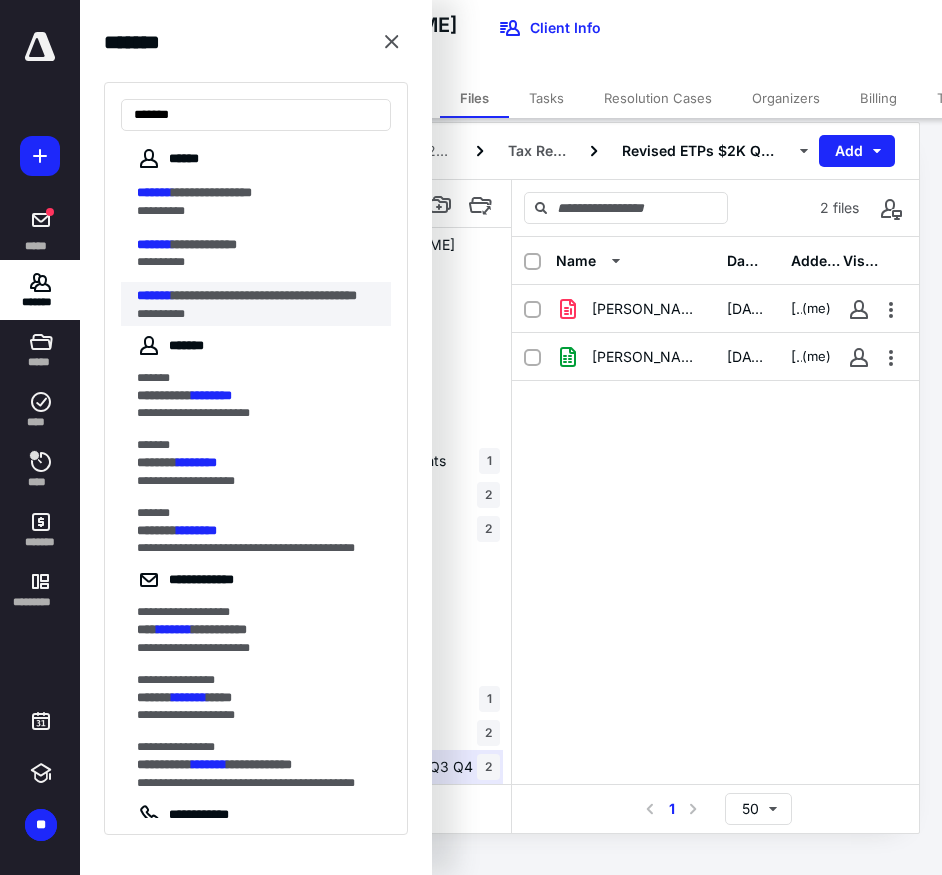 type on "*******" 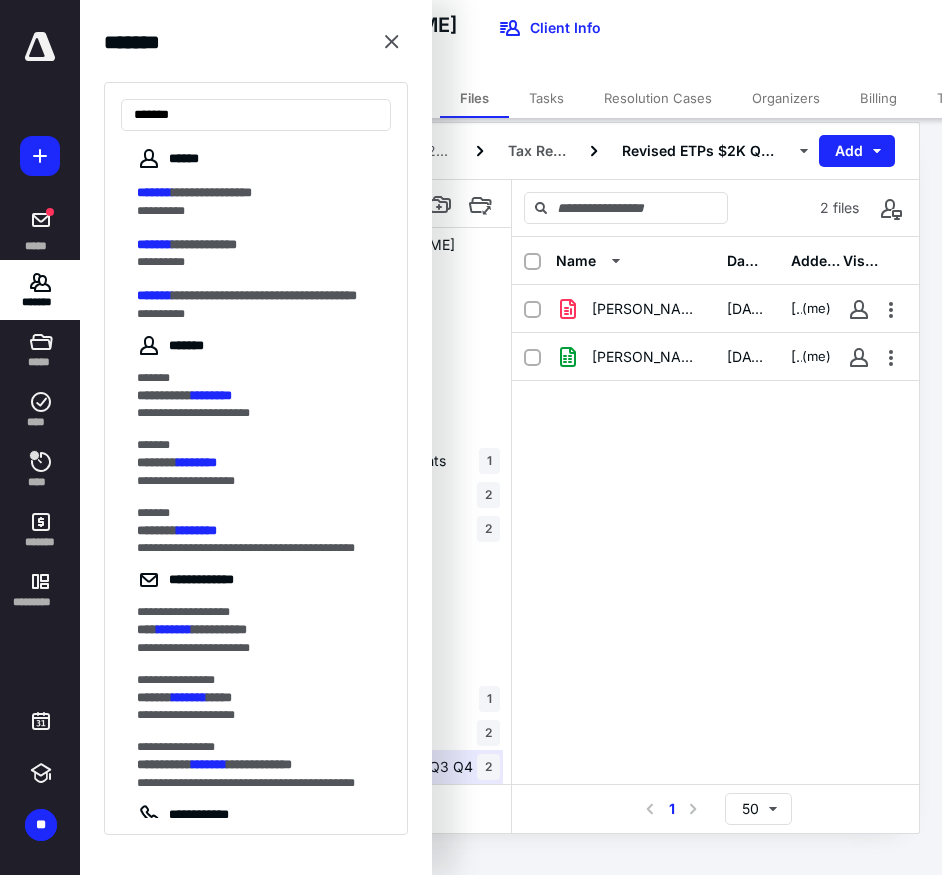 scroll, scrollTop: 0, scrollLeft: 0, axis: both 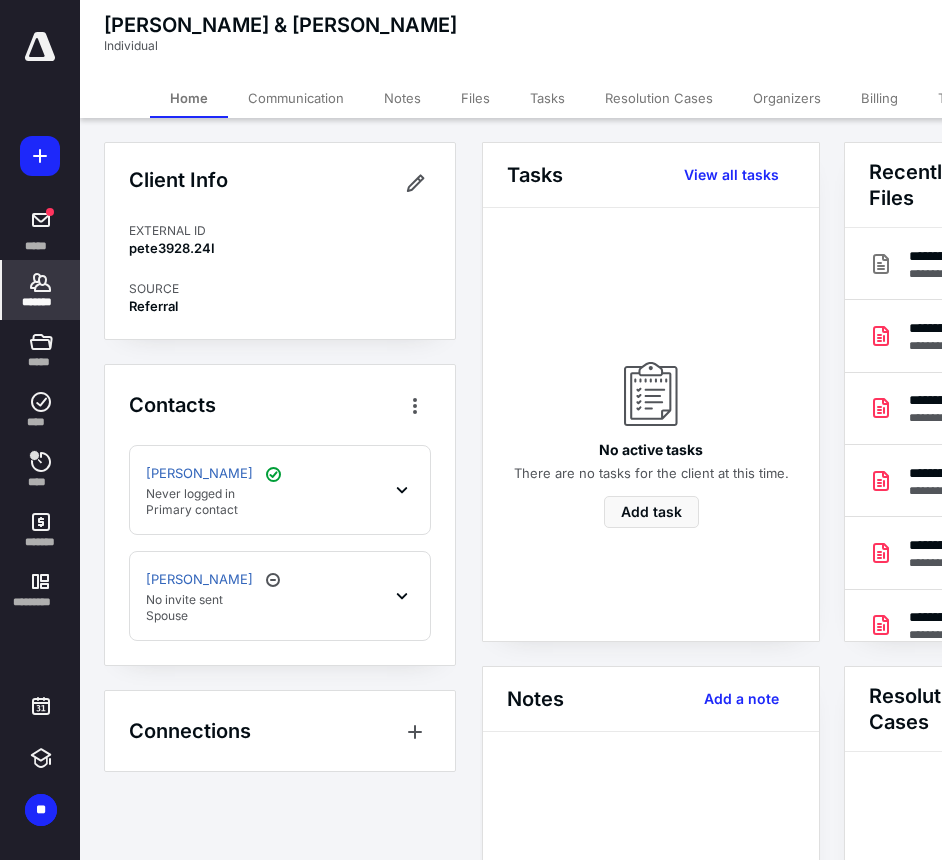 drag, startPoint x: 472, startPoint y: 100, endPoint x: 461, endPoint y: 110, distance: 14.866069 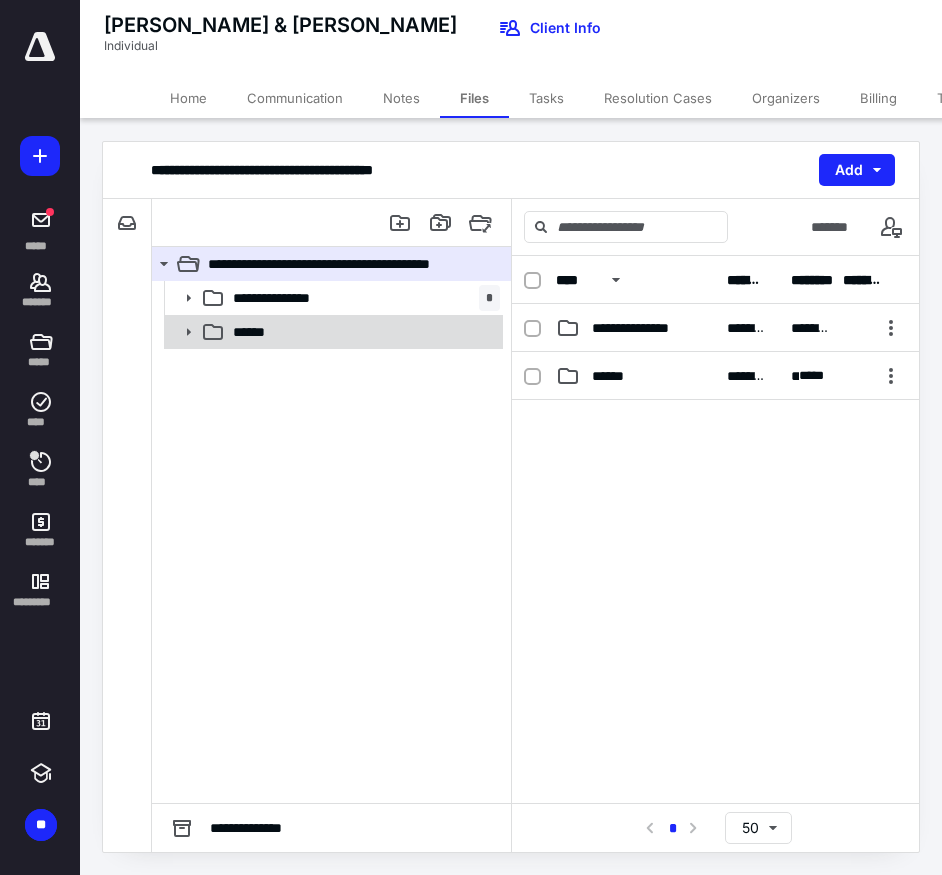 click 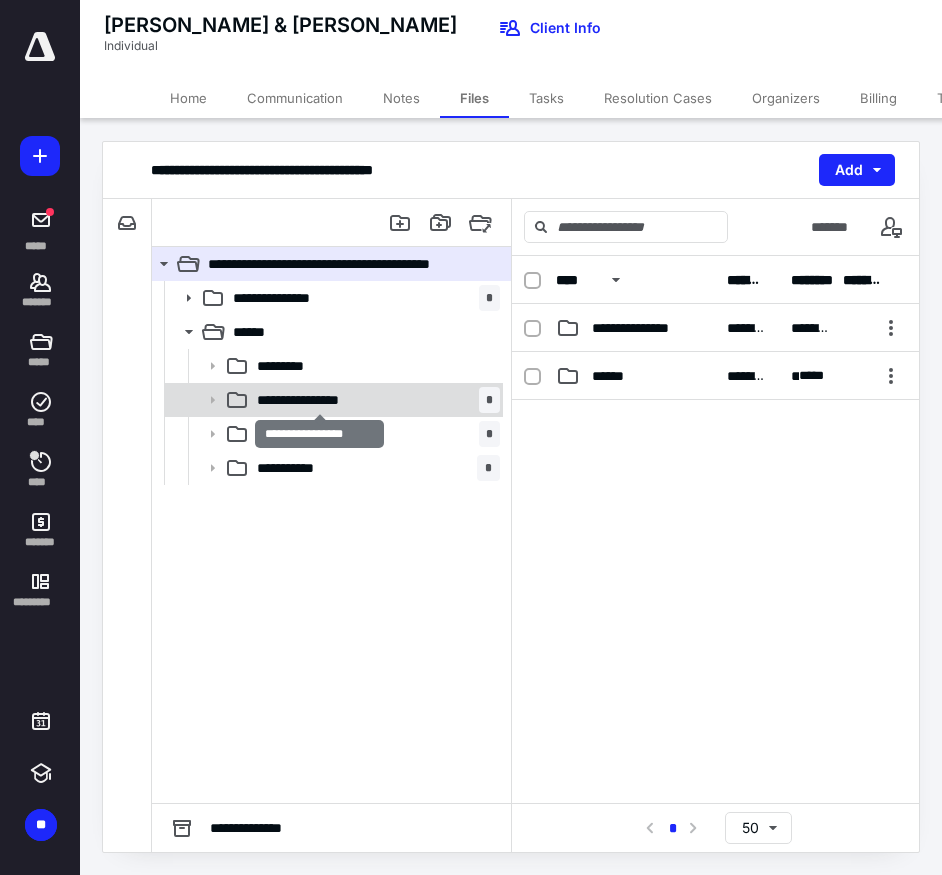 click on "**********" at bounding box center [320, 400] 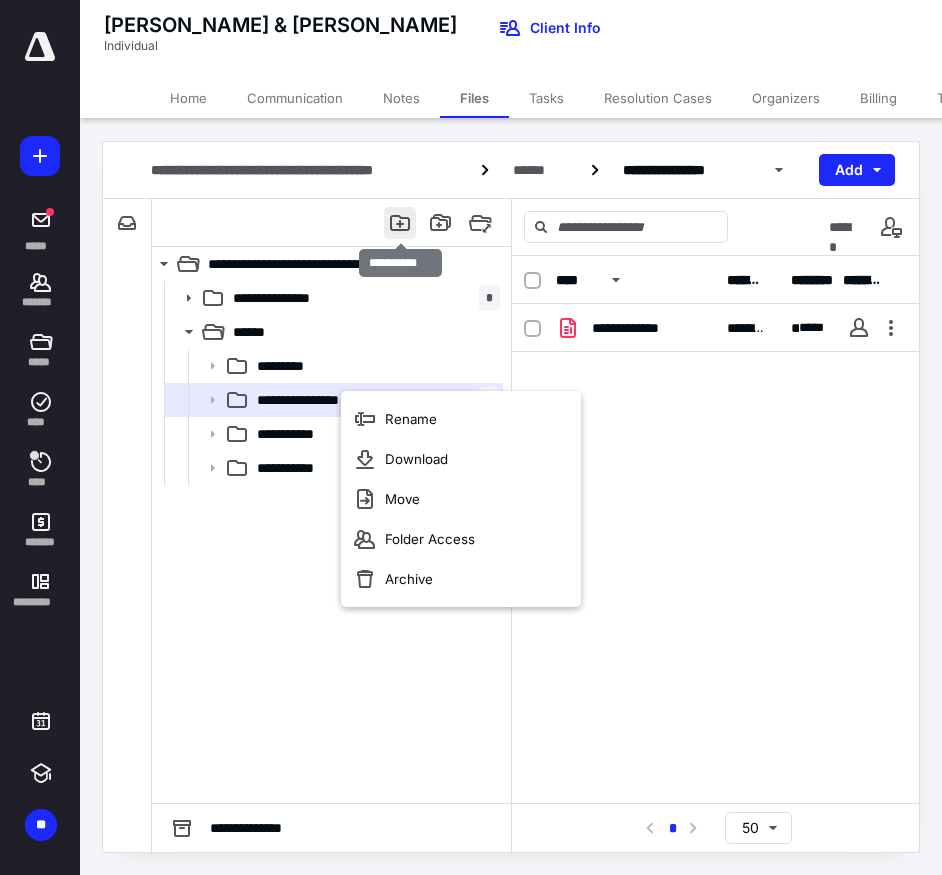 click at bounding box center [400, 223] 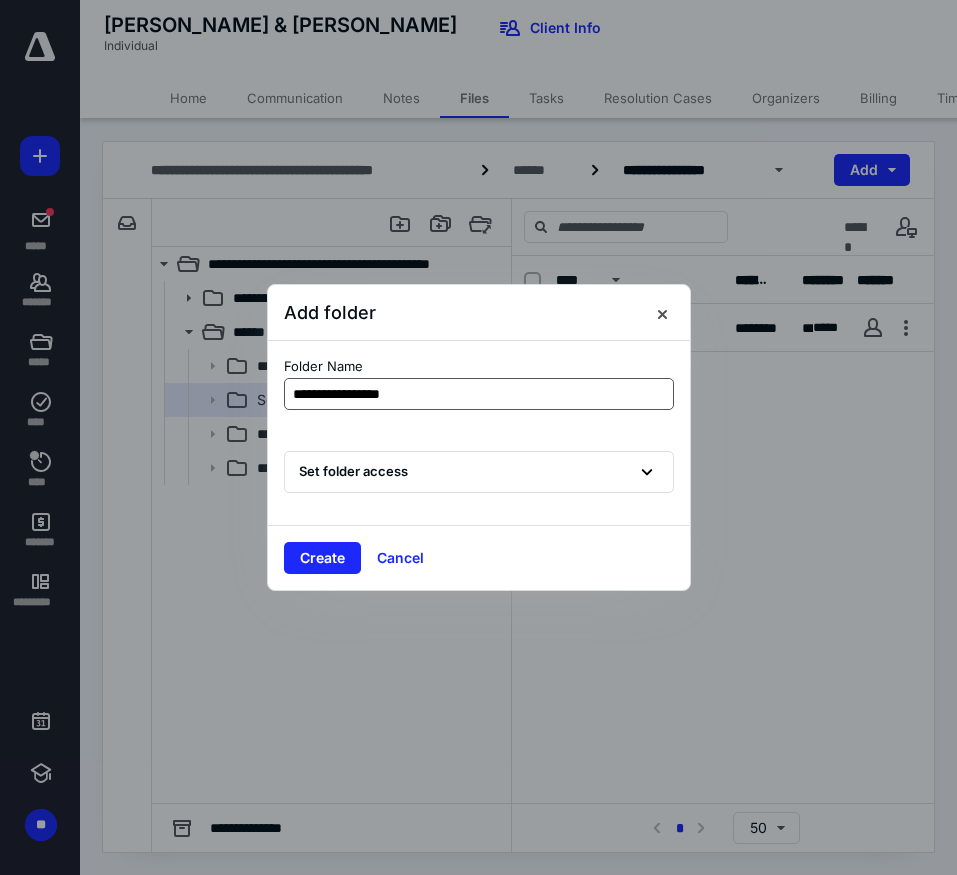 type on "**********" 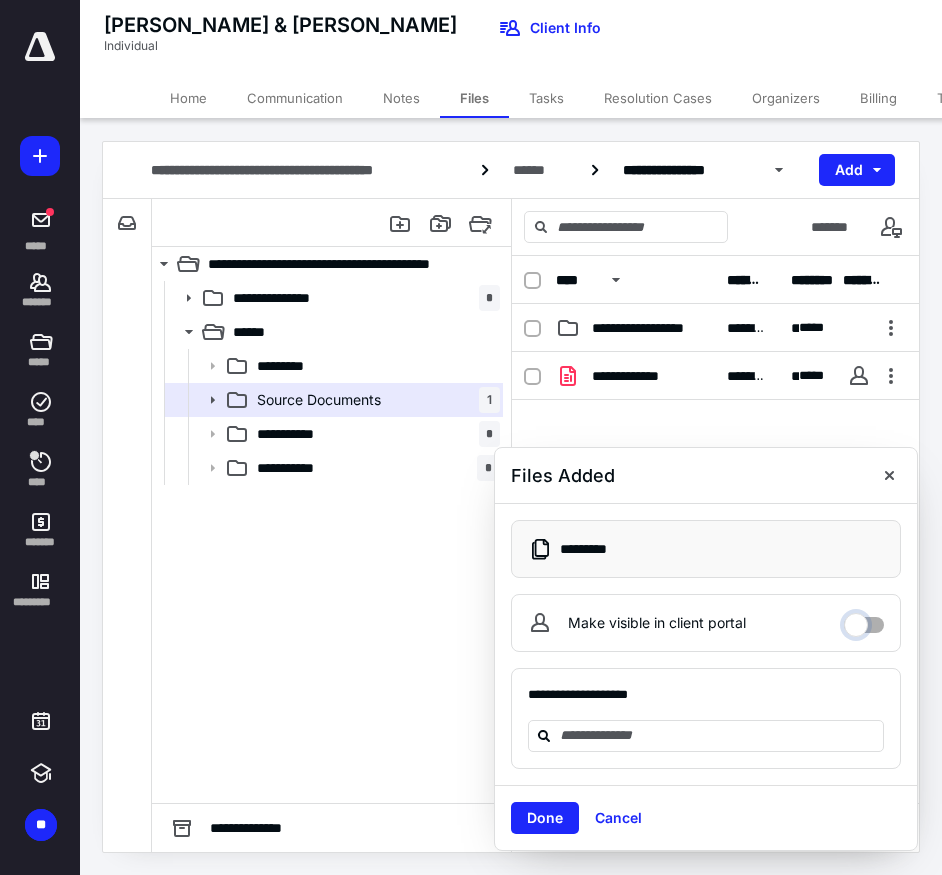 click on "Make visible in client portal" at bounding box center (864, 620) 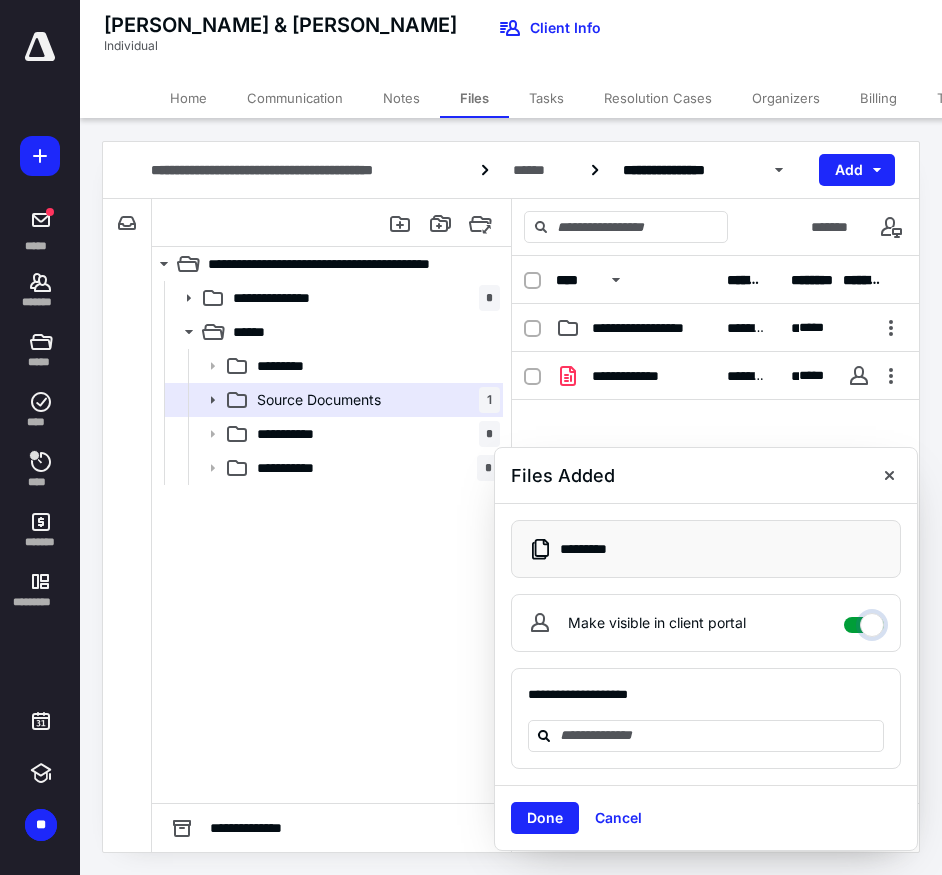checkbox on "****" 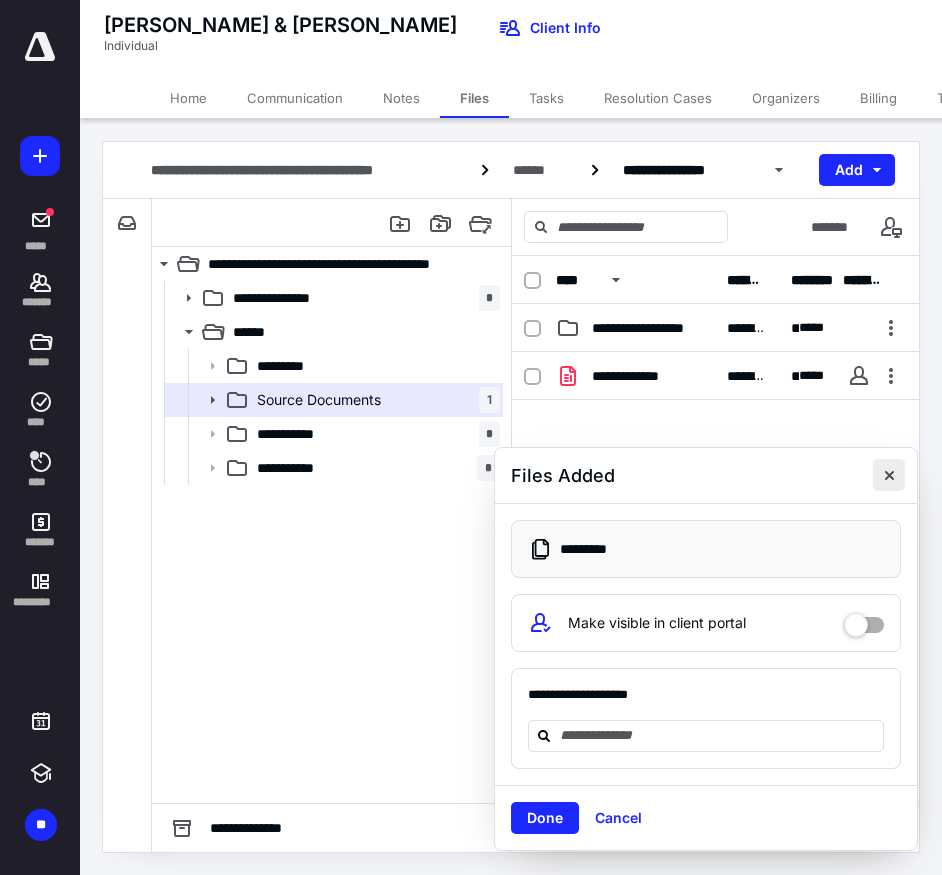 click at bounding box center (889, 475) 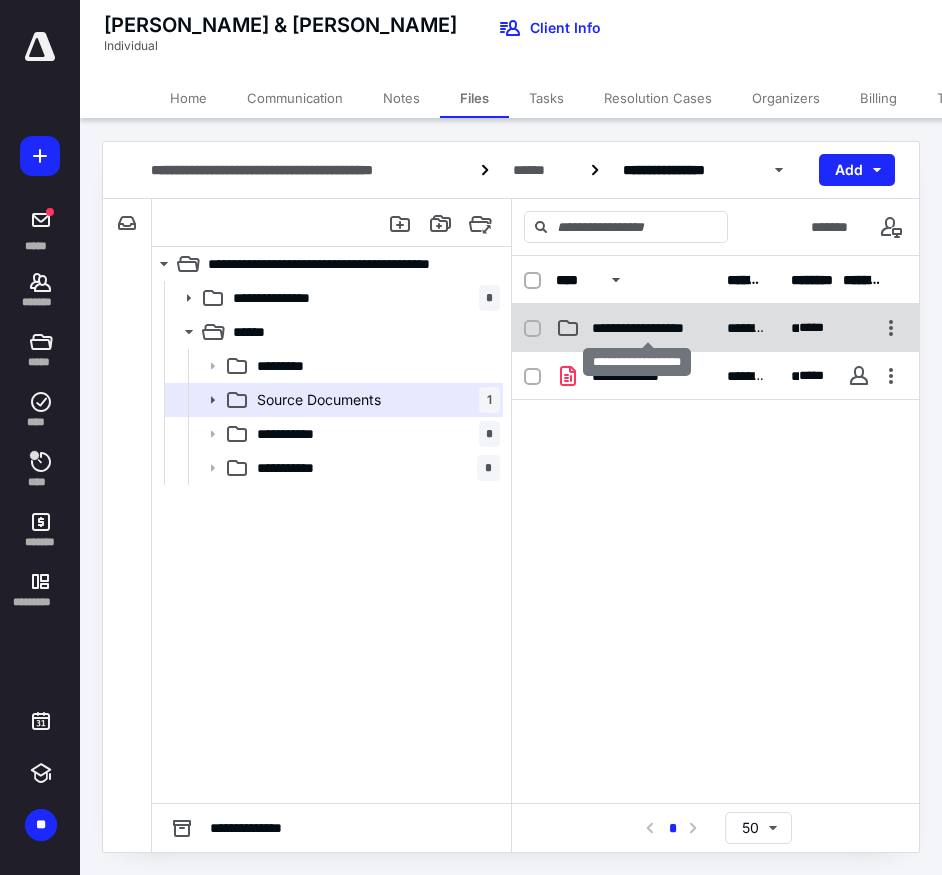 checkbox on "true" 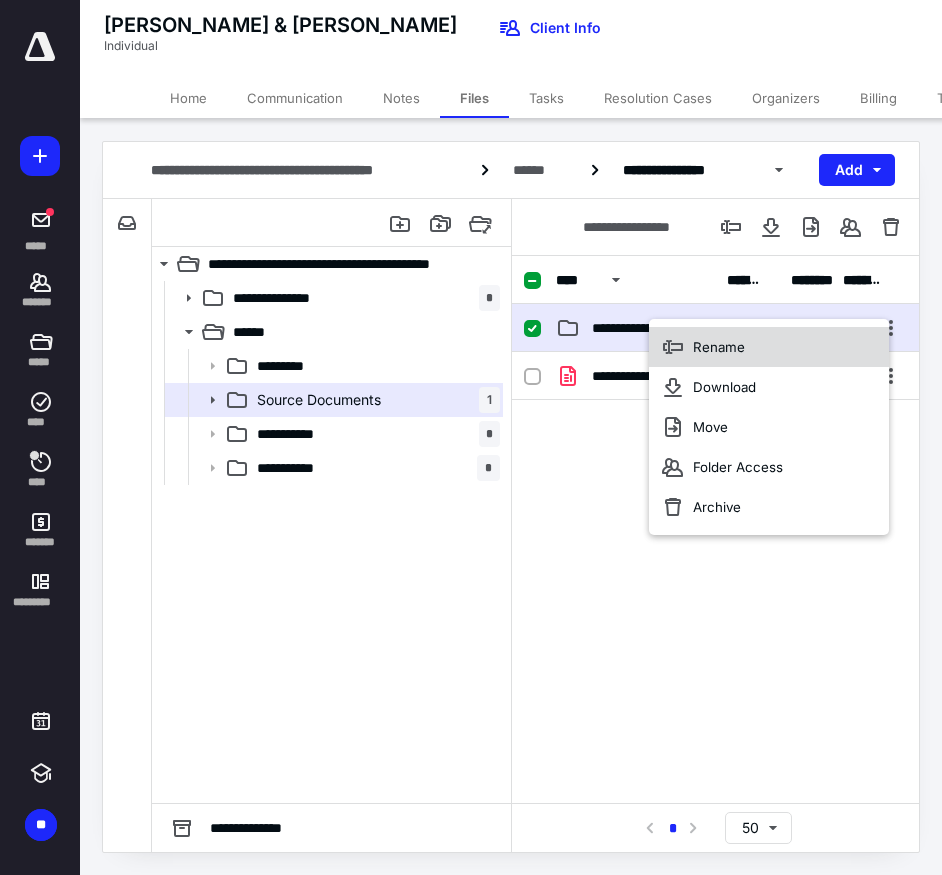 click 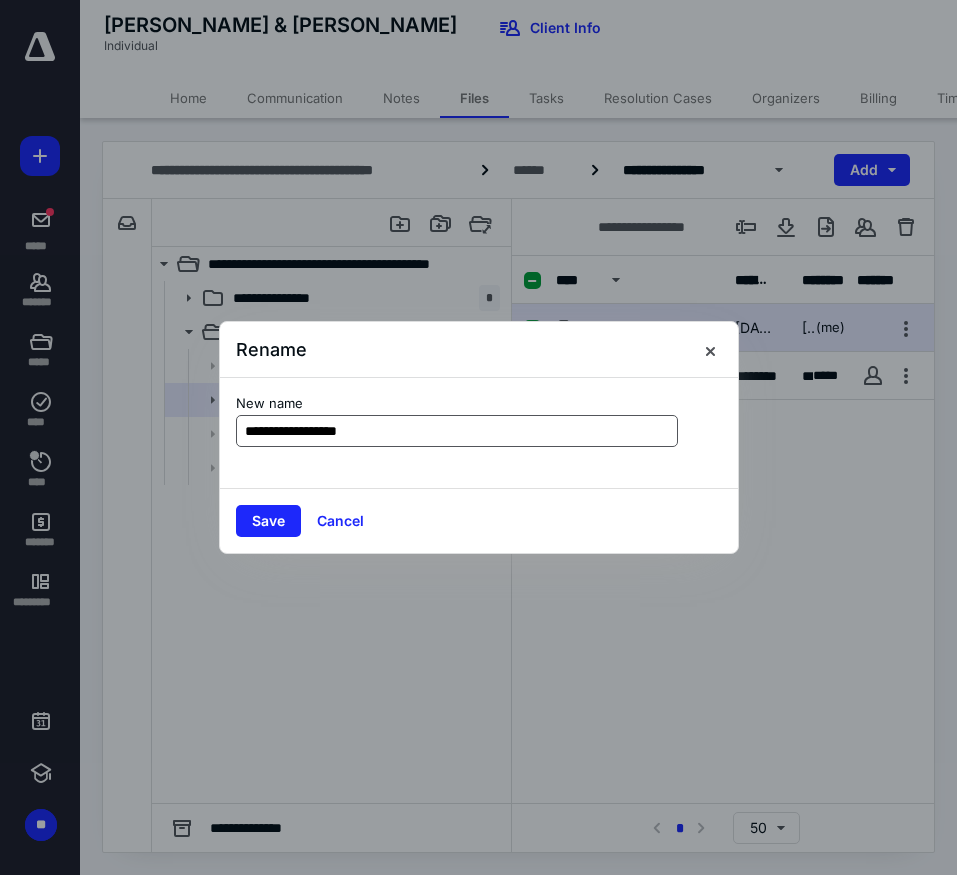 click on "**********" at bounding box center [457, 431] 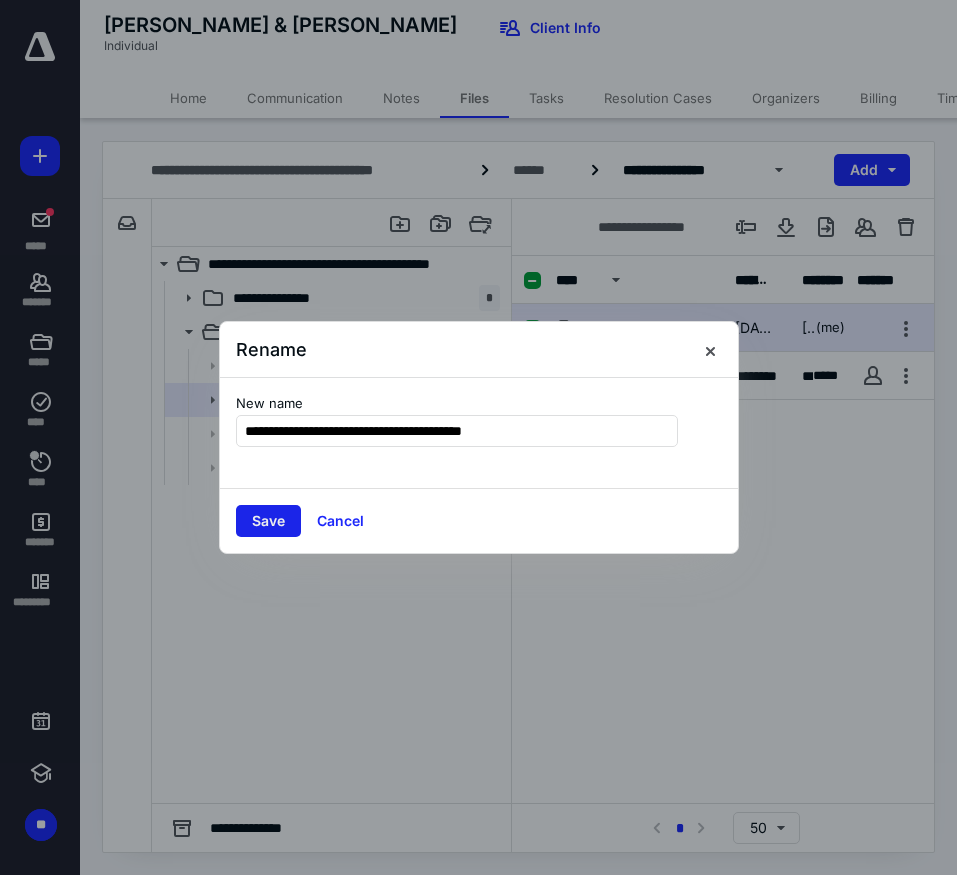 type on "**********" 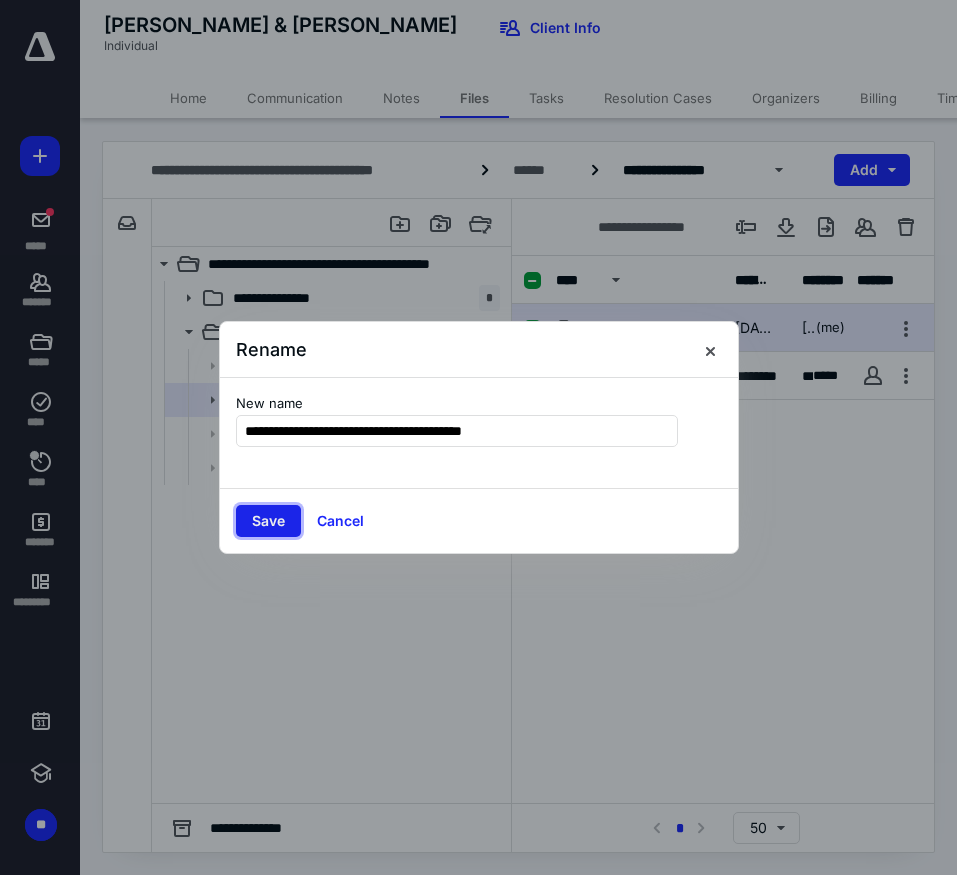 click on "Save" at bounding box center [268, 521] 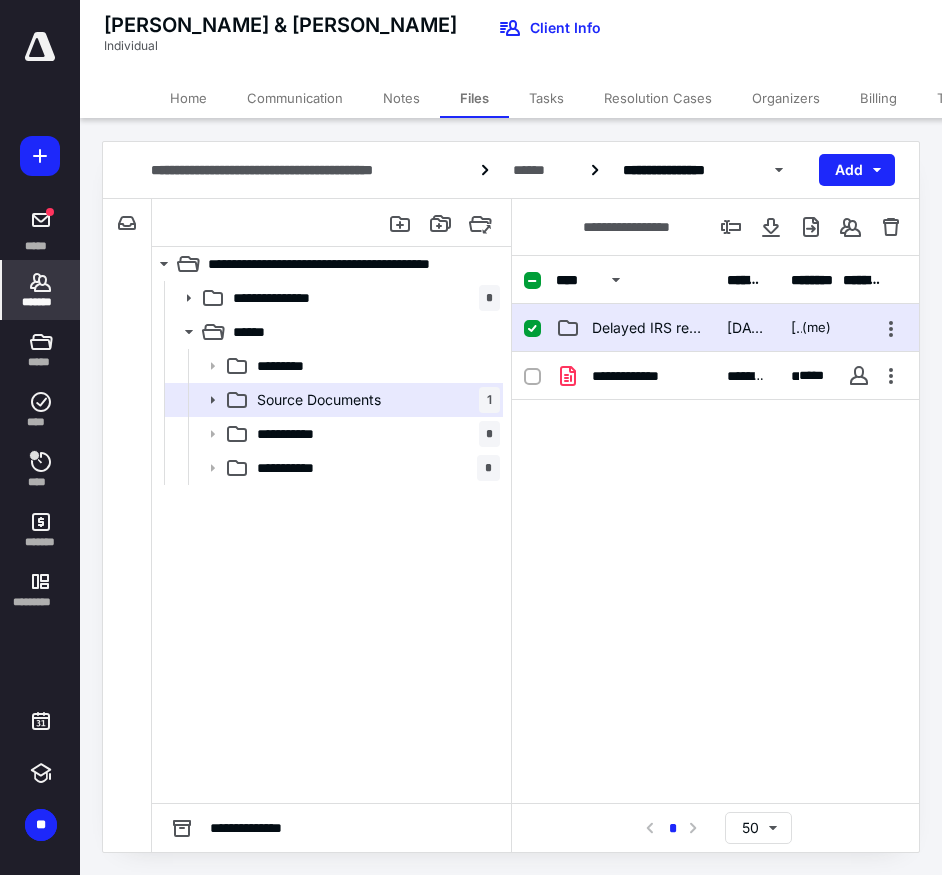 click 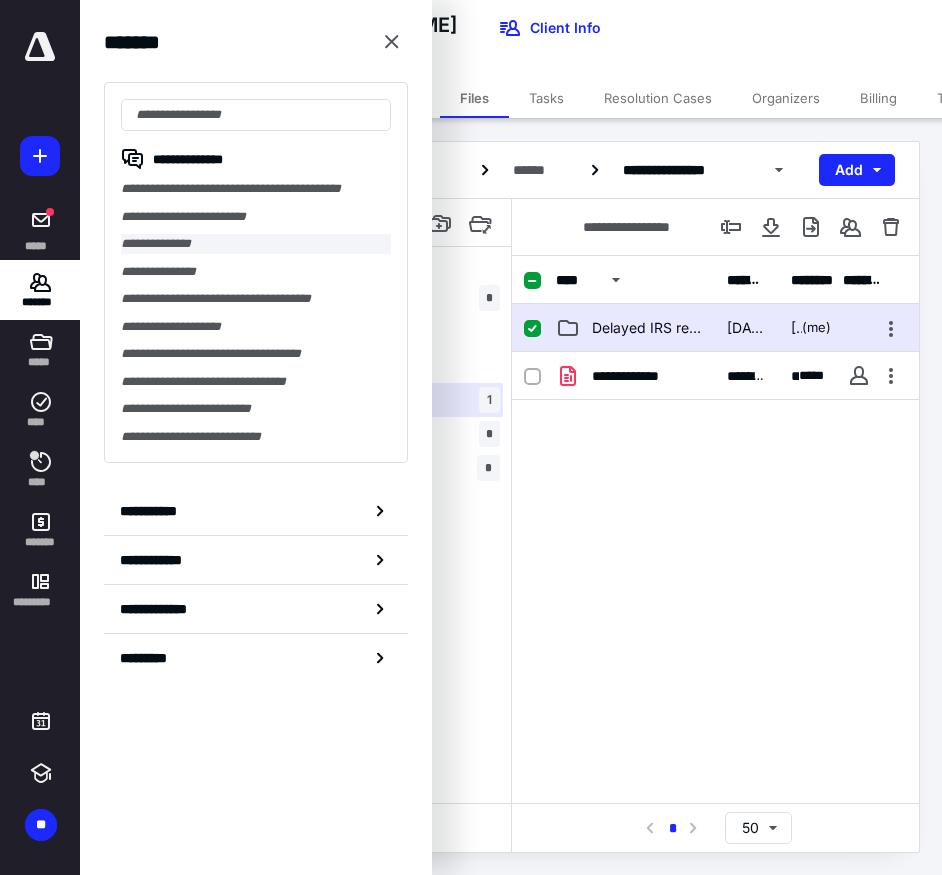click on "**********" at bounding box center [256, 244] 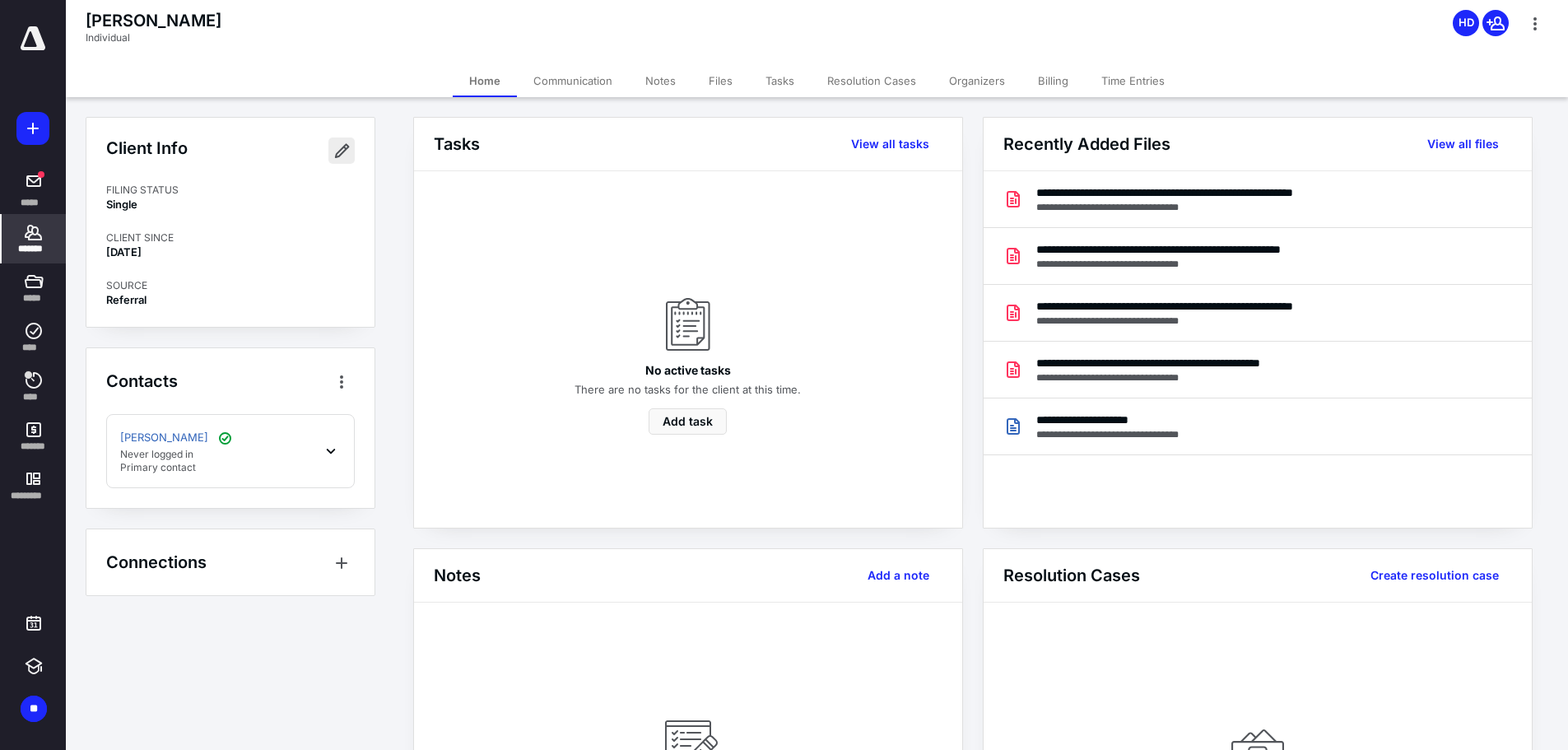 click at bounding box center [342, 151] 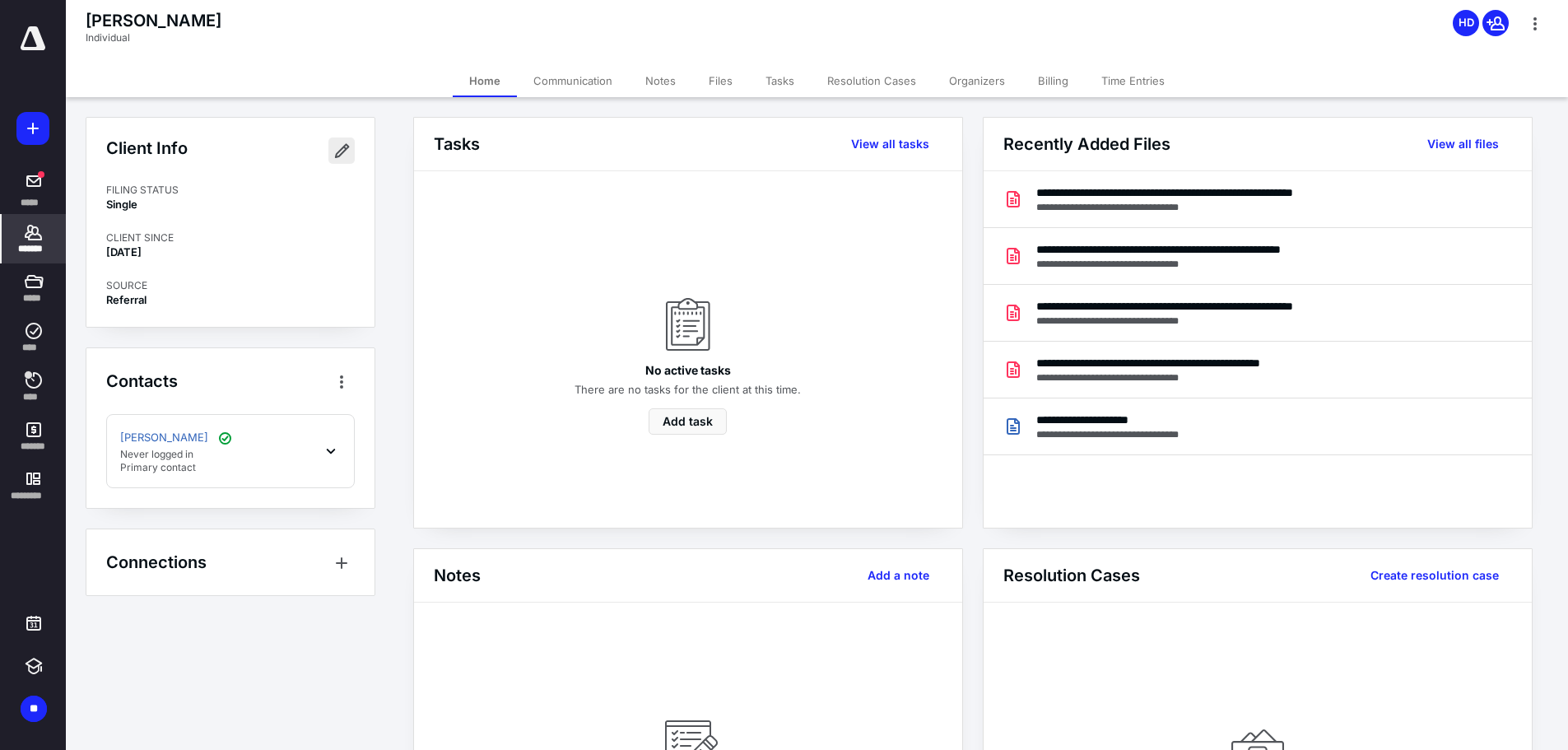 type on "**********" 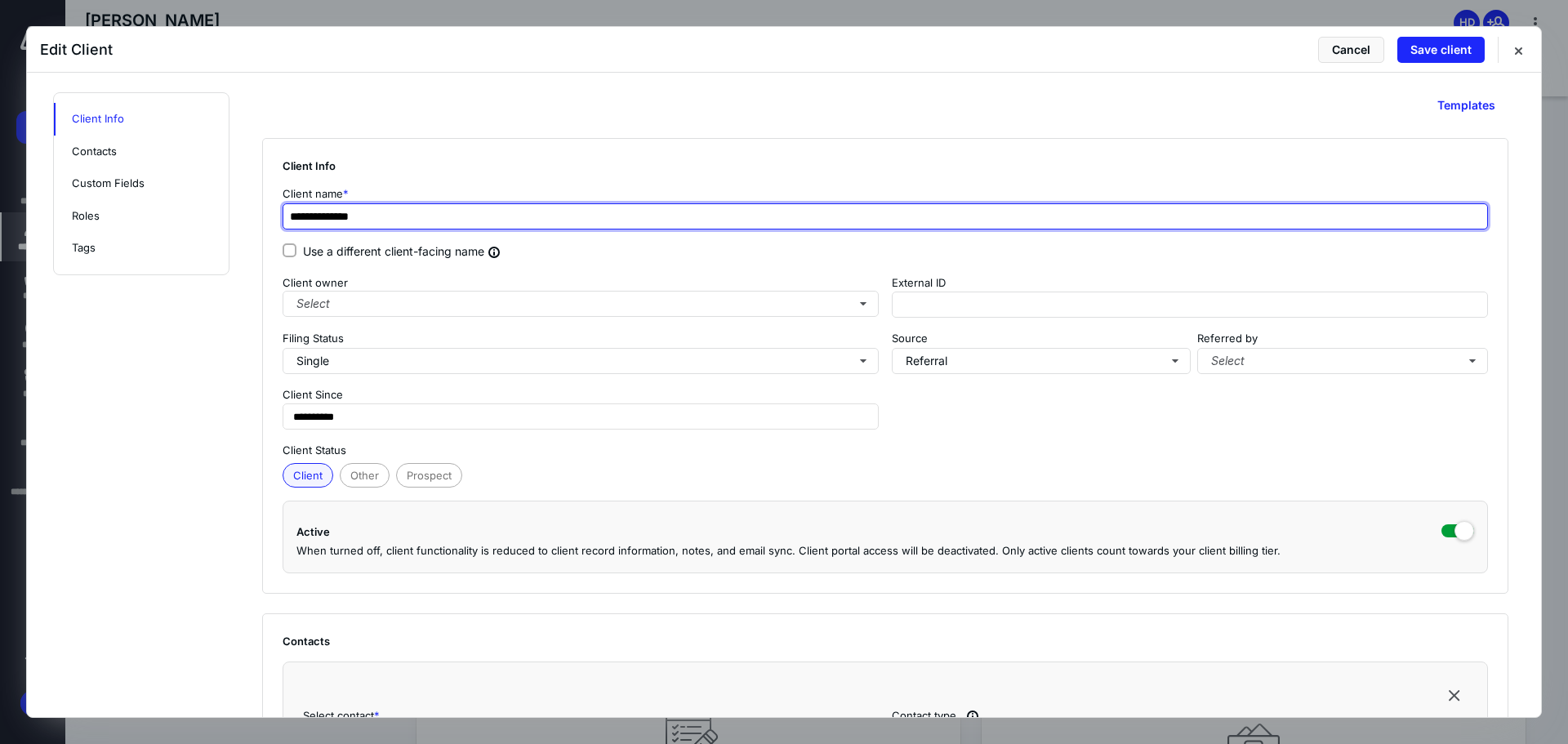 drag, startPoint x: 309, startPoint y: 211, endPoint x: 268, endPoint y: 197, distance: 43.324358 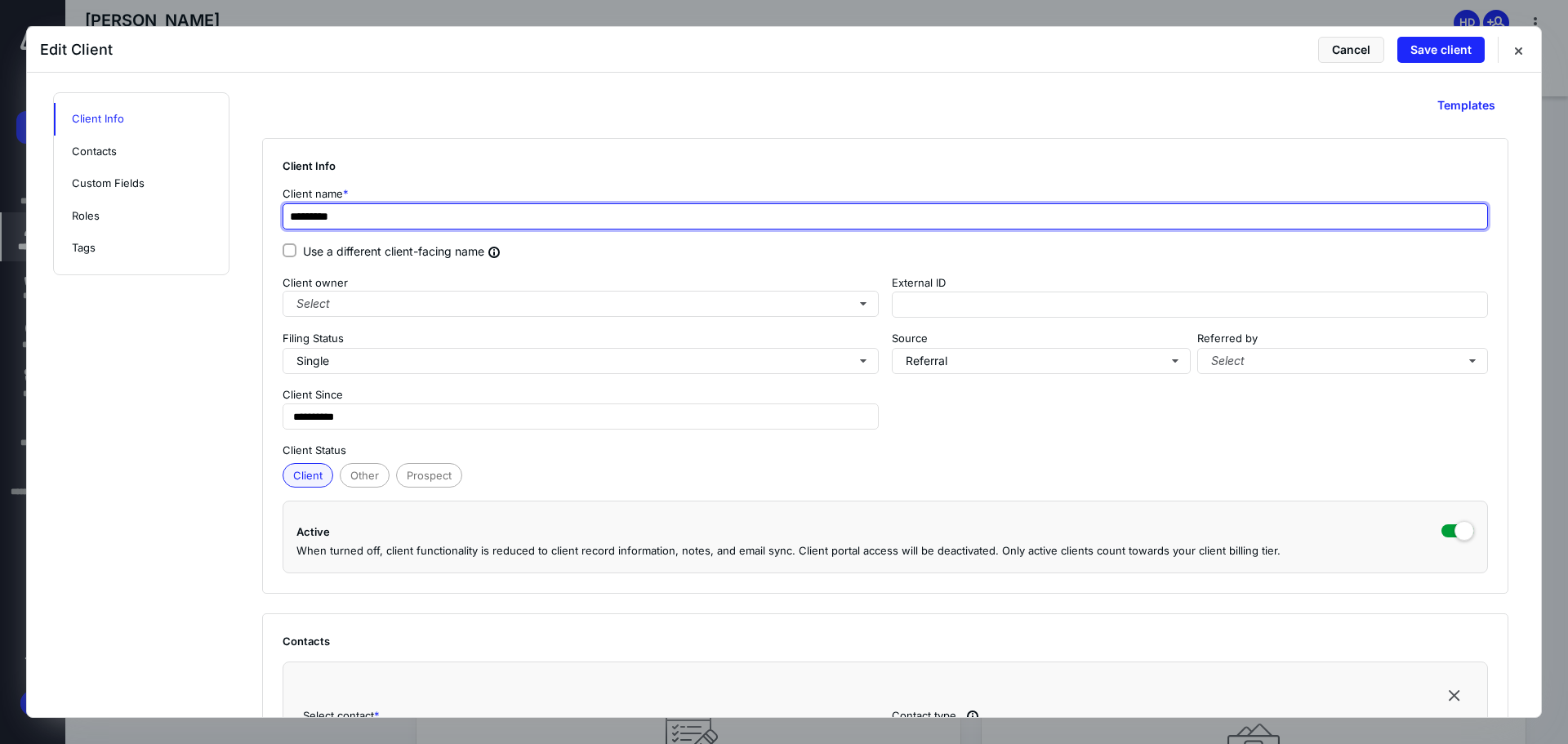click on "*********" at bounding box center [885, 216] 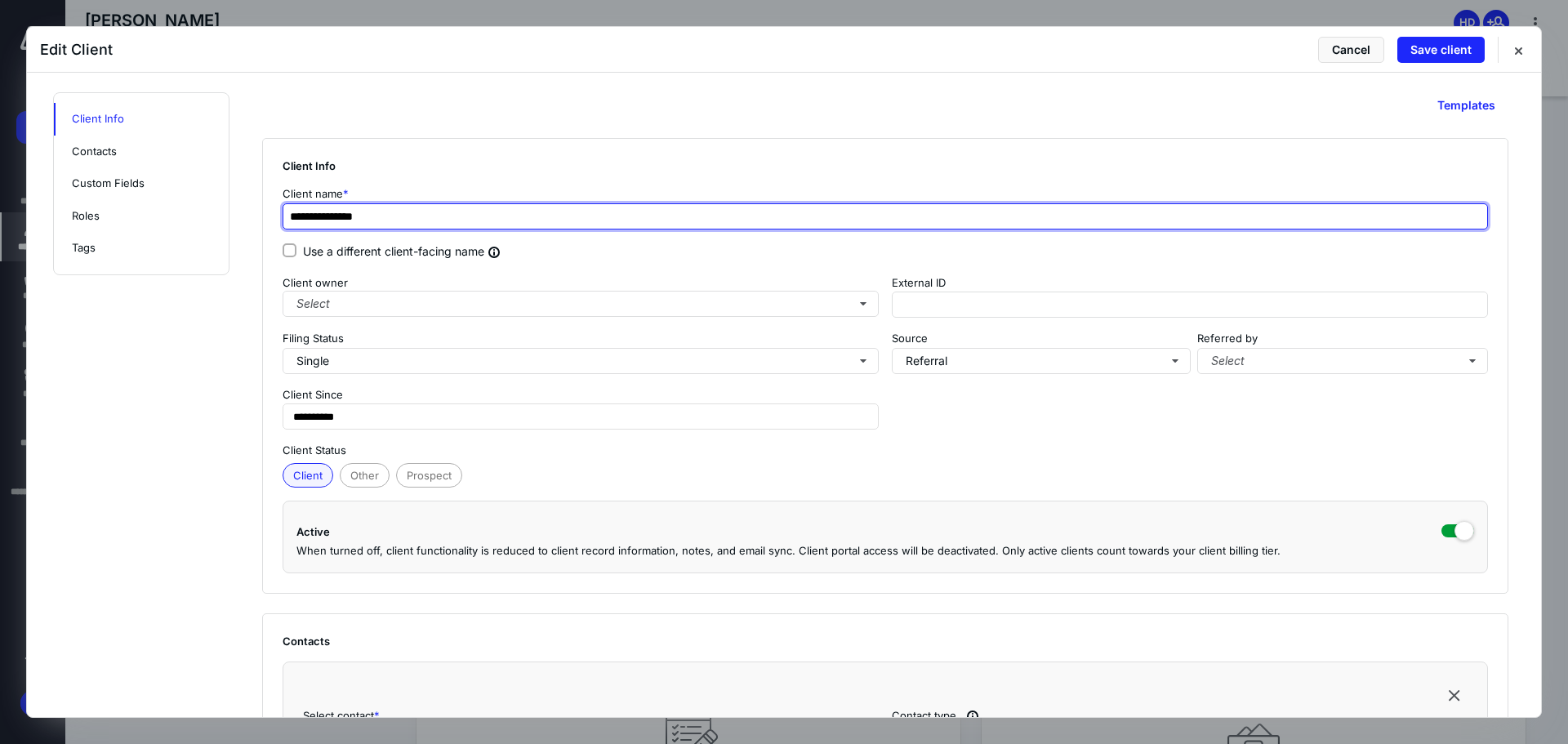 type on "**********" 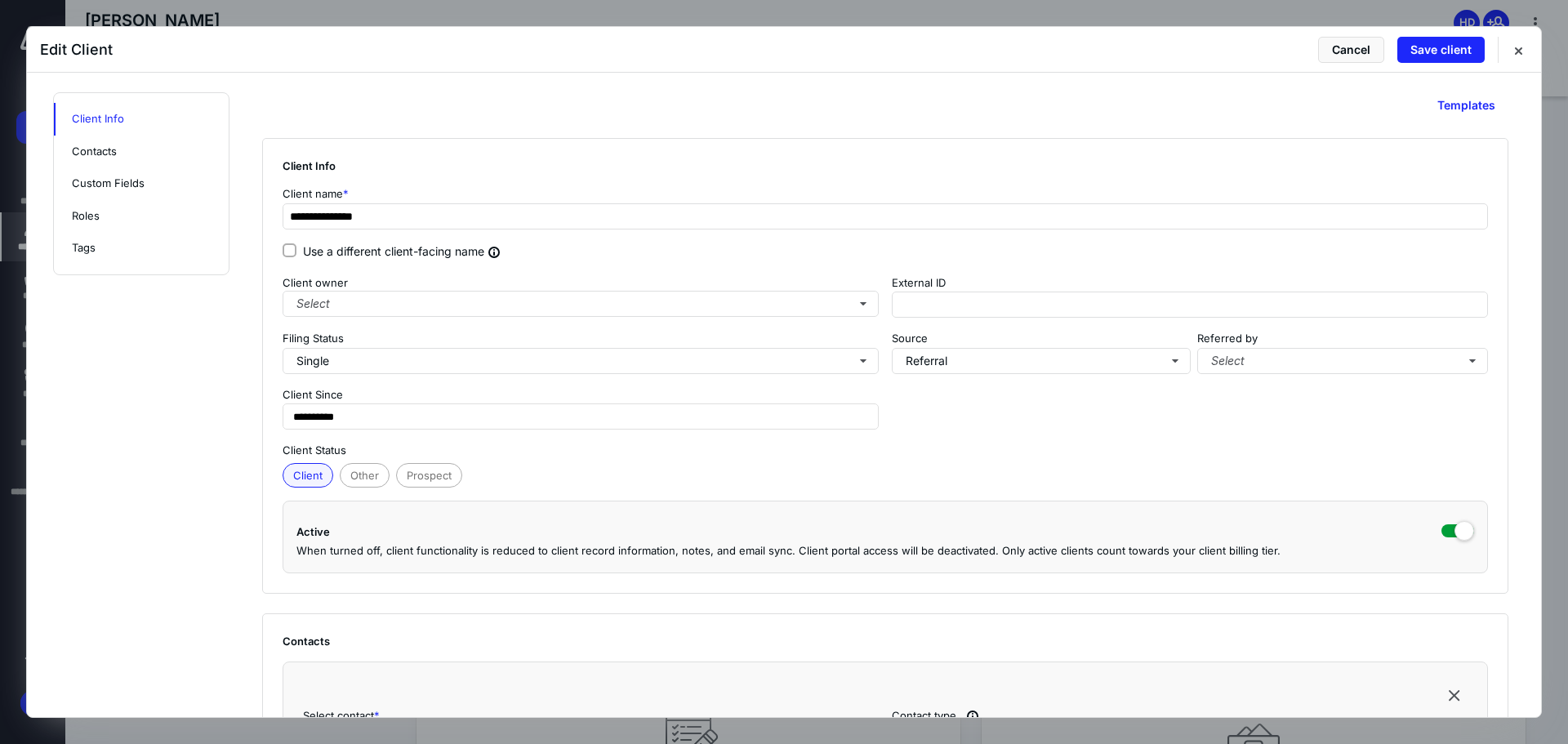click on "Client Info" at bounding box center (885, 166) 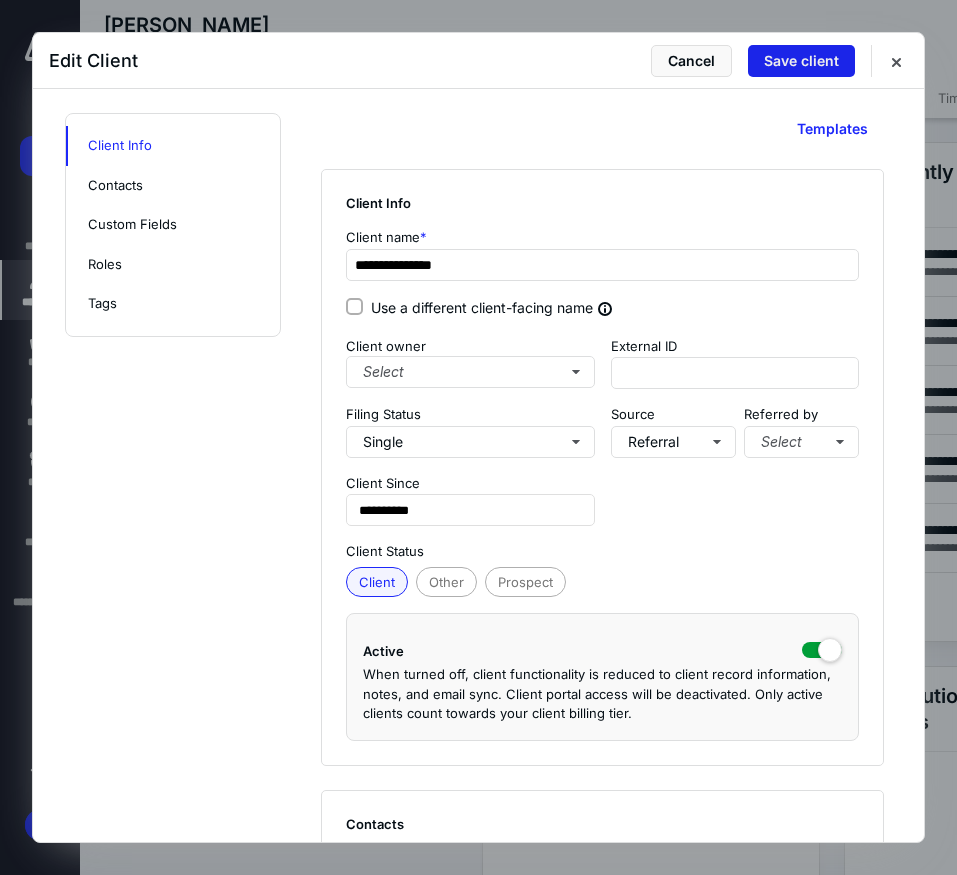 click on "Save client" at bounding box center (801, 61) 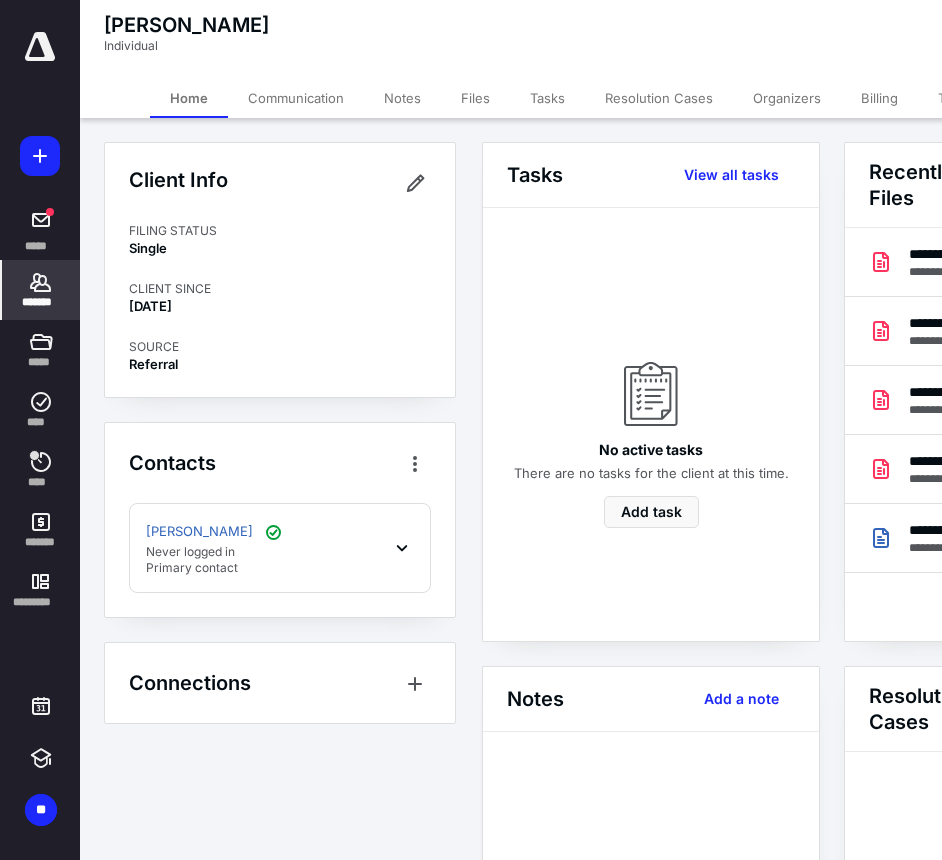 click on "Files" at bounding box center (475, 98) 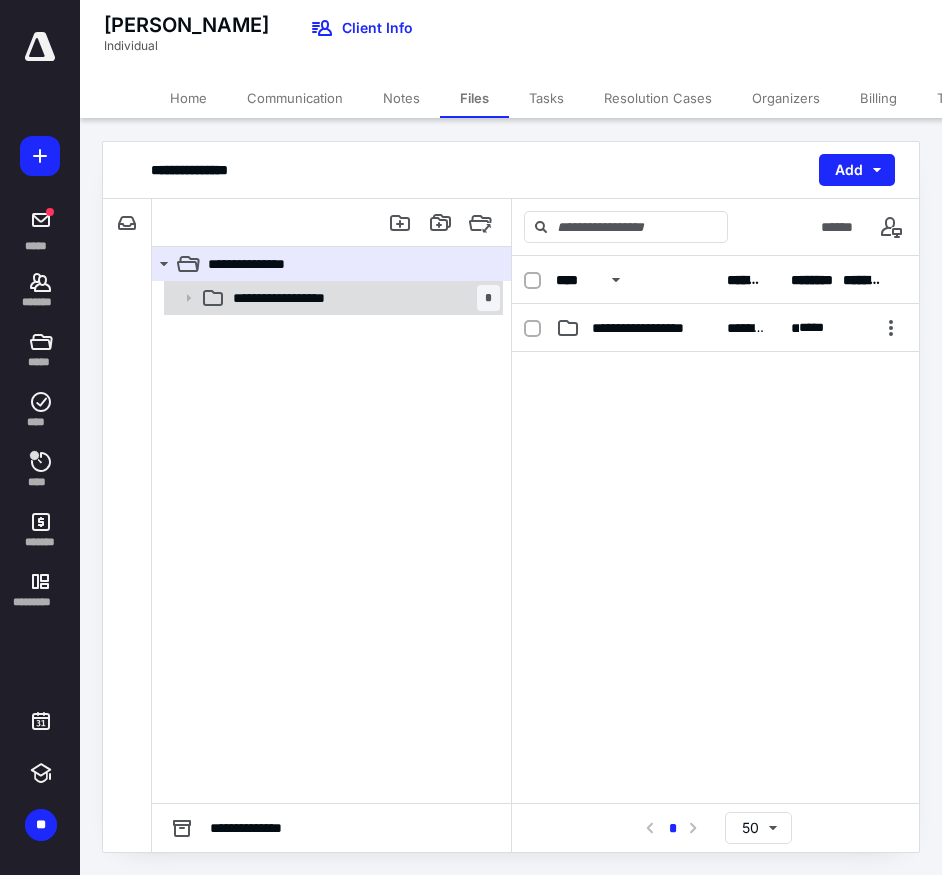 click 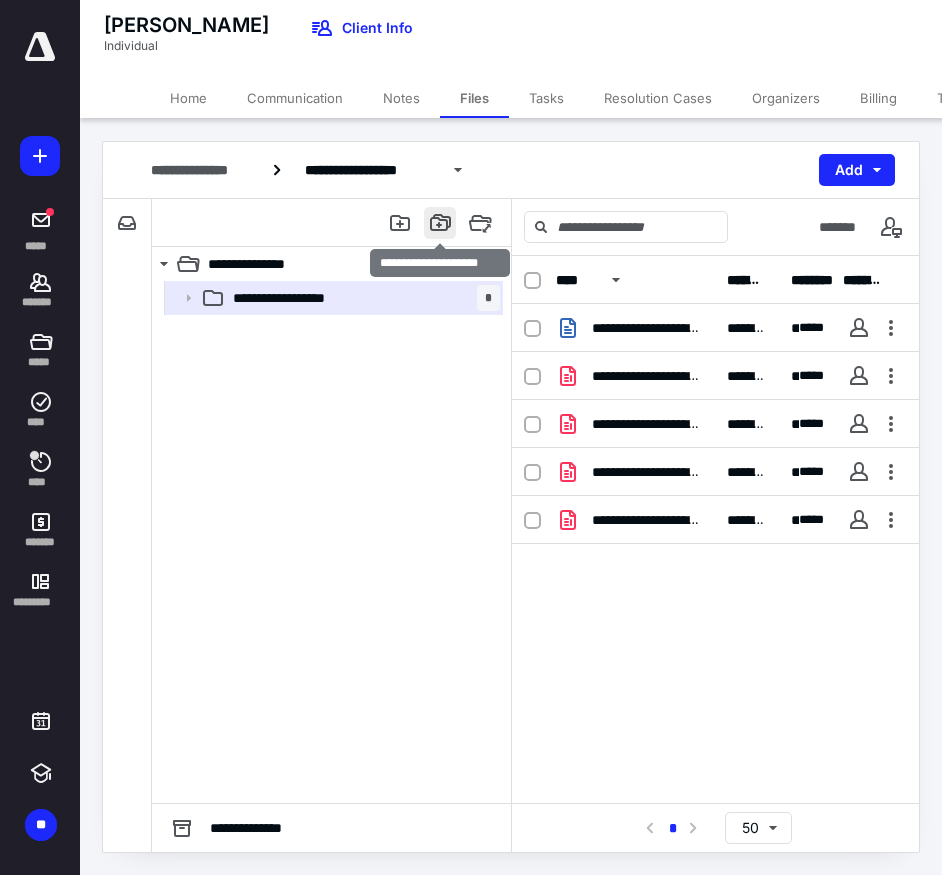 click at bounding box center [440, 223] 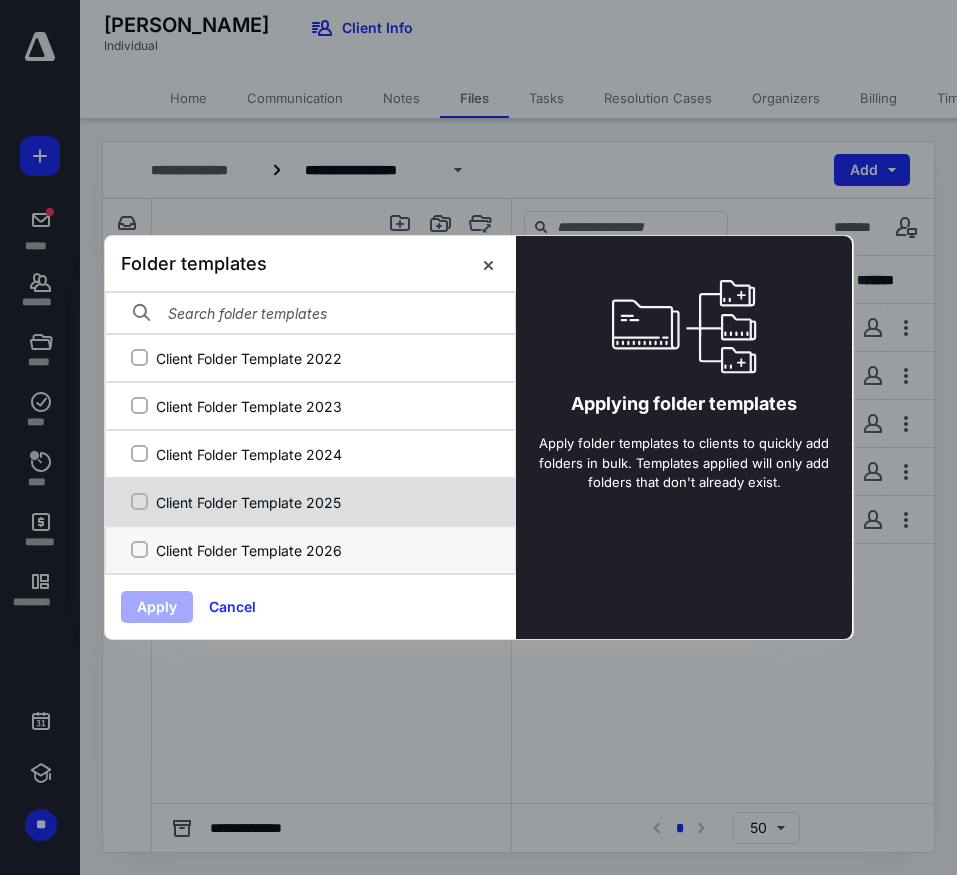 drag, startPoint x: 258, startPoint y: 496, endPoint x: 244, endPoint y: 543, distance: 49.0408 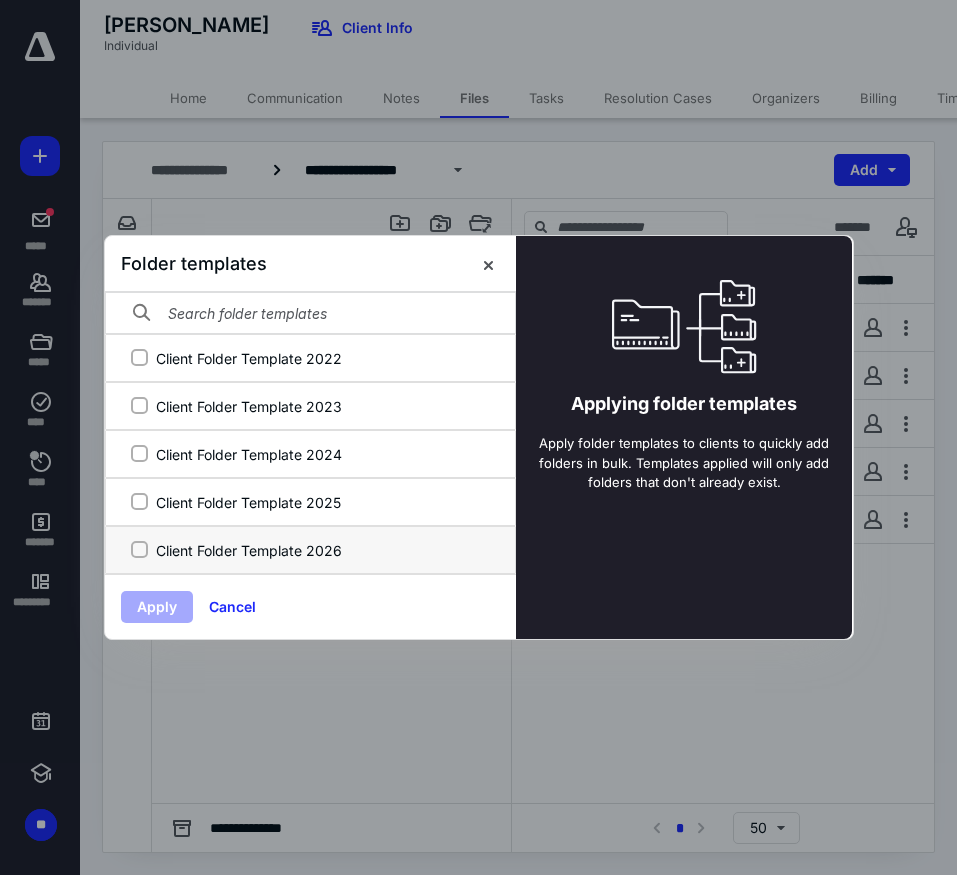 click on "Client Folder Template 2025" at bounding box center (139, 502) 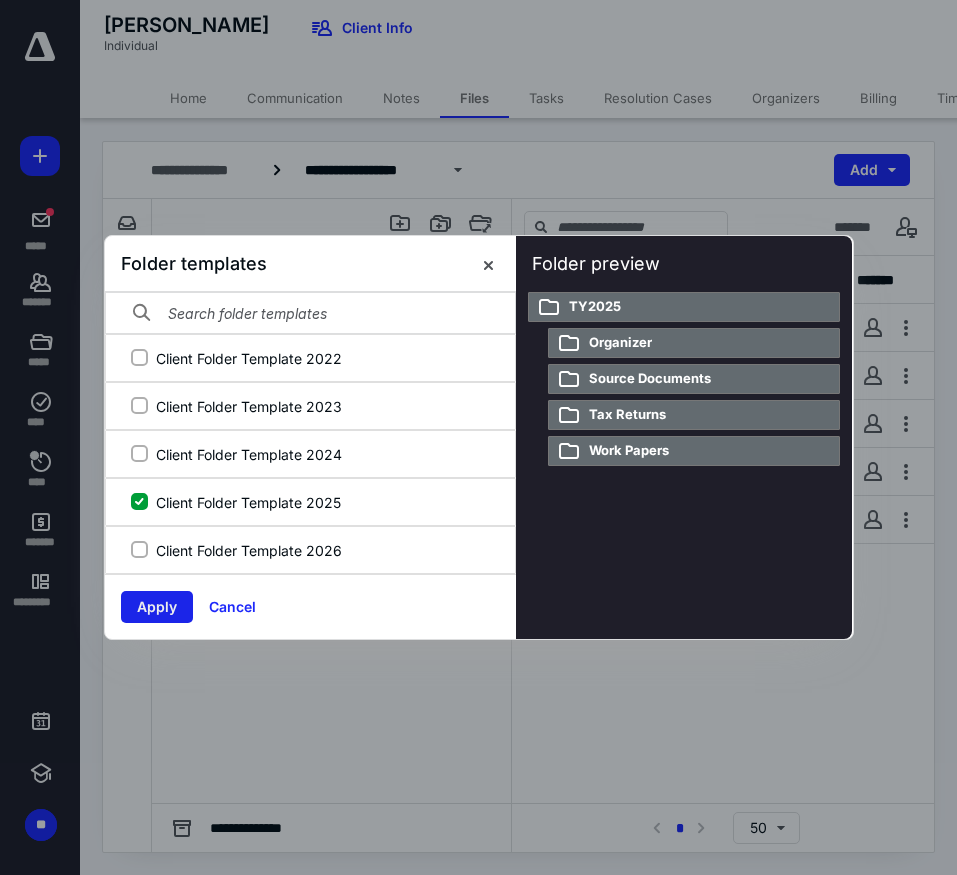 click on "Apply" at bounding box center (157, 607) 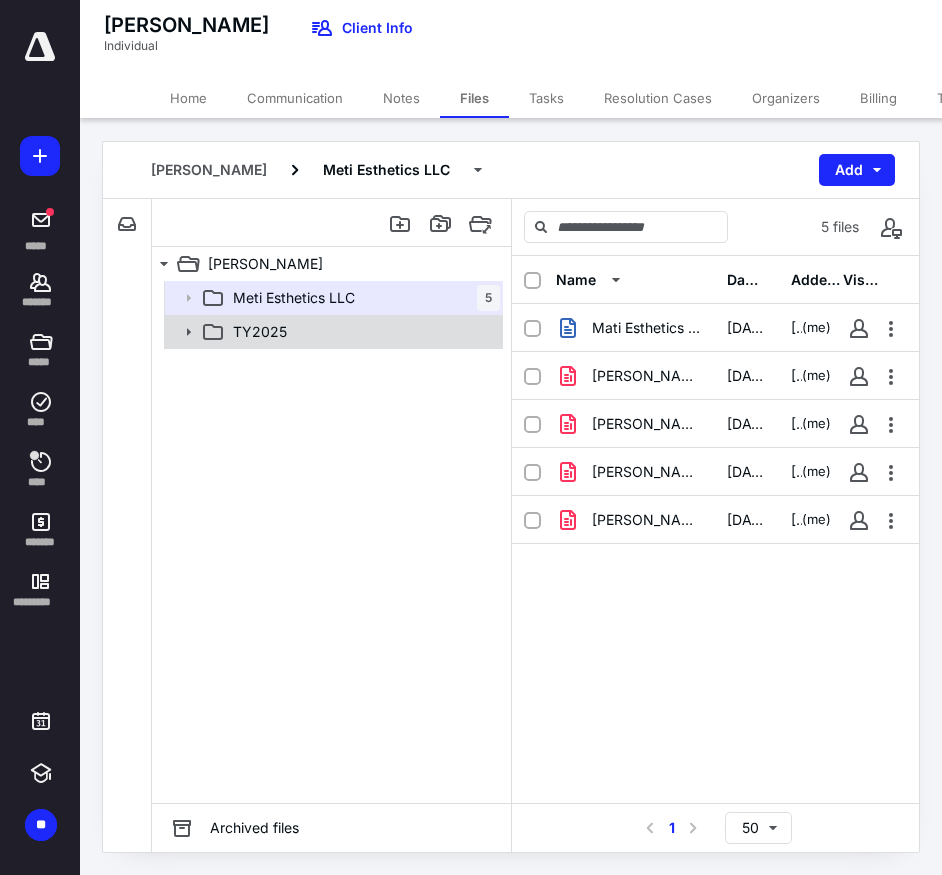 click 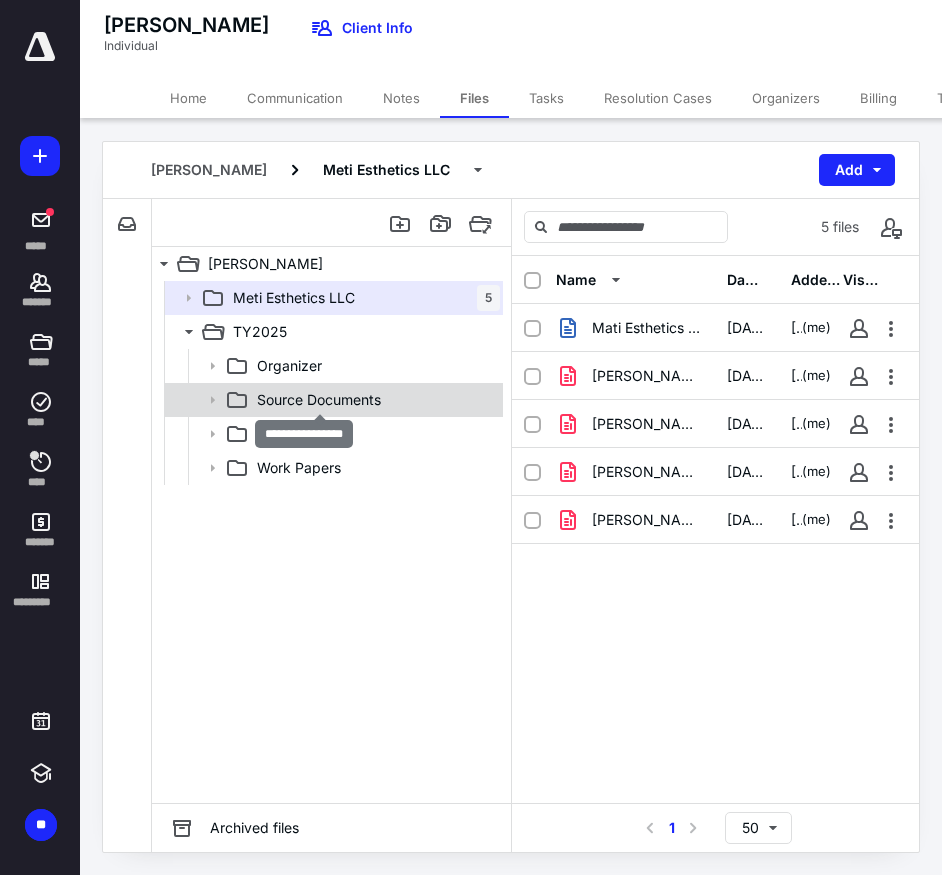 click on "Source Documents" at bounding box center [319, 400] 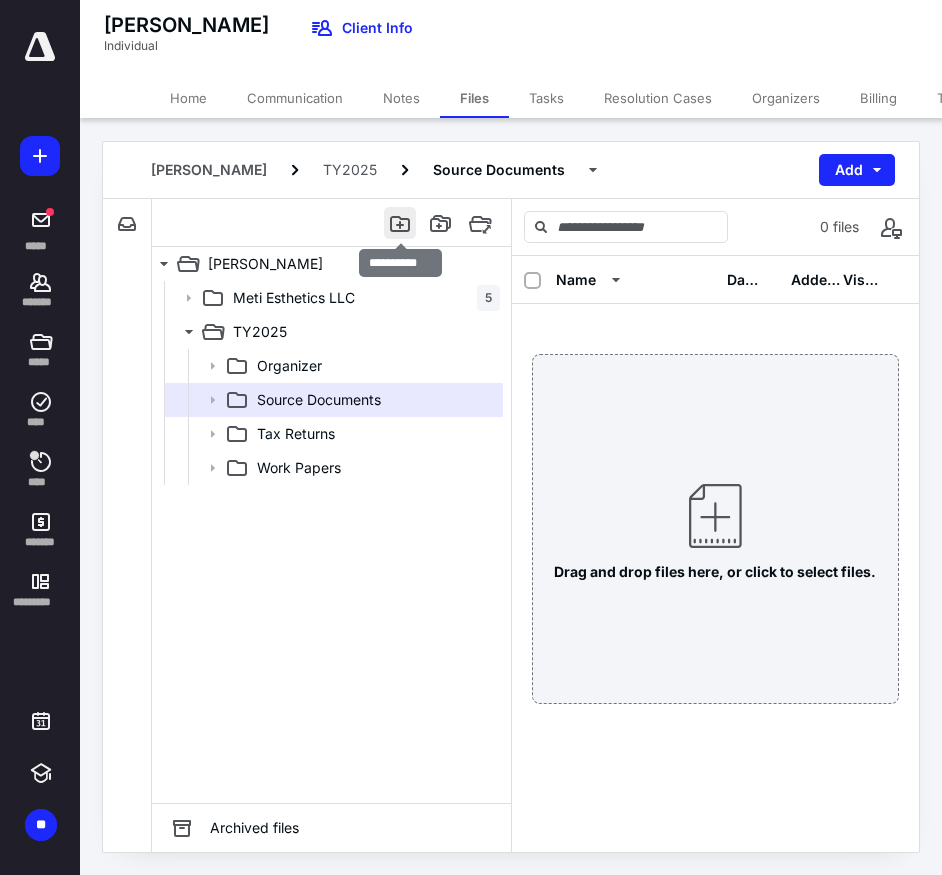 click at bounding box center (400, 223) 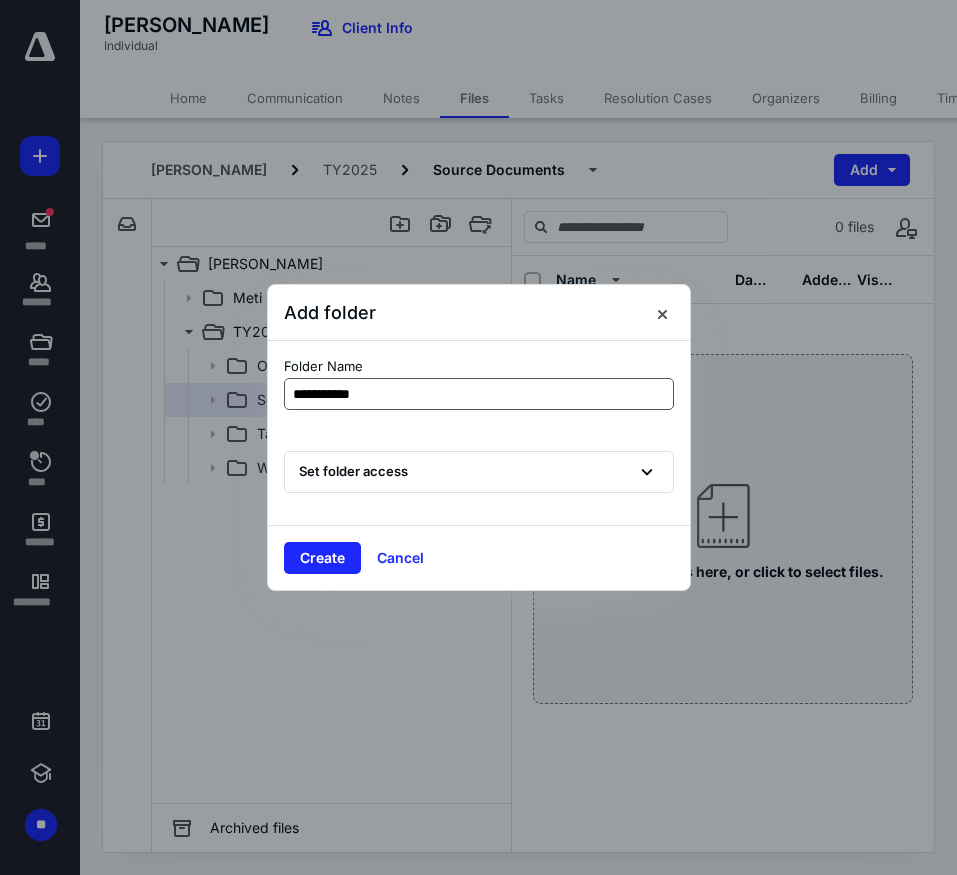 click on "**********" at bounding box center [479, 394] 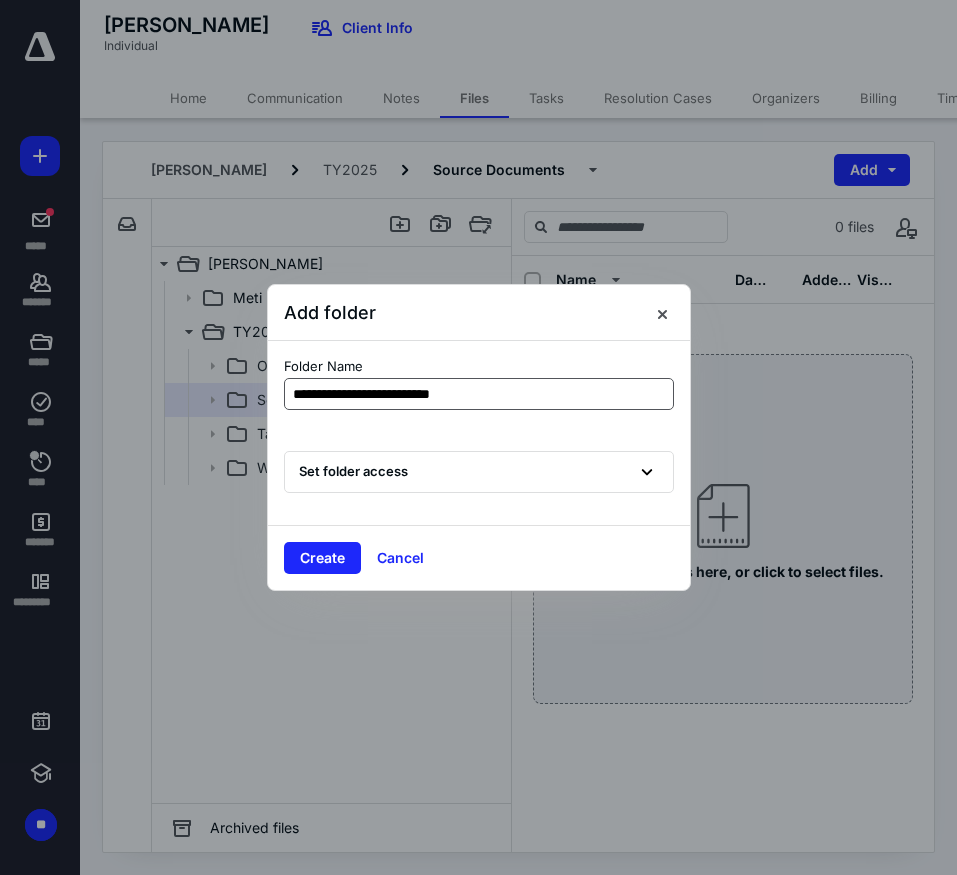 type on "**********" 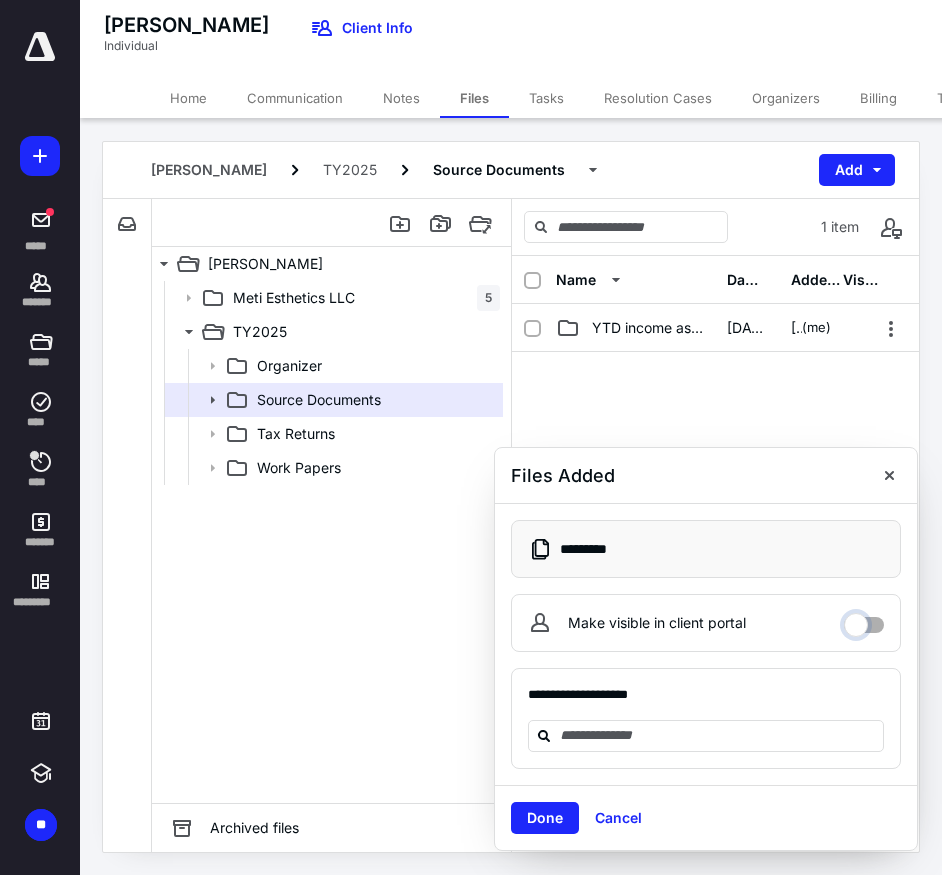 click on "Make visible in client portal" at bounding box center (864, 620) 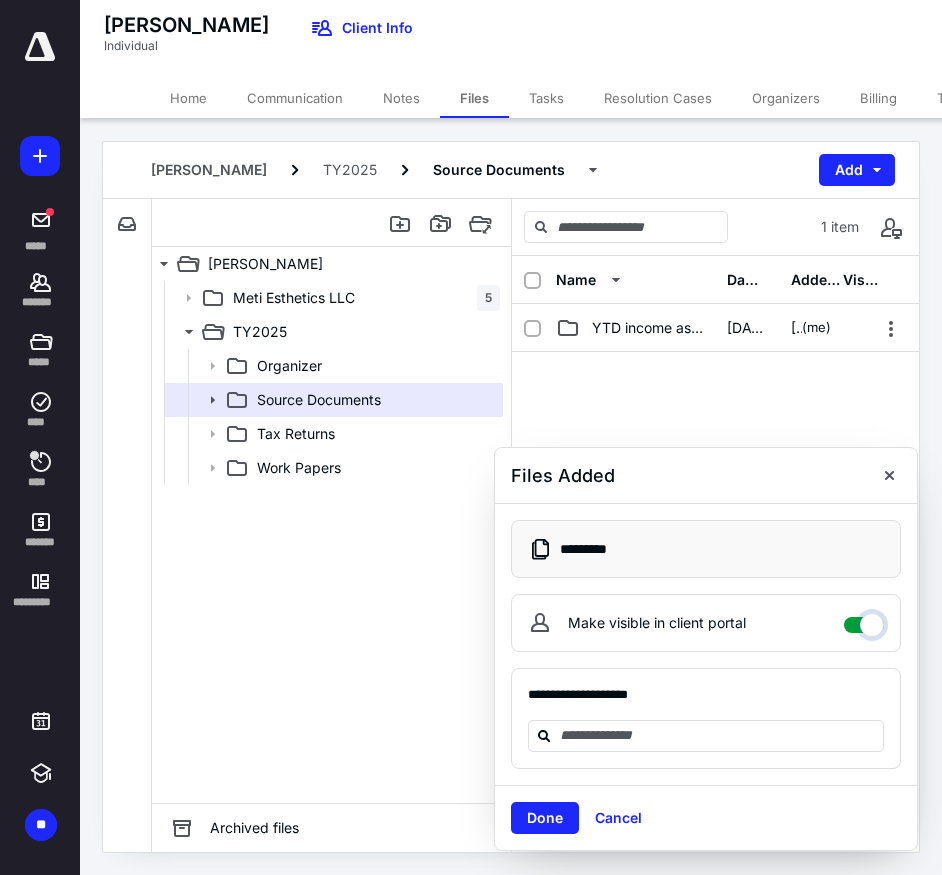 checkbox on "****" 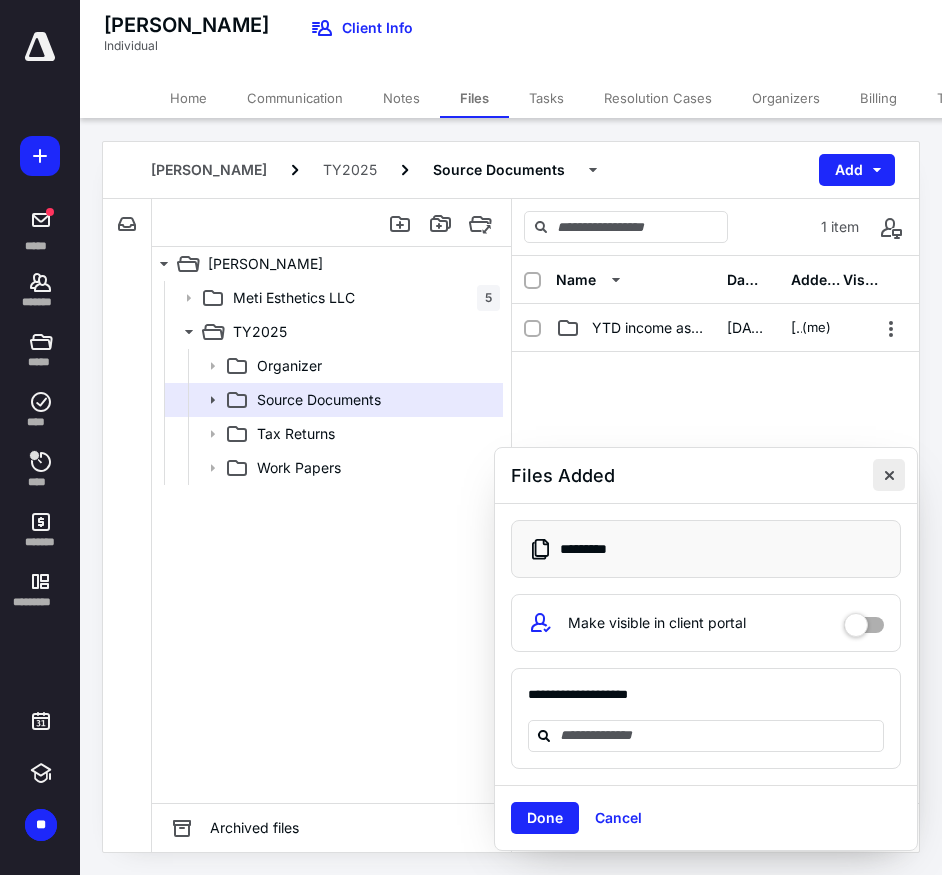 click at bounding box center (889, 475) 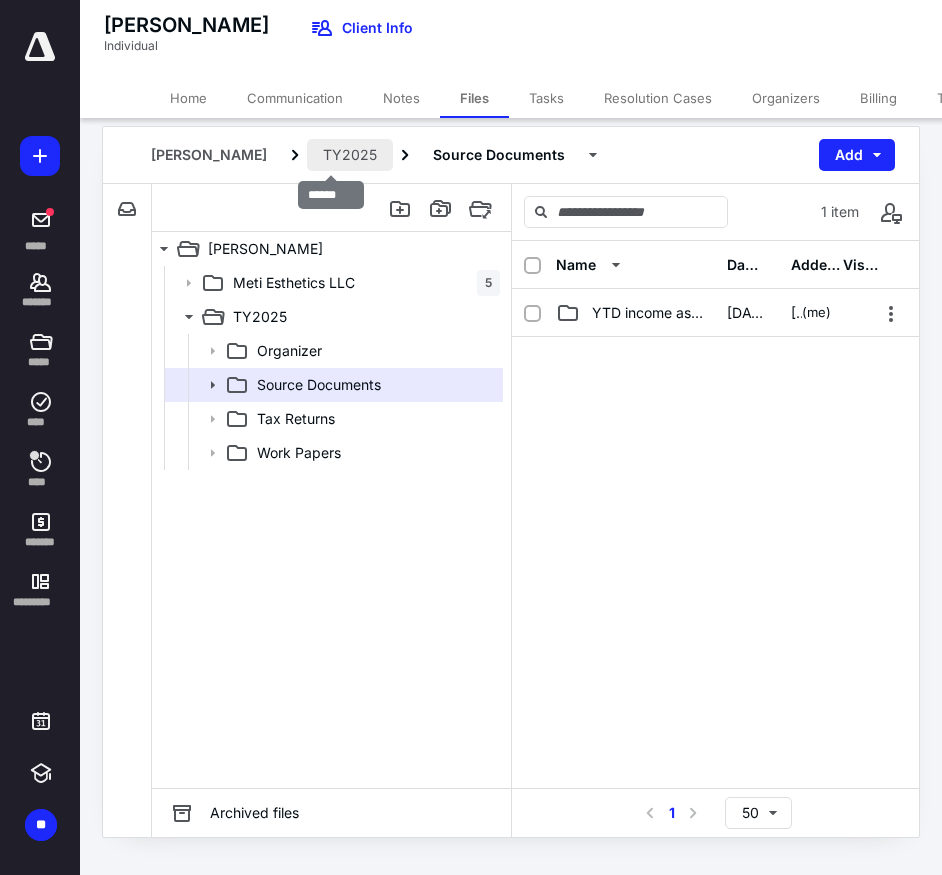 scroll, scrollTop: 19, scrollLeft: 0, axis: vertical 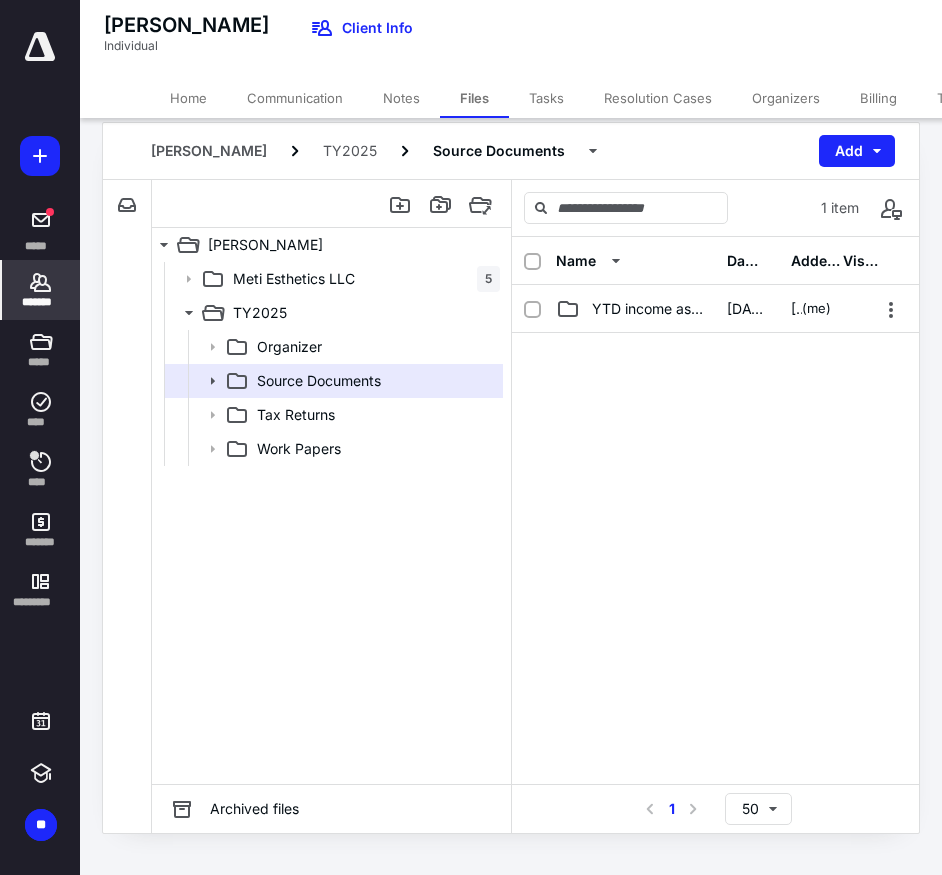 click on "*******" at bounding box center [41, 302] 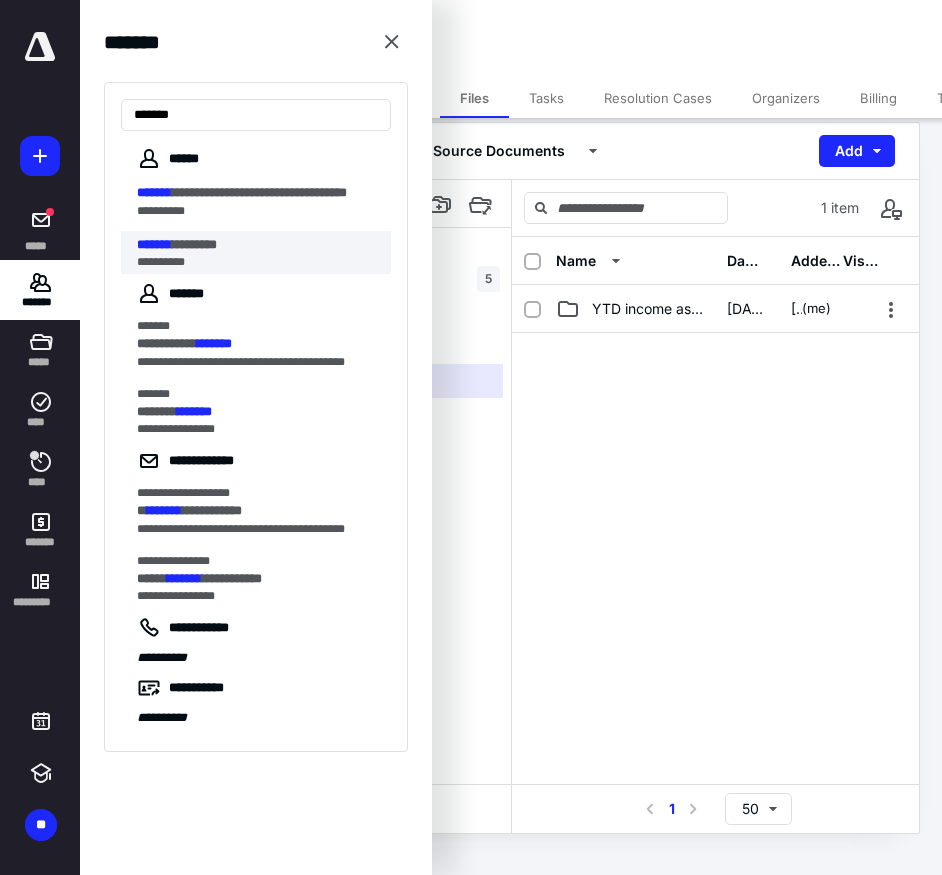 type on "*******" 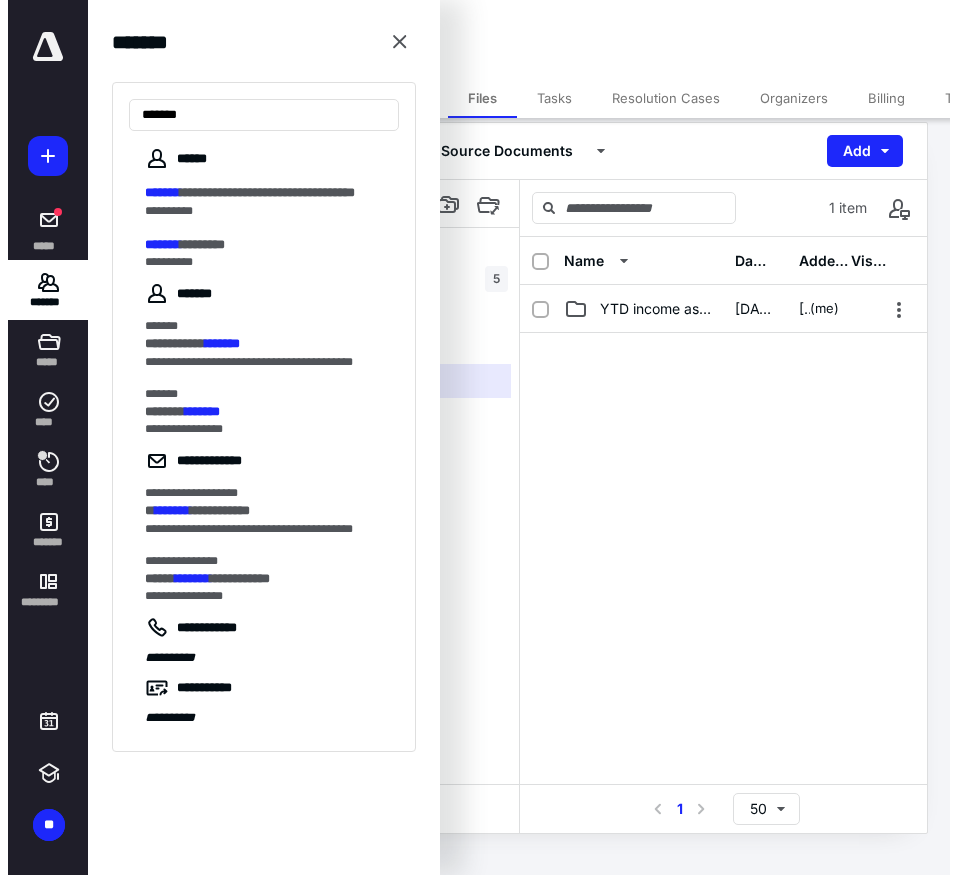 scroll, scrollTop: 0, scrollLeft: 0, axis: both 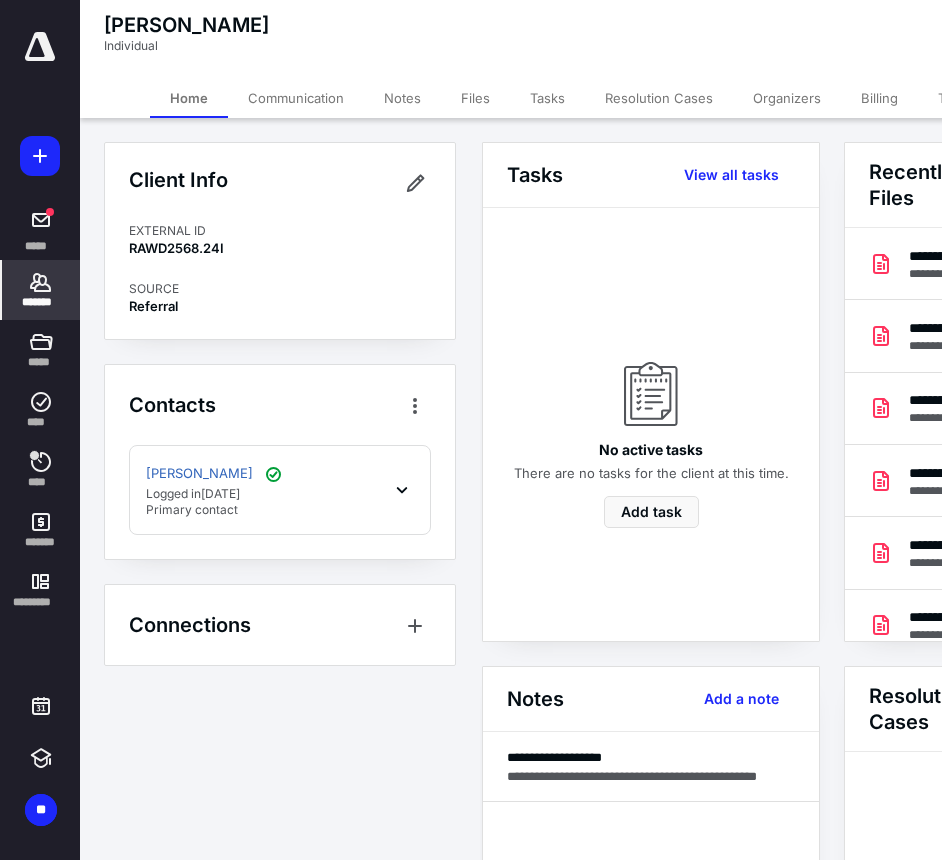 click on "Files" at bounding box center (475, 98) 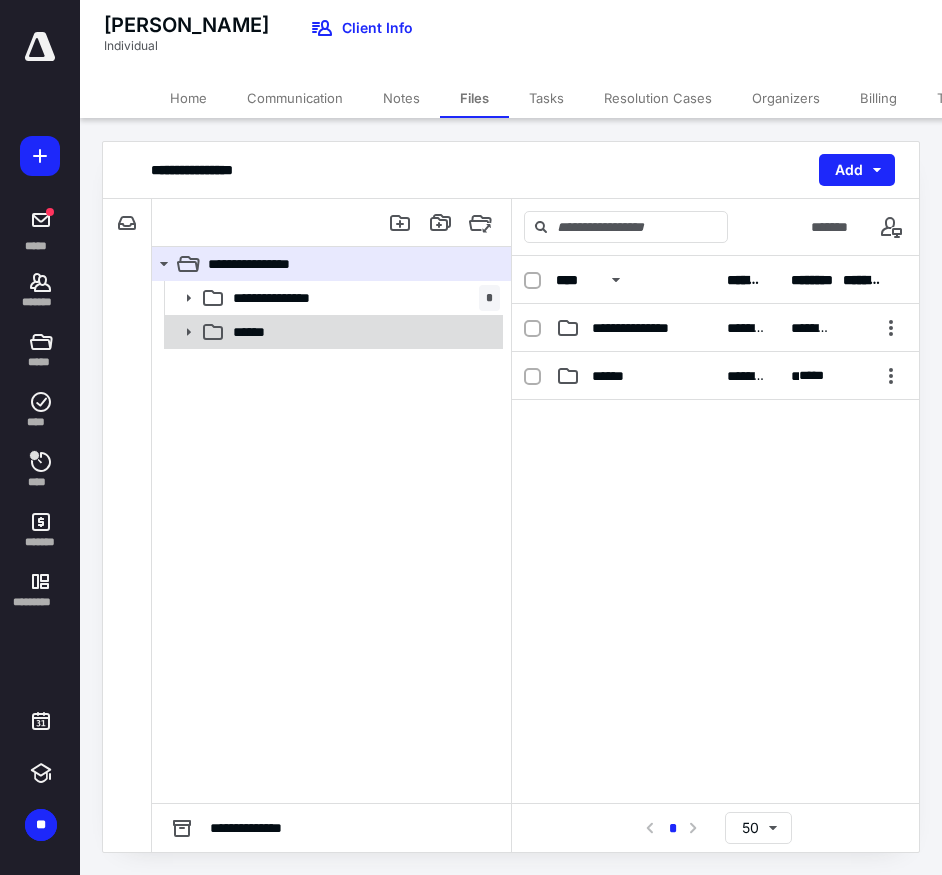 click on "******" at bounding box center [260, 332] 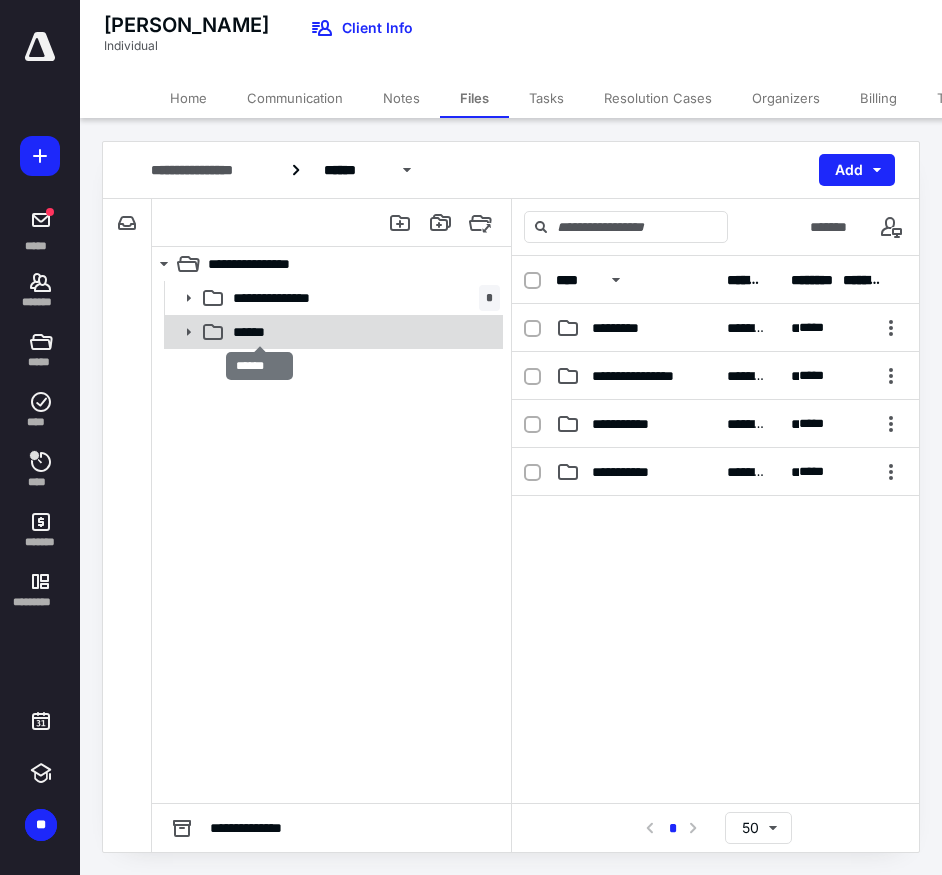 click on "******" at bounding box center (260, 332) 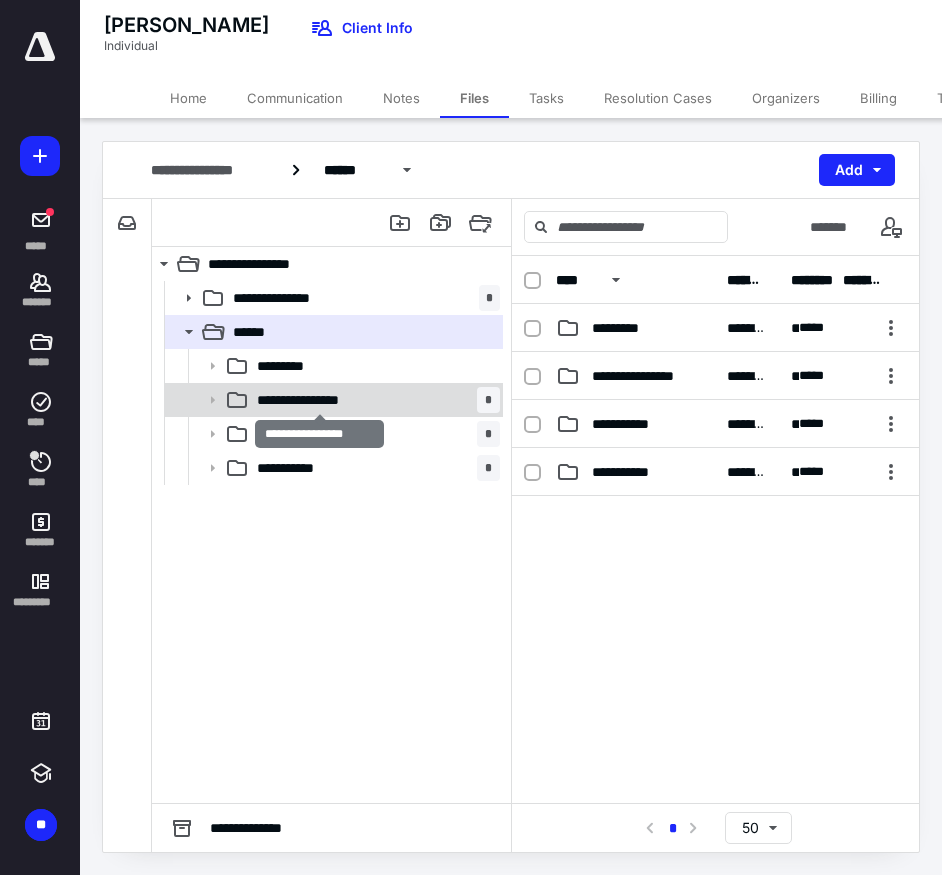 click on "**********" at bounding box center (320, 400) 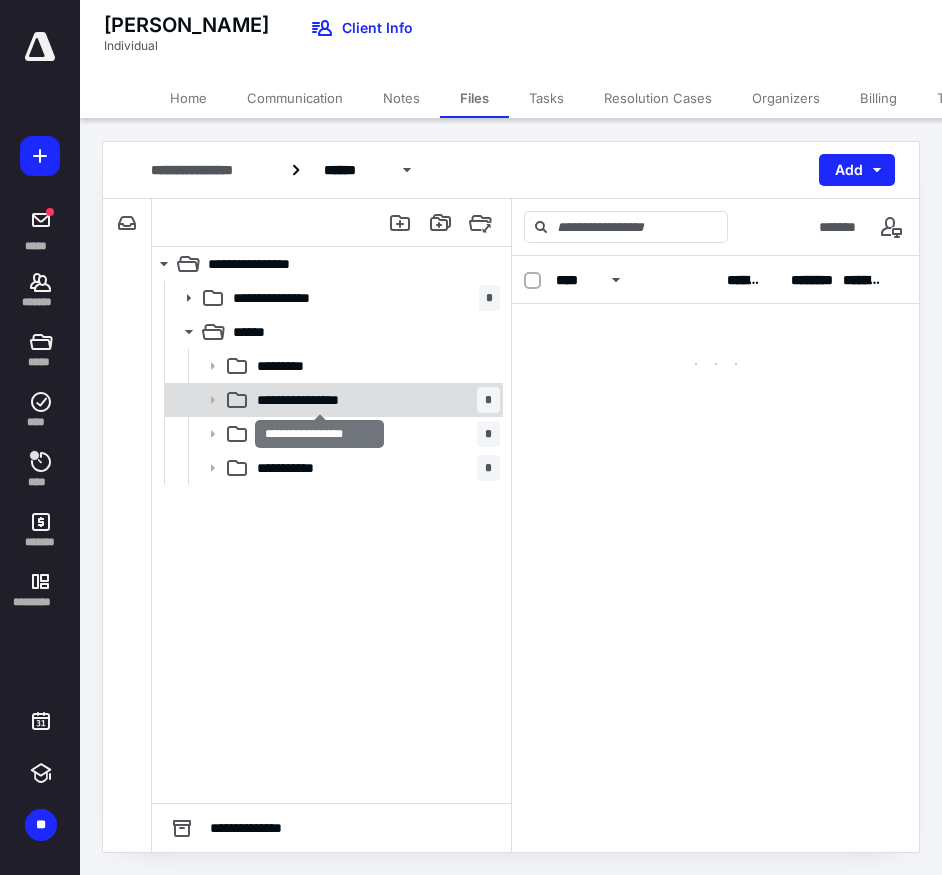 click on "**********" at bounding box center (320, 400) 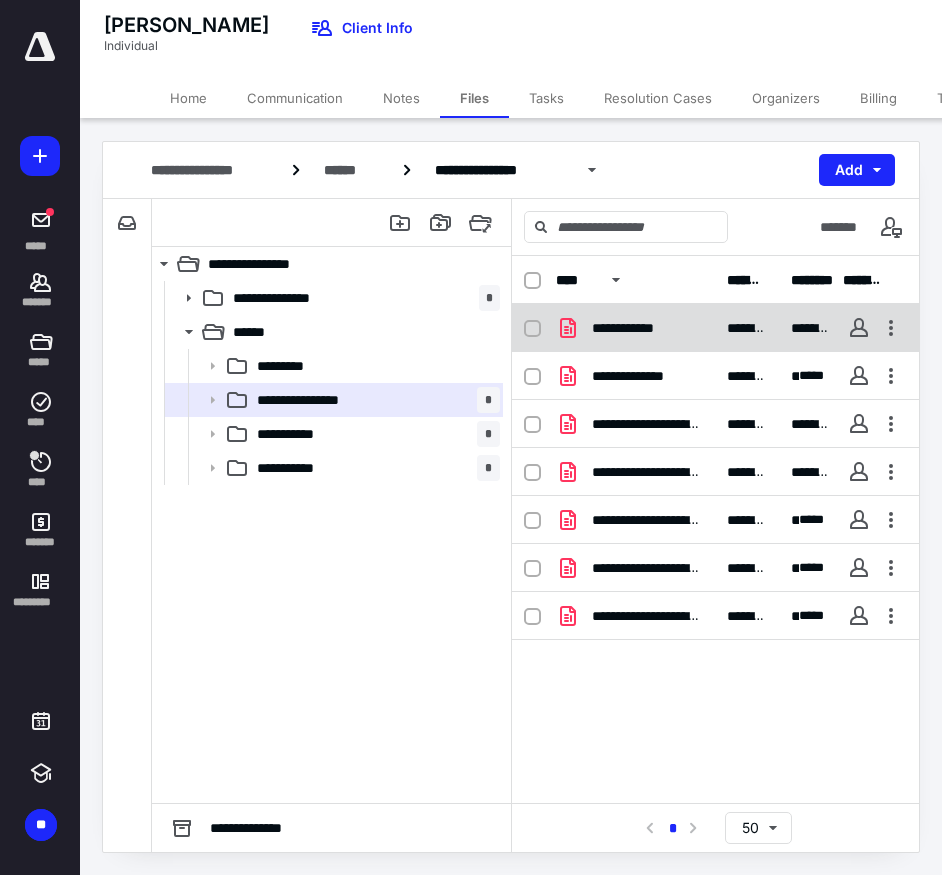 click on "**********" at bounding box center (634, 328) 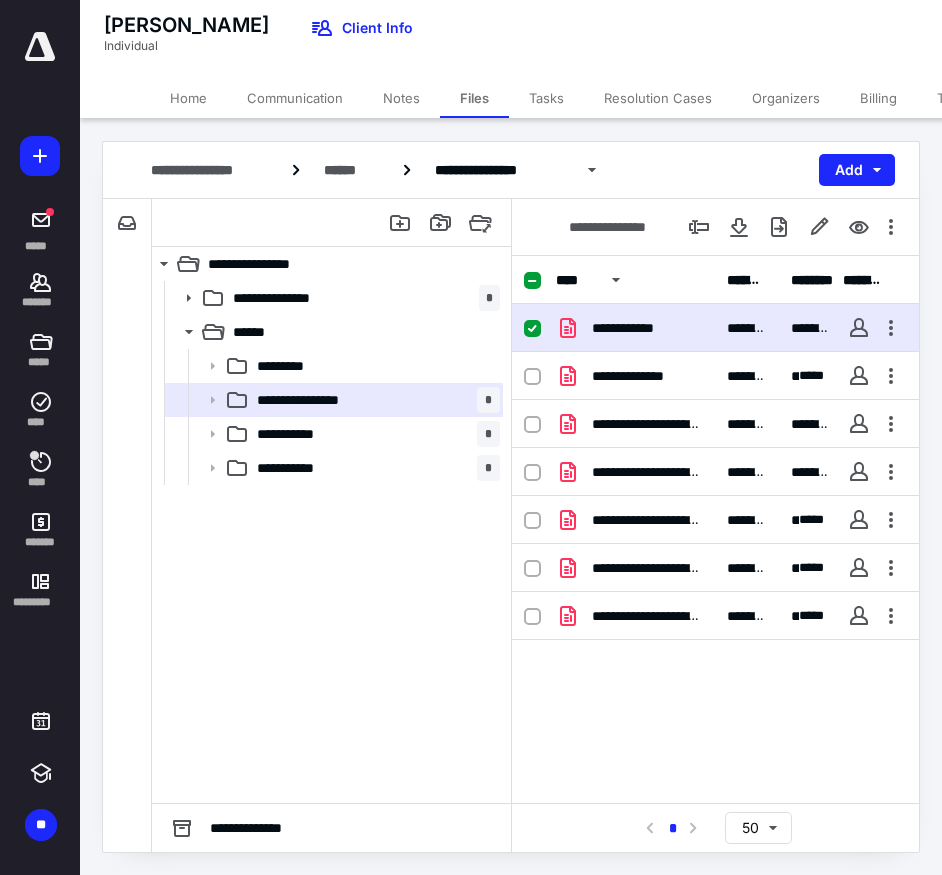 click on "**********" at bounding box center [634, 328] 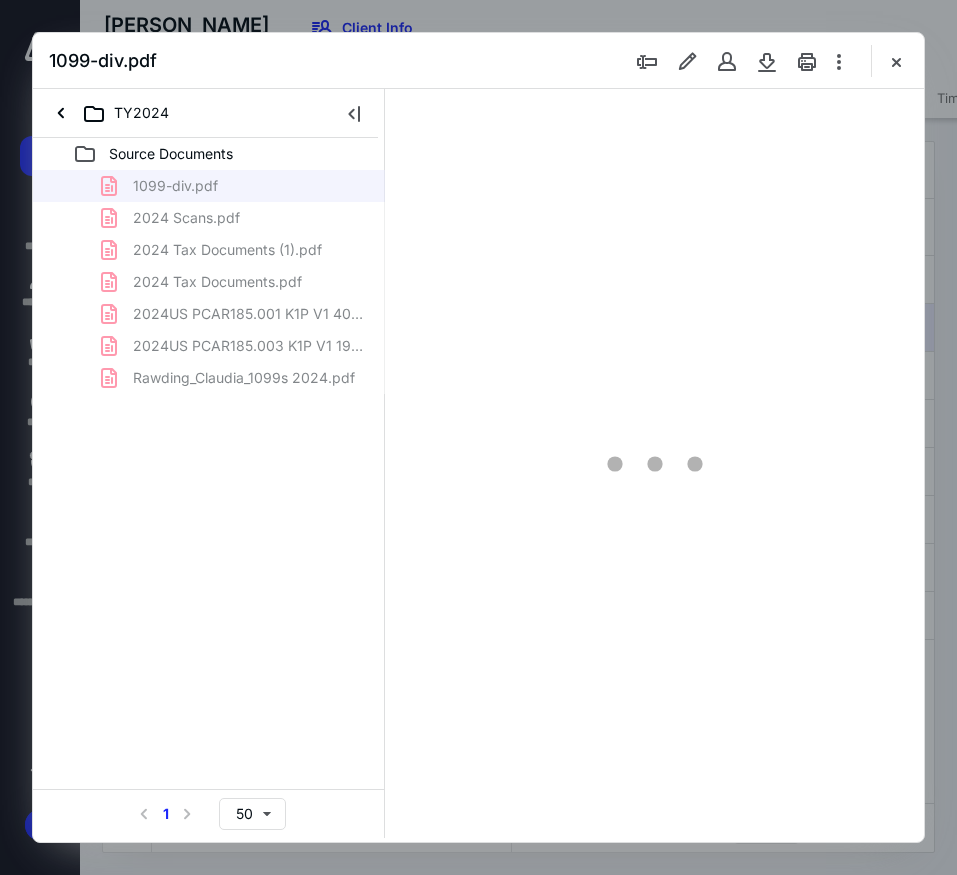 scroll, scrollTop: 0, scrollLeft: 0, axis: both 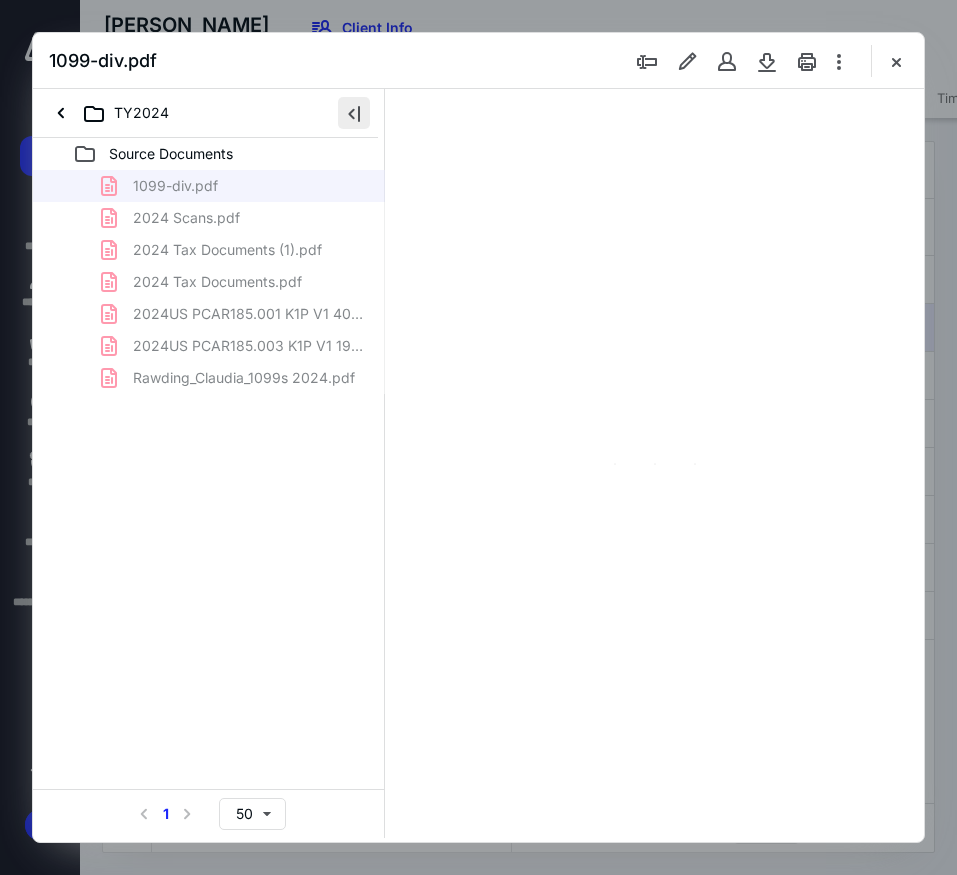 type on "*" 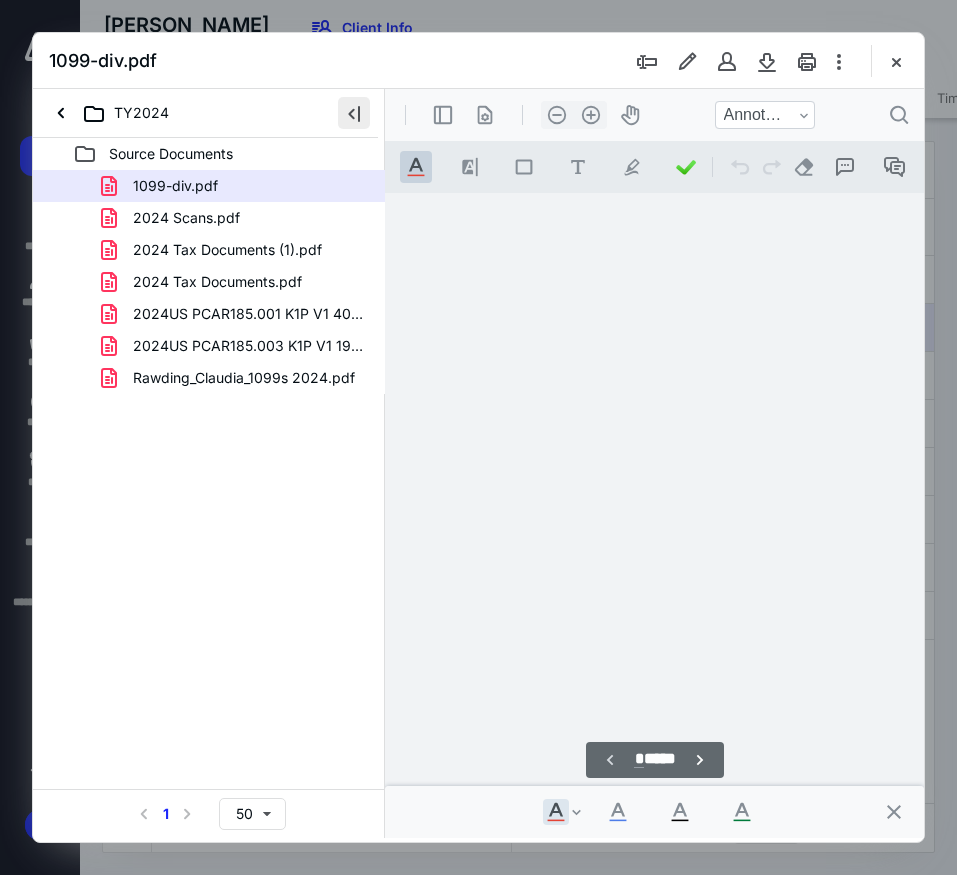 scroll, scrollTop: 107, scrollLeft: 0, axis: vertical 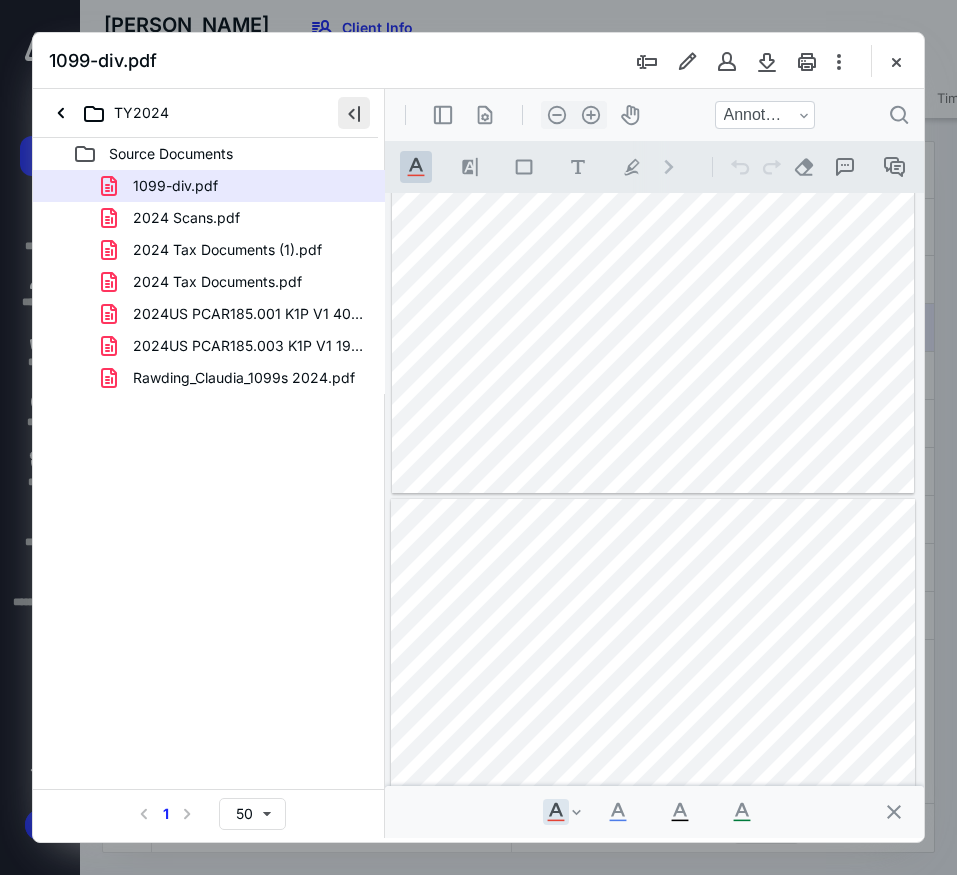 click at bounding box center (354, 113) 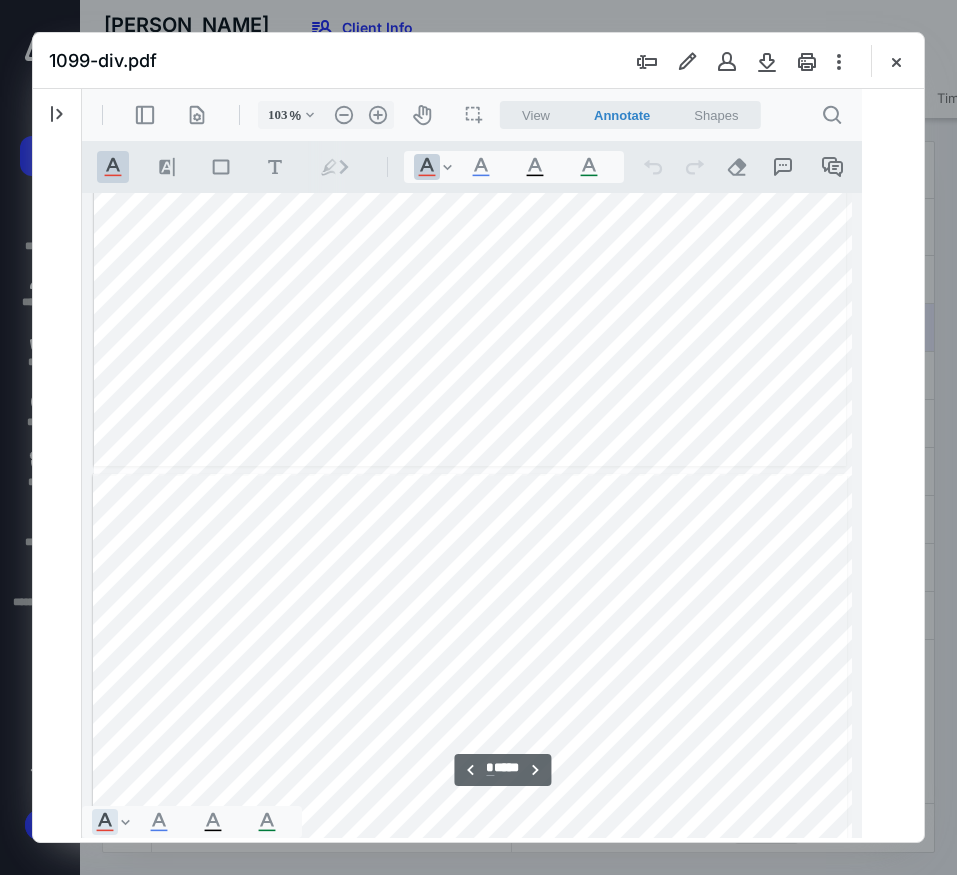 type on "104" 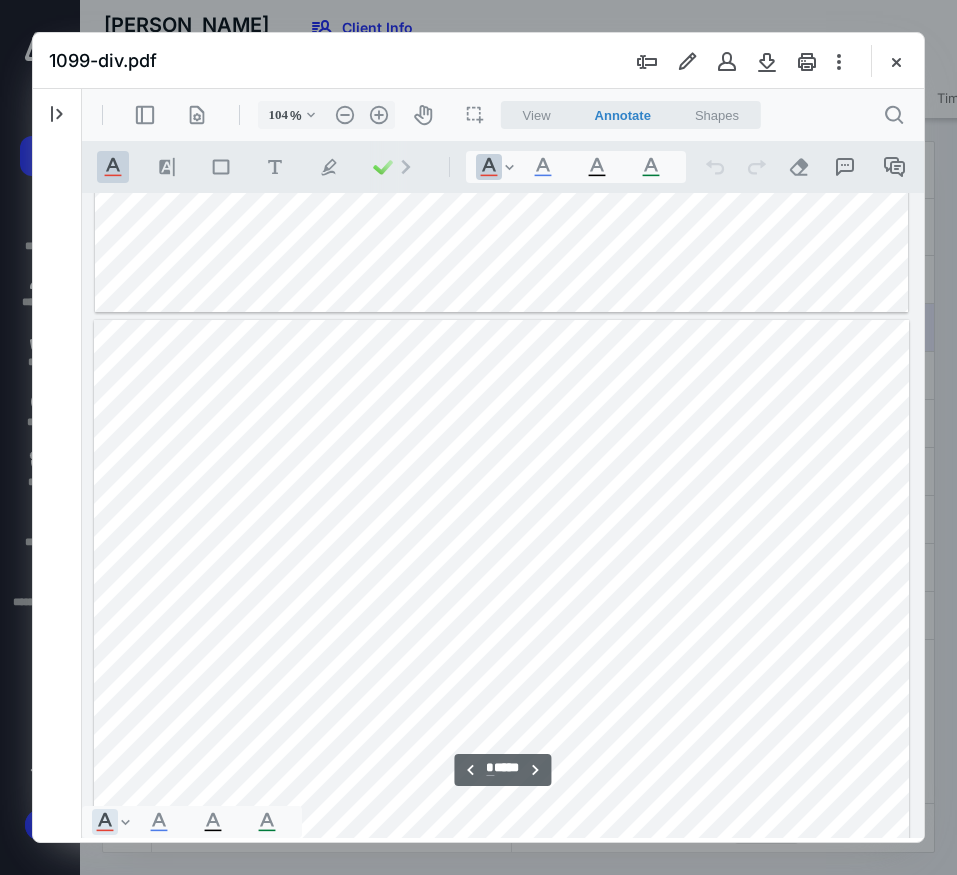 scroll, scrollTop: 700, scrollLeft: 0, axis: vertical 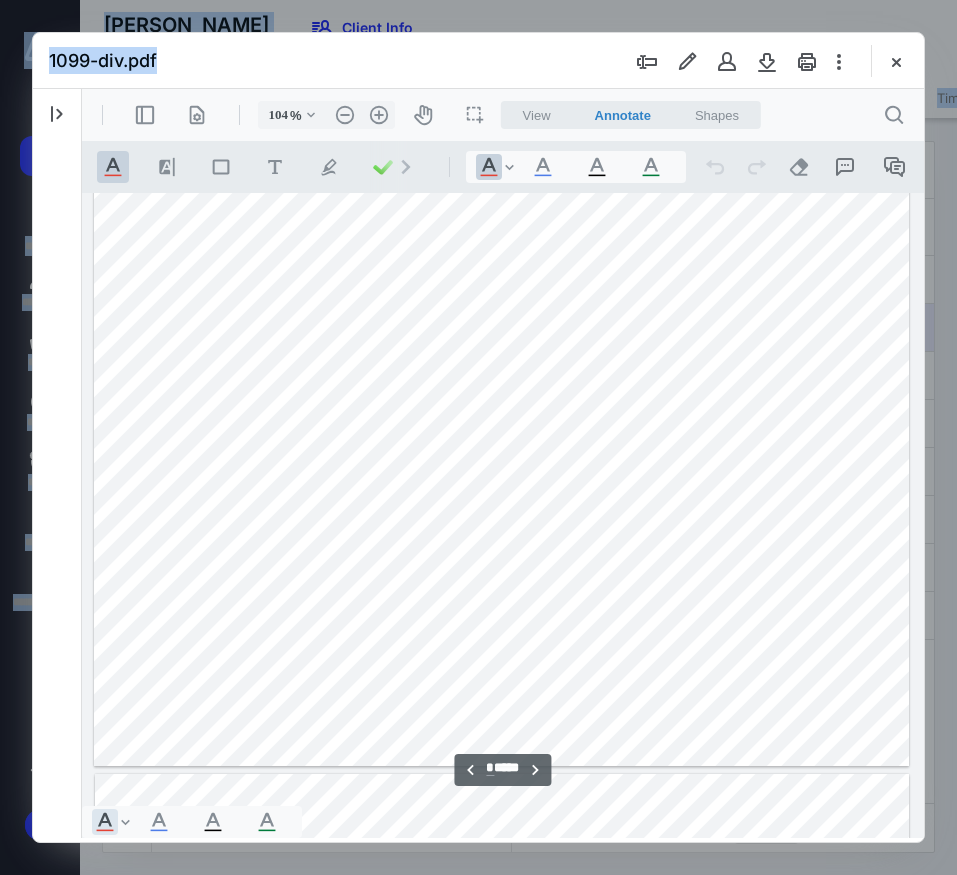 drag, startPoint x: 491, startPoint y: 47, endPoint x: 507, endPoint y: -187, distance: 234.54637 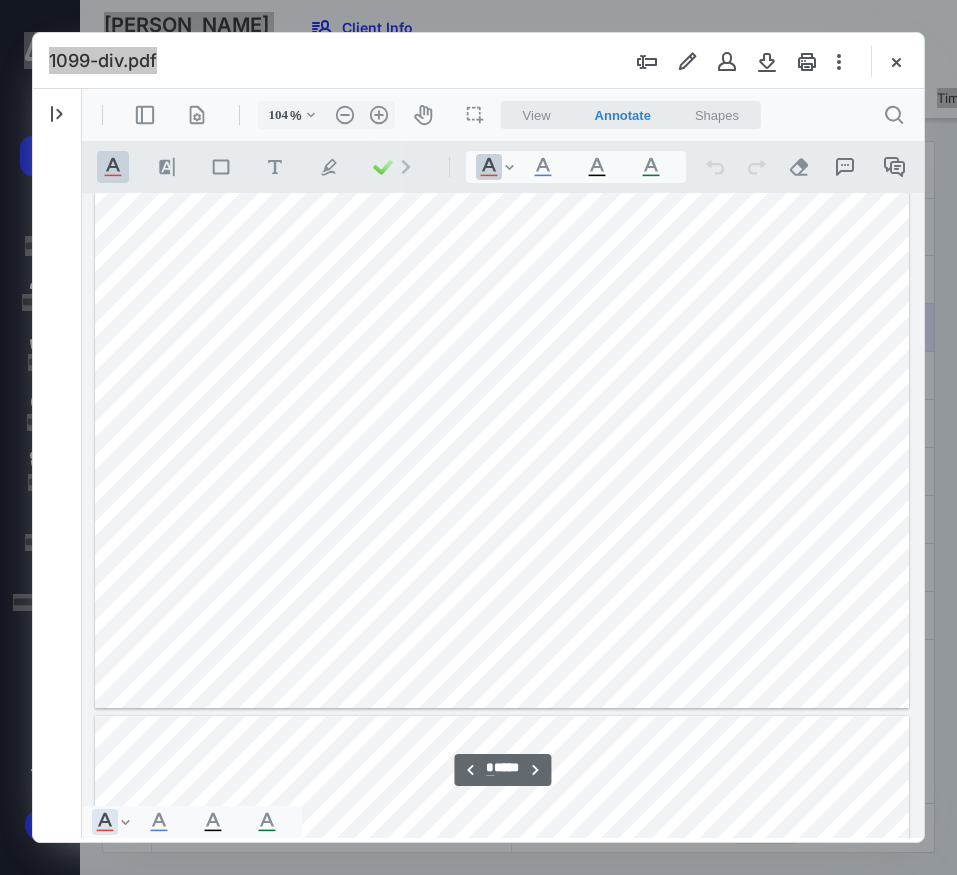 scroll, scrollTop: 467, scrollLeft: 0, axis: vertical 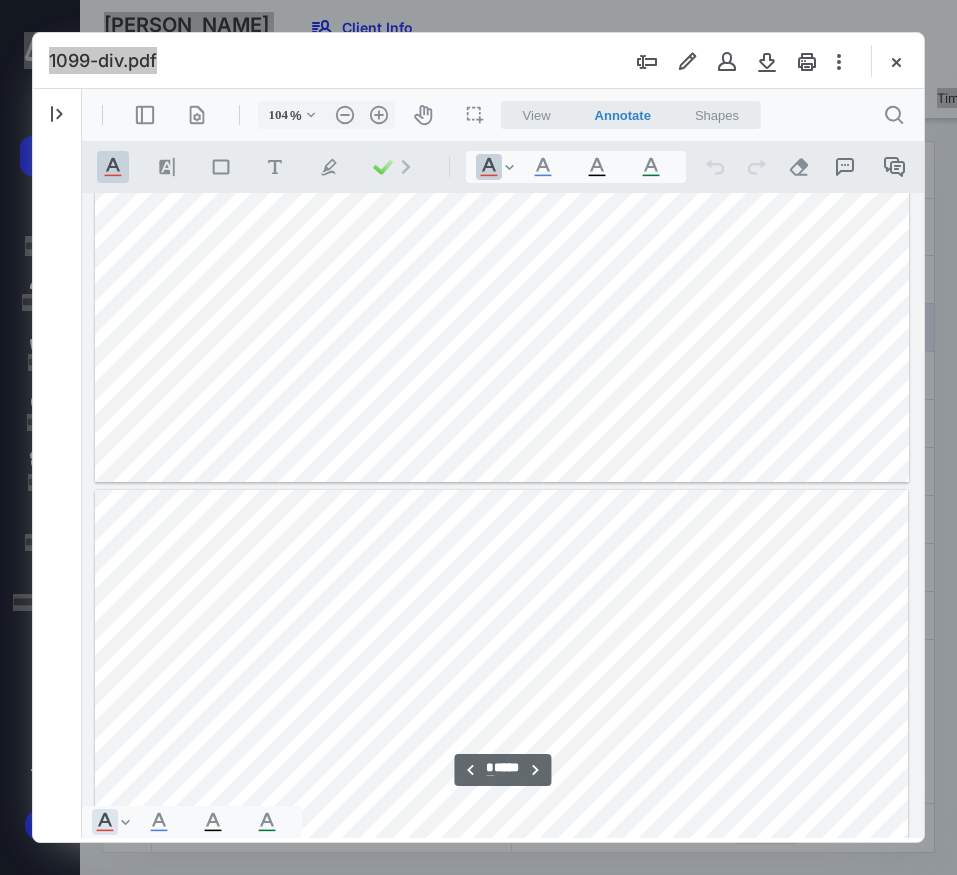 type on "*" 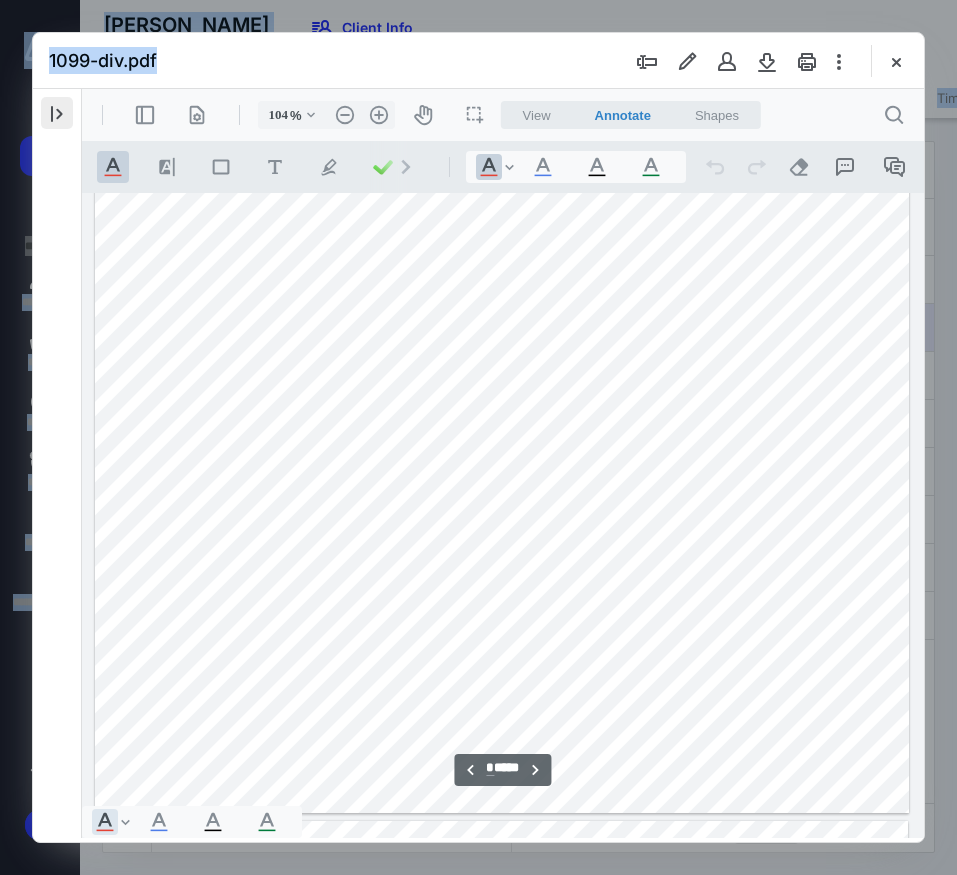 click at bounding box center (57, 113) 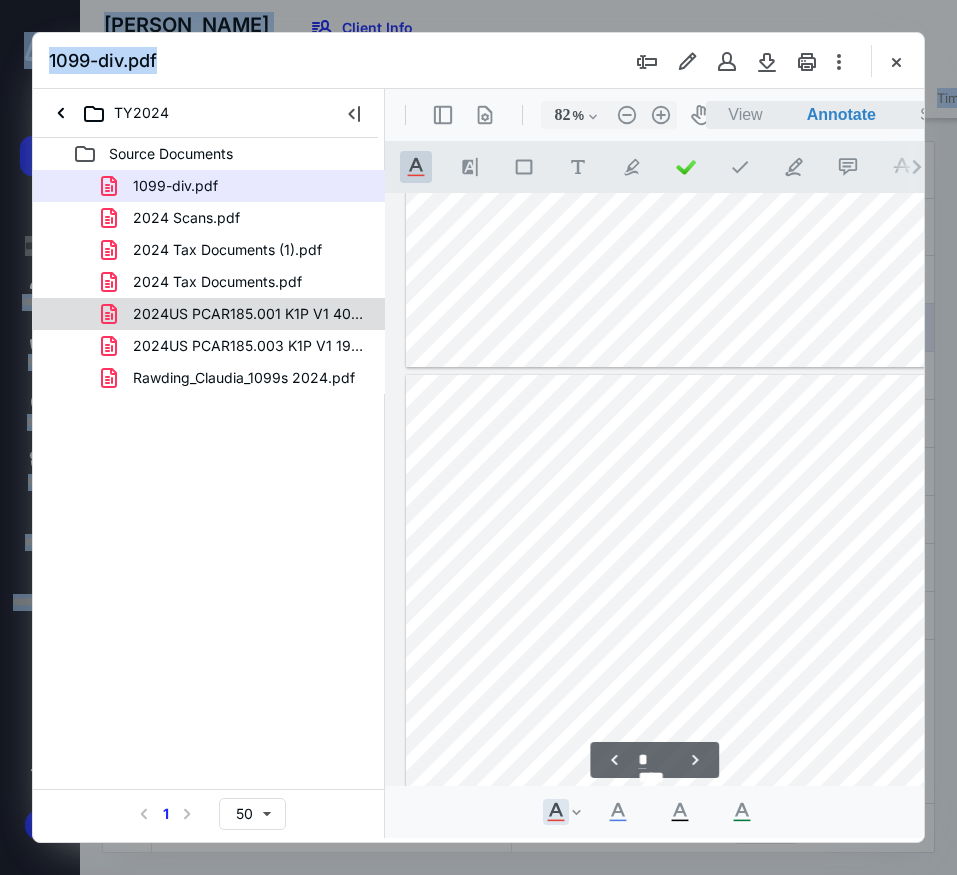 type on "80" 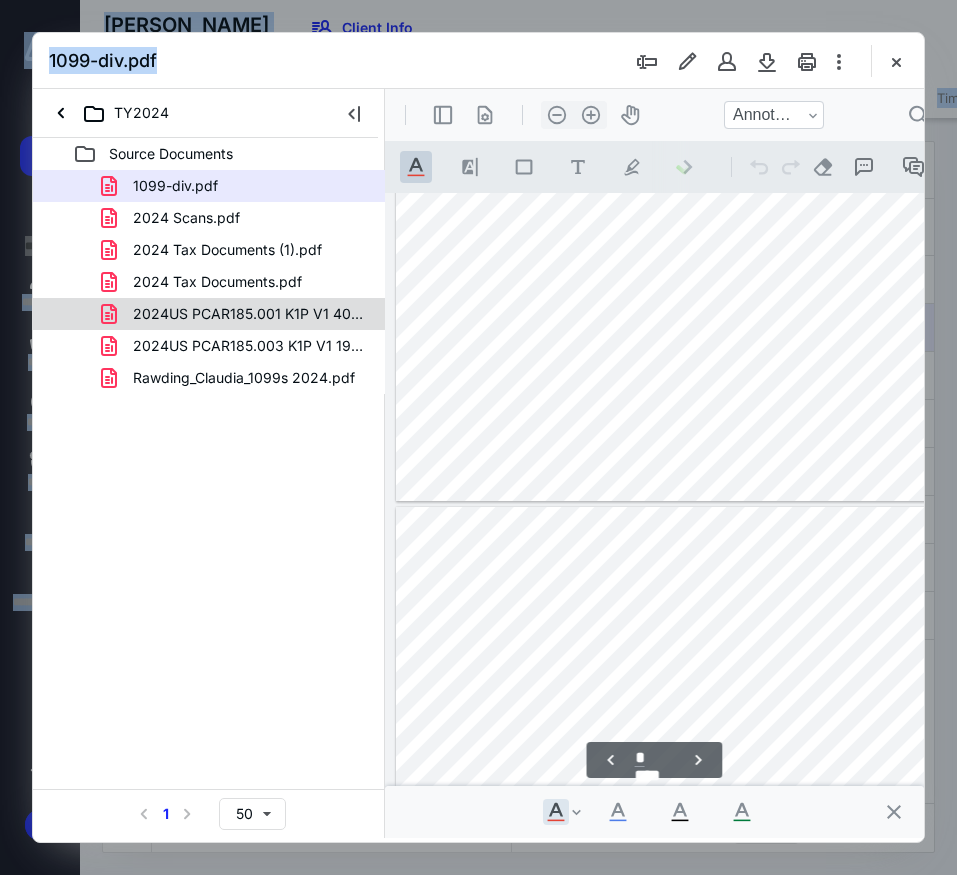 scroll, scrollTop: 1634, scrollLeft: 0, axis: vertical 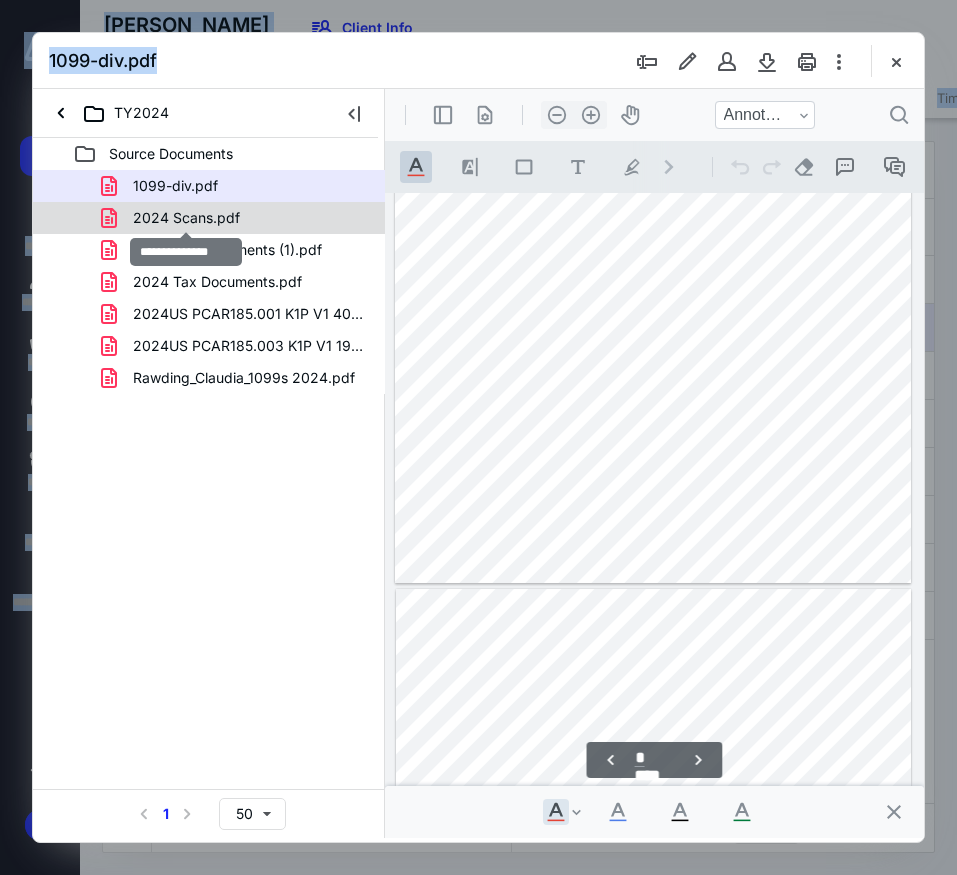 click on "2024 Scans.pdf" at bounding box center (186, 218) 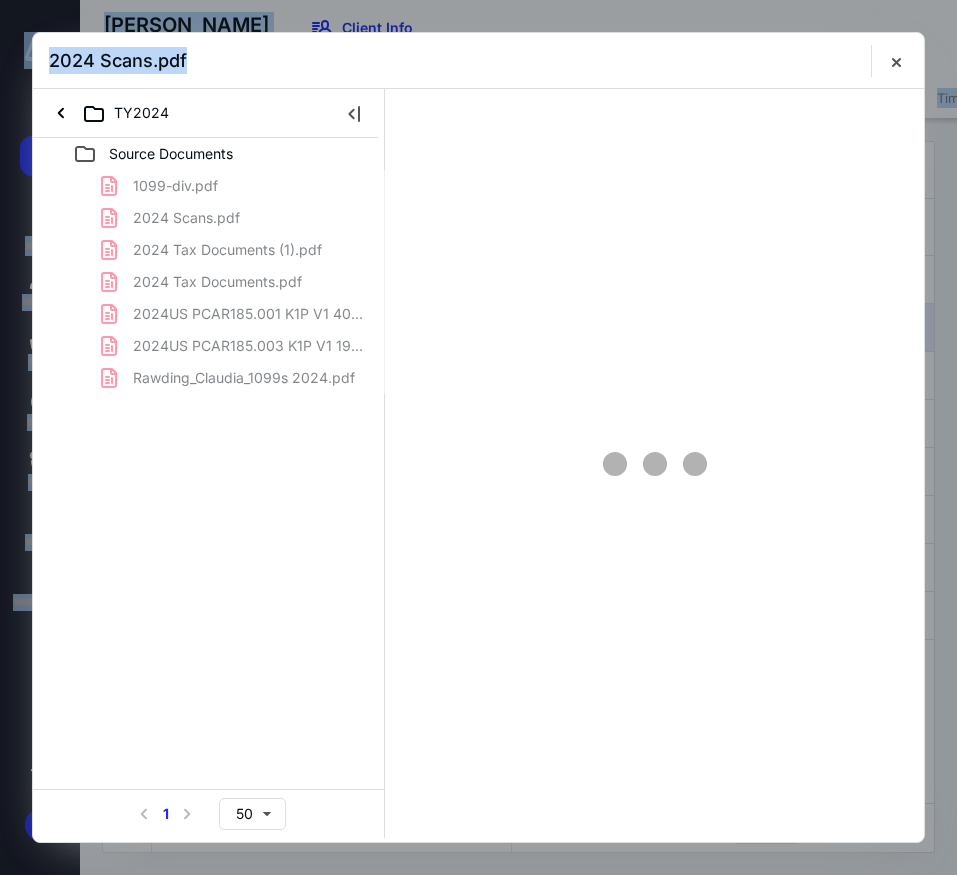 click on "1099-div.pdf 2024 Scans.pdf 2024 Tax Documents (1).pdf 2024 Tax Documents.pdf 2024US PCAR185.001 K1P V1 40 IRA FBO [PERSON_NAME] Per.pdf 2024US PCAR185.003 K1P V1 19 [PERSON_NAME].pdf Rawding_Claudia_1099s 2024.pdf" at bounding box center [209, 282] 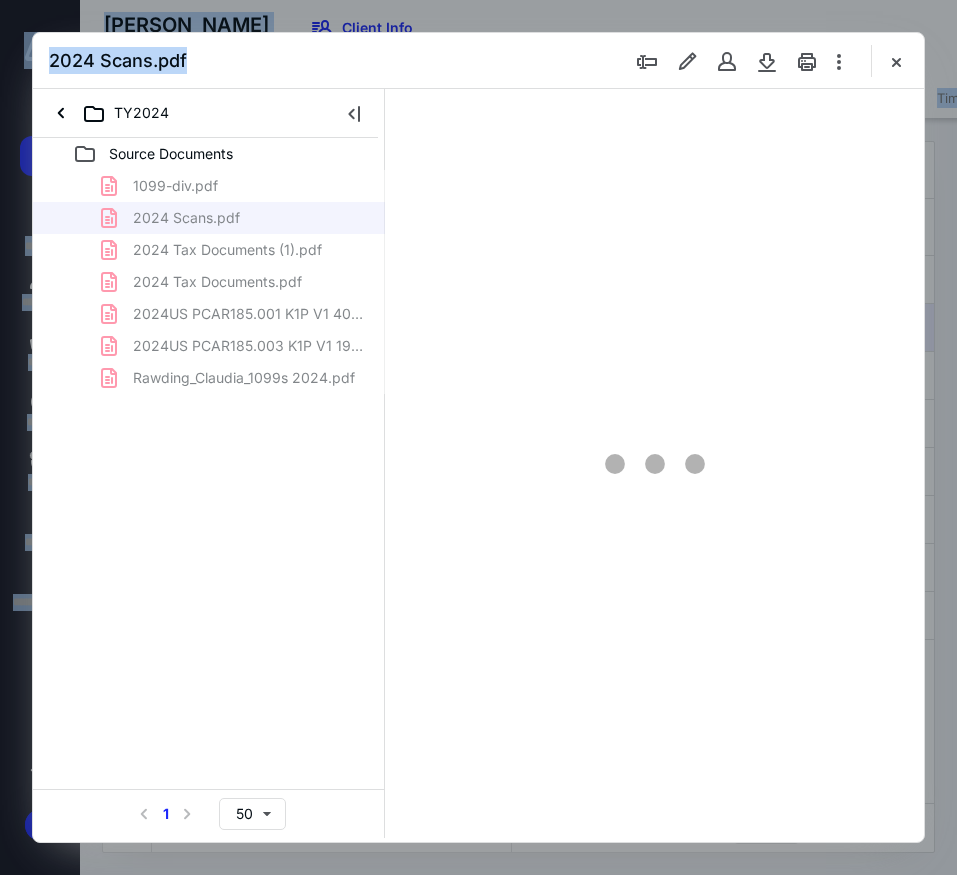 scroll, scrollTop: 0, scrollLeft: 0, axis: both 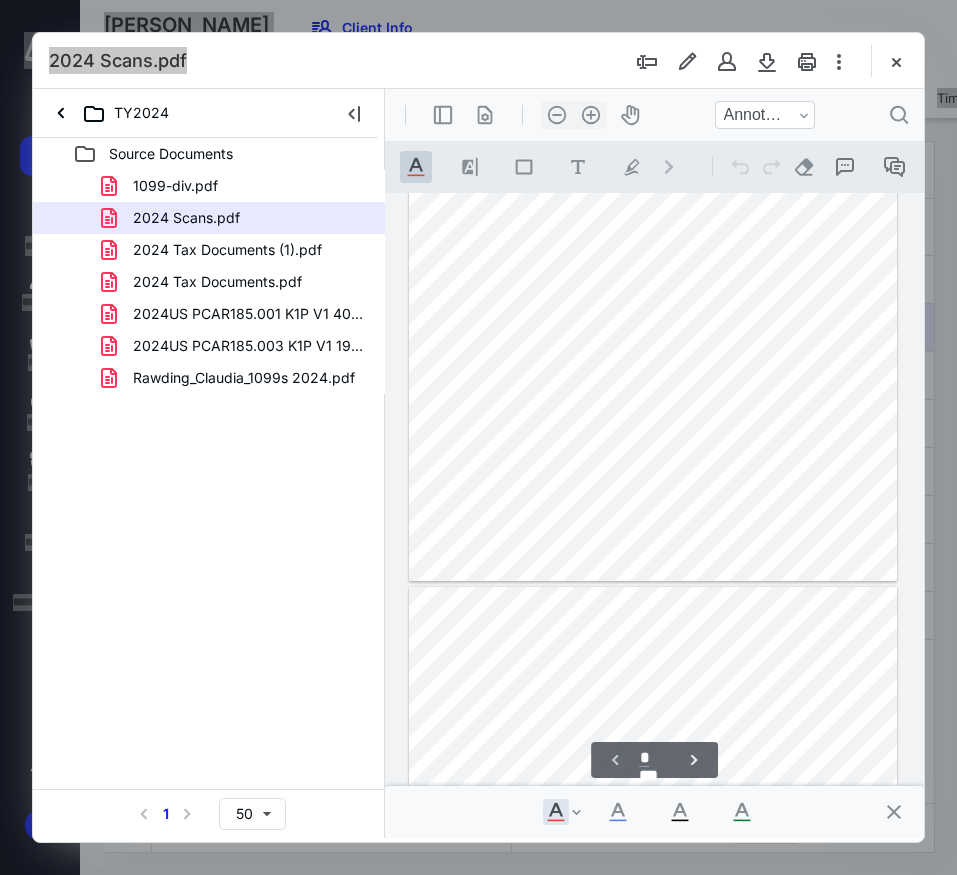 type on "*" 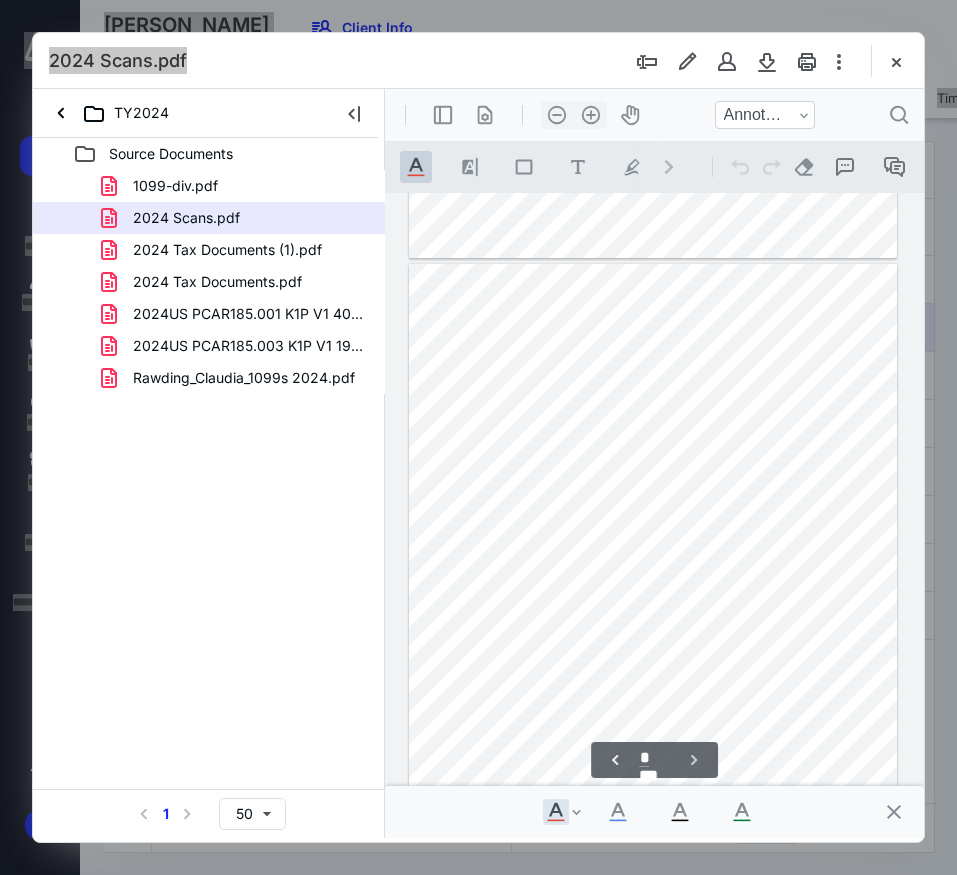 scroll, scrollTop: 644, scrollLeft: 0, axis: vertical 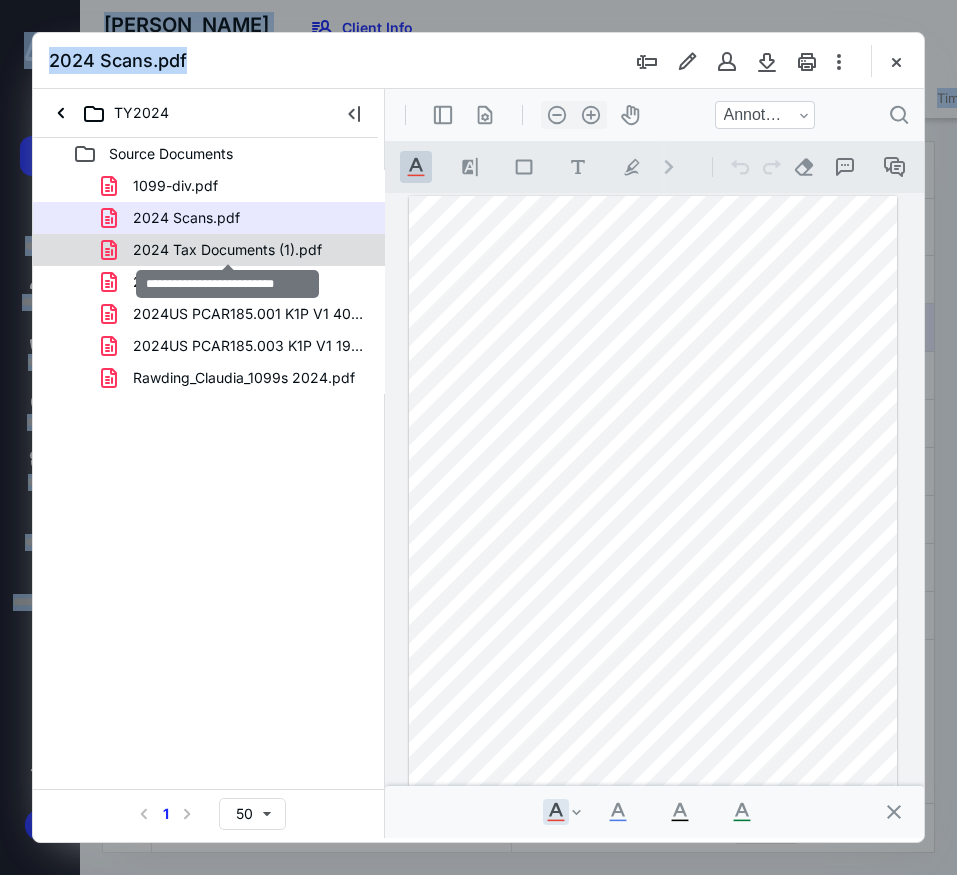 click on "2024 Tax Documents (1).pdf" at bounding box center [227, 250] 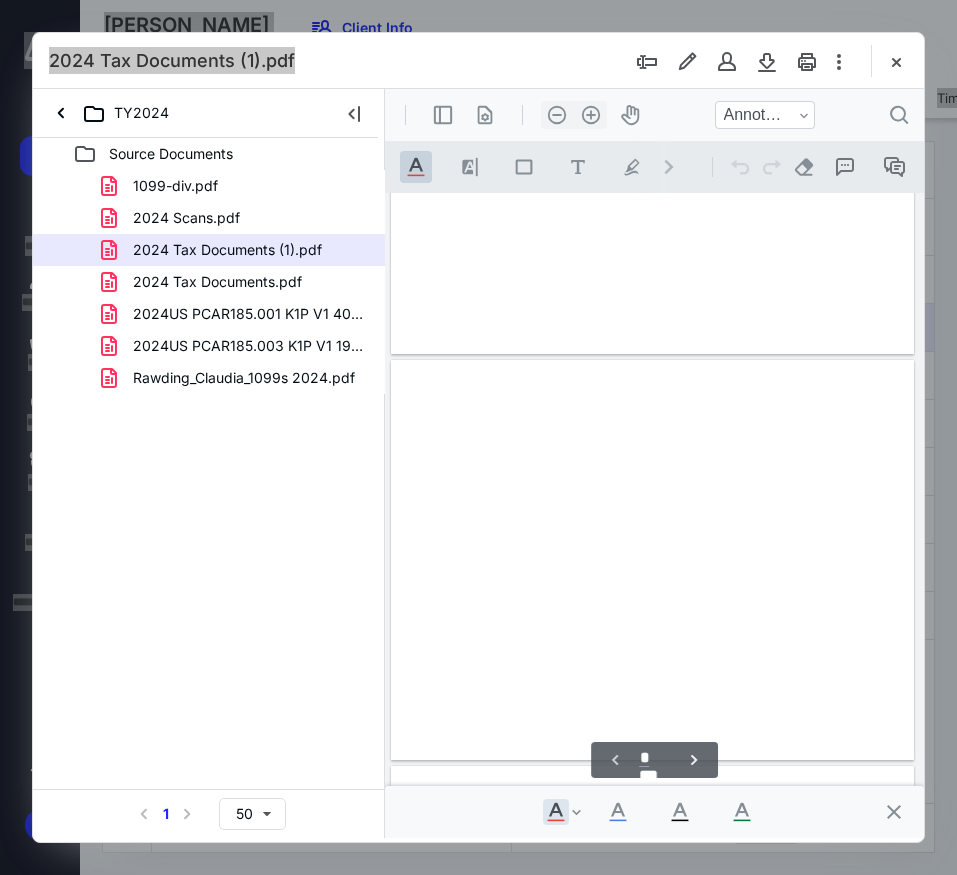 scroll, scrollTop: 0, scrollLeft: 0, axis: both 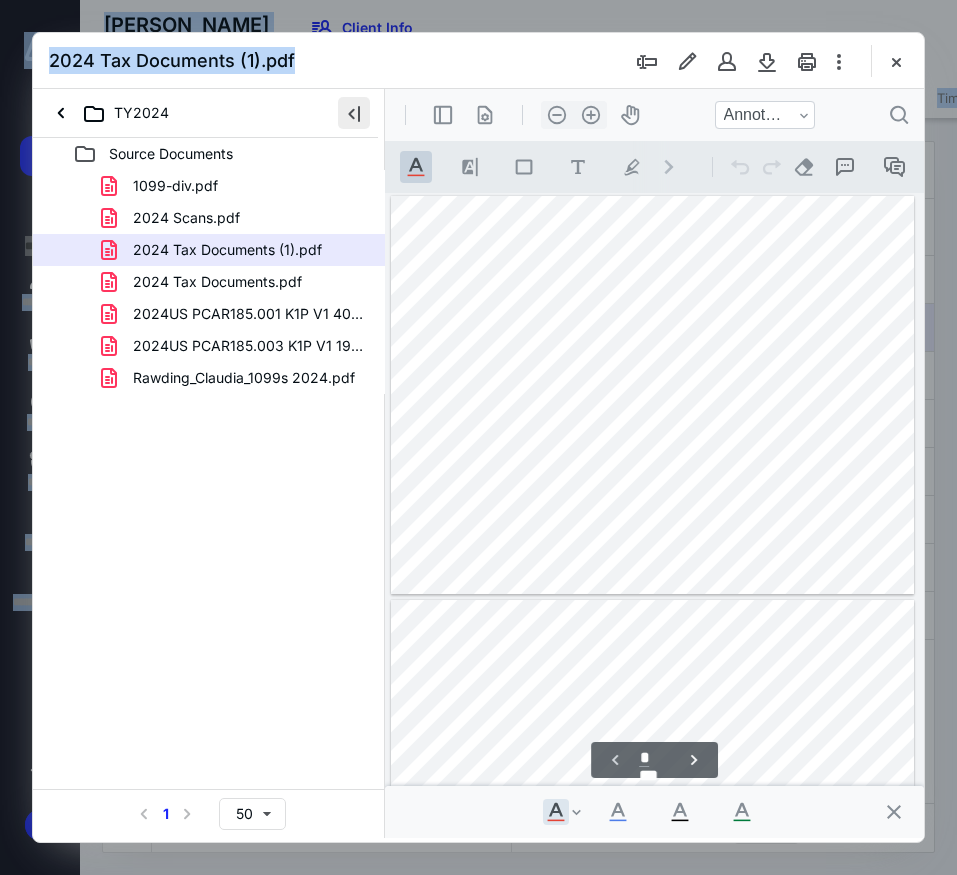 click at bounding box center [354, 113] 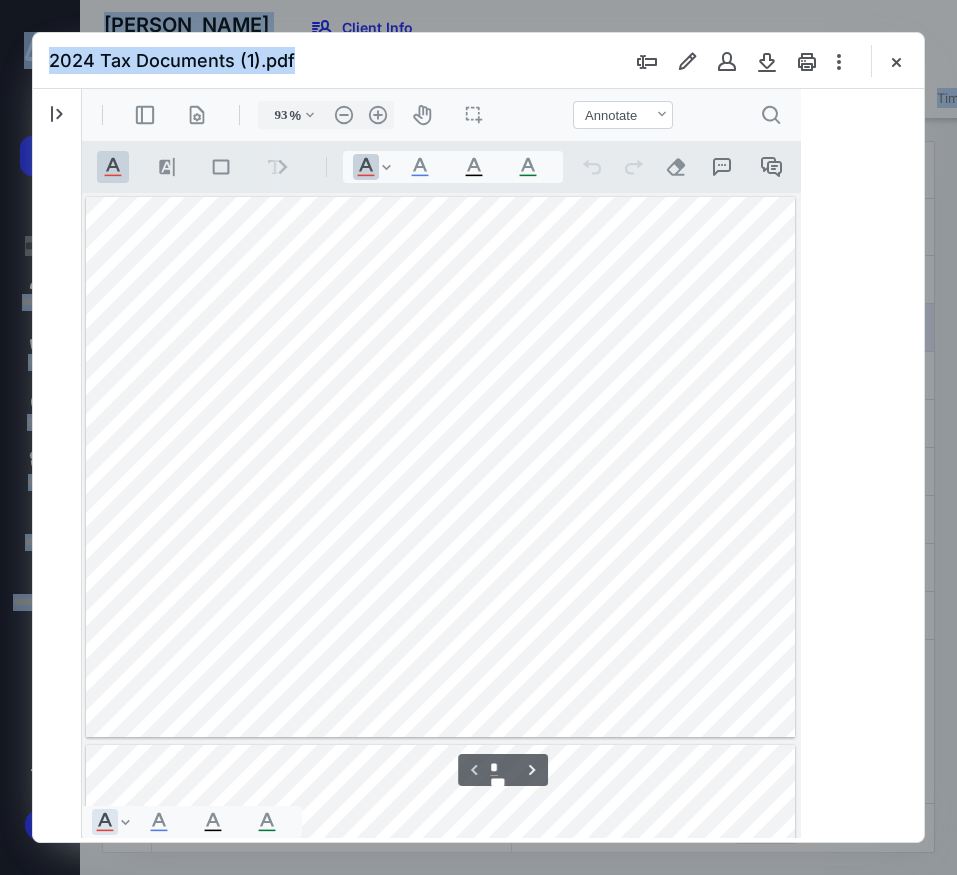 scroll, scrollTop: 1, scrollLeft: 0, axis: vertical 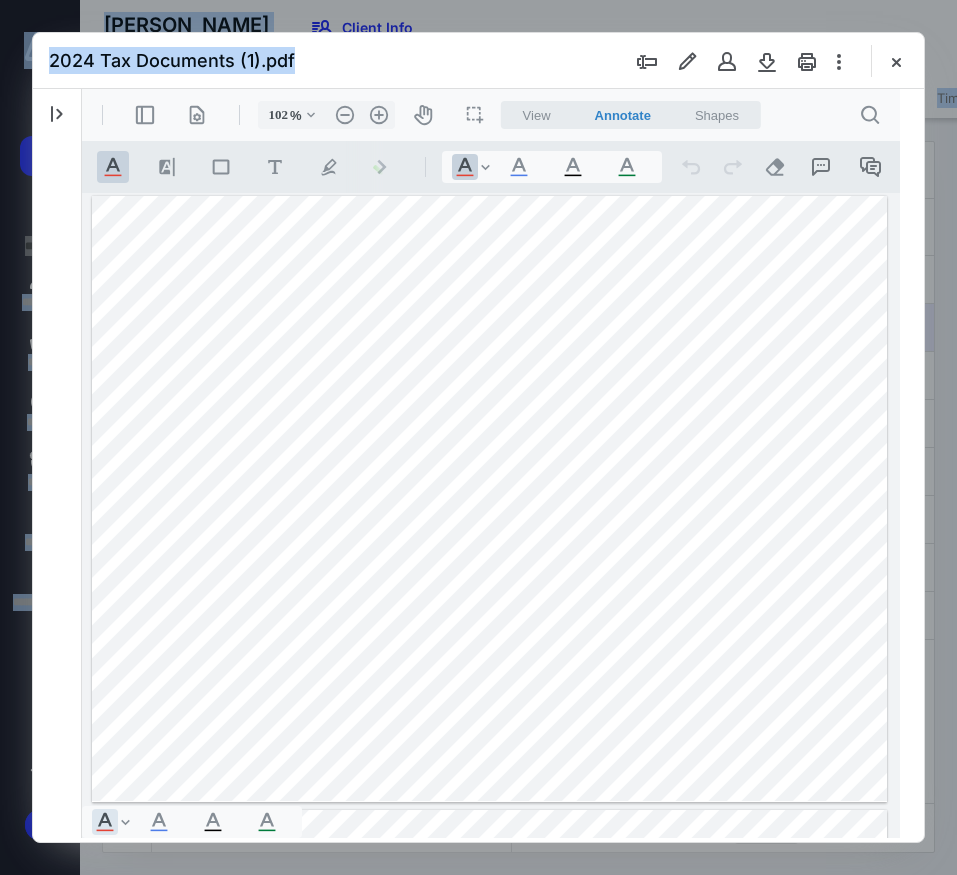 type on "103" 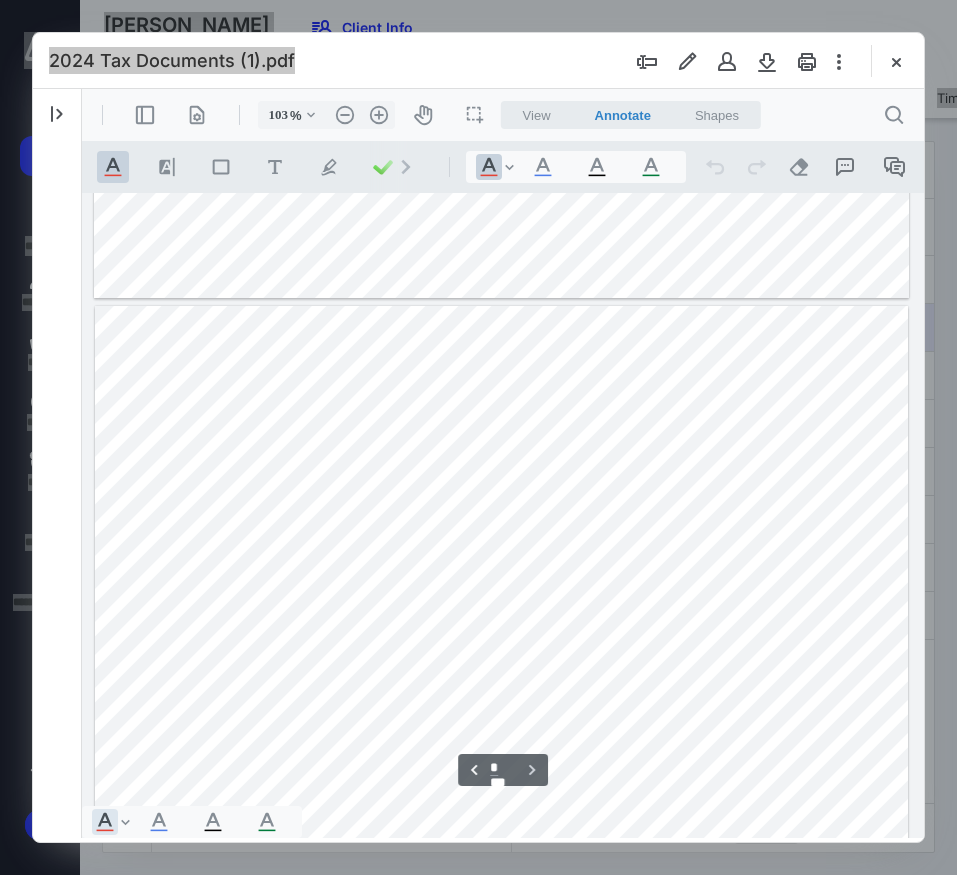 scroll, scrollTop: 2505, scrollLeft: 0, axis: vertical 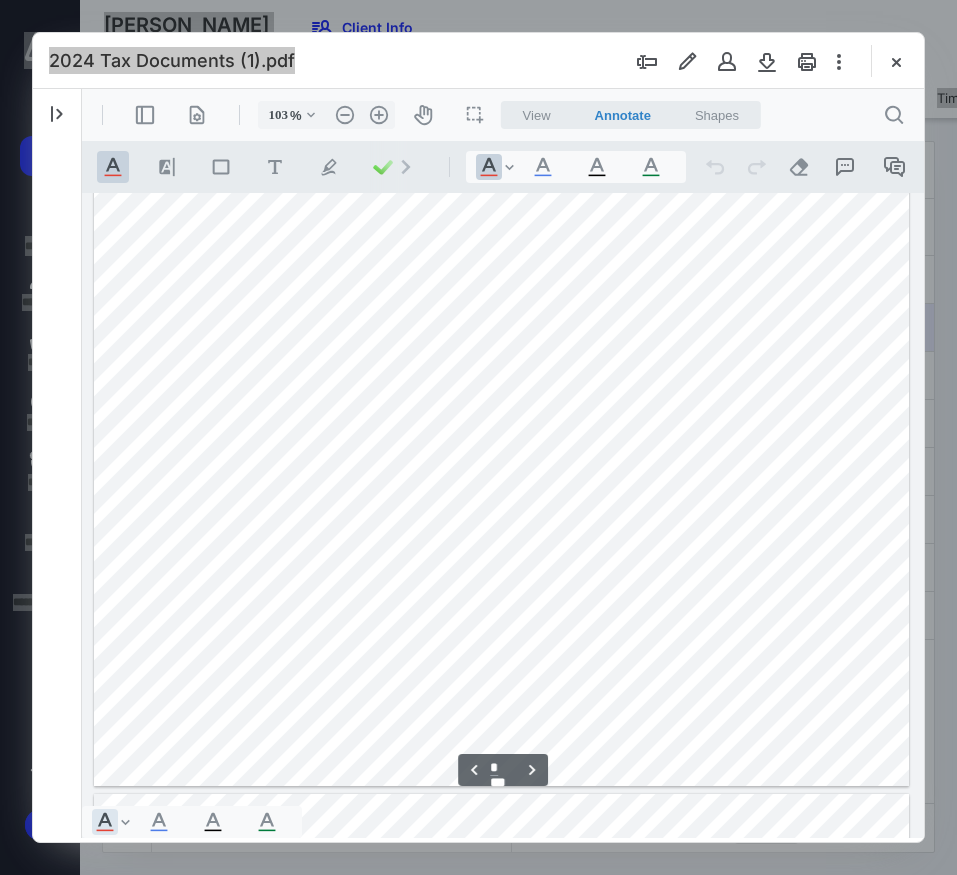 type on "*" 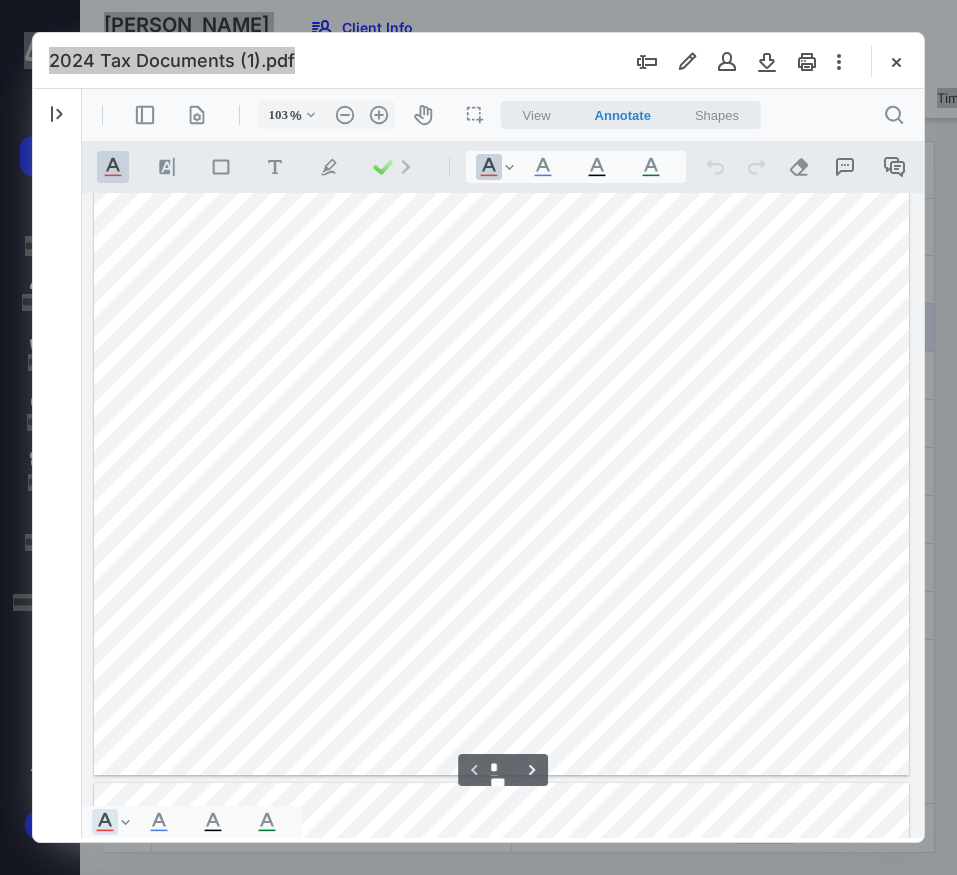 scroll, scrollTop: 0, scrollLeft: 0, axis: both 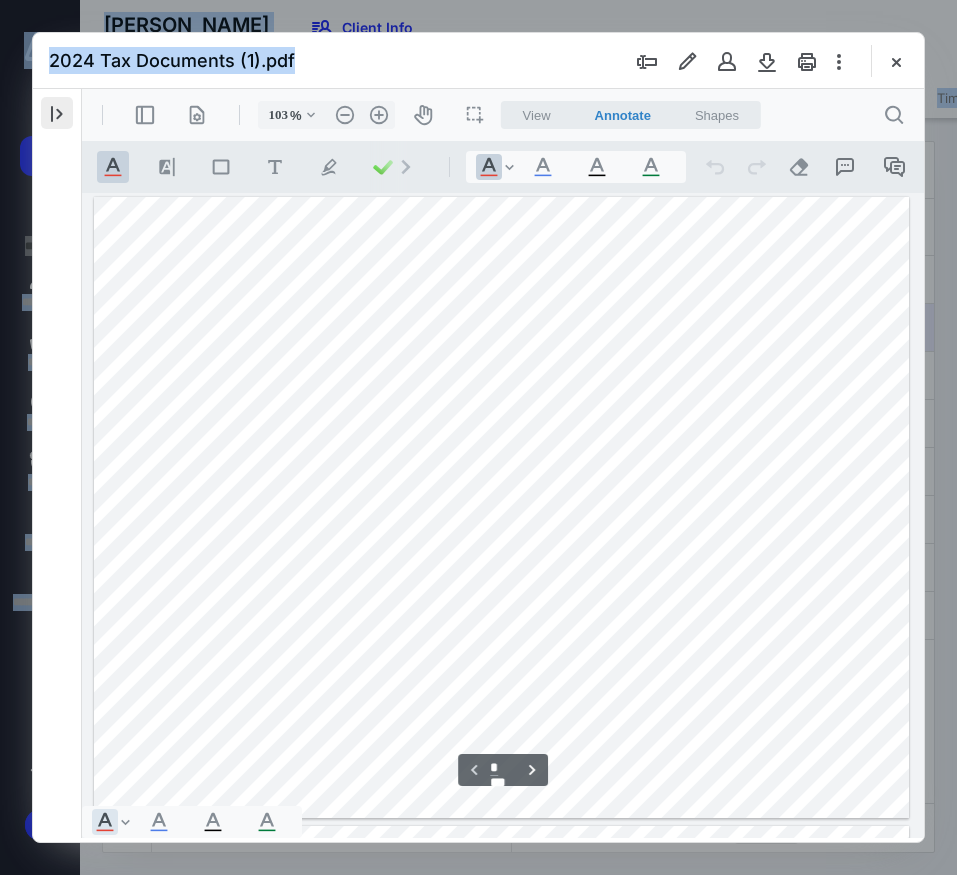 click at bounding box center (57, 113) 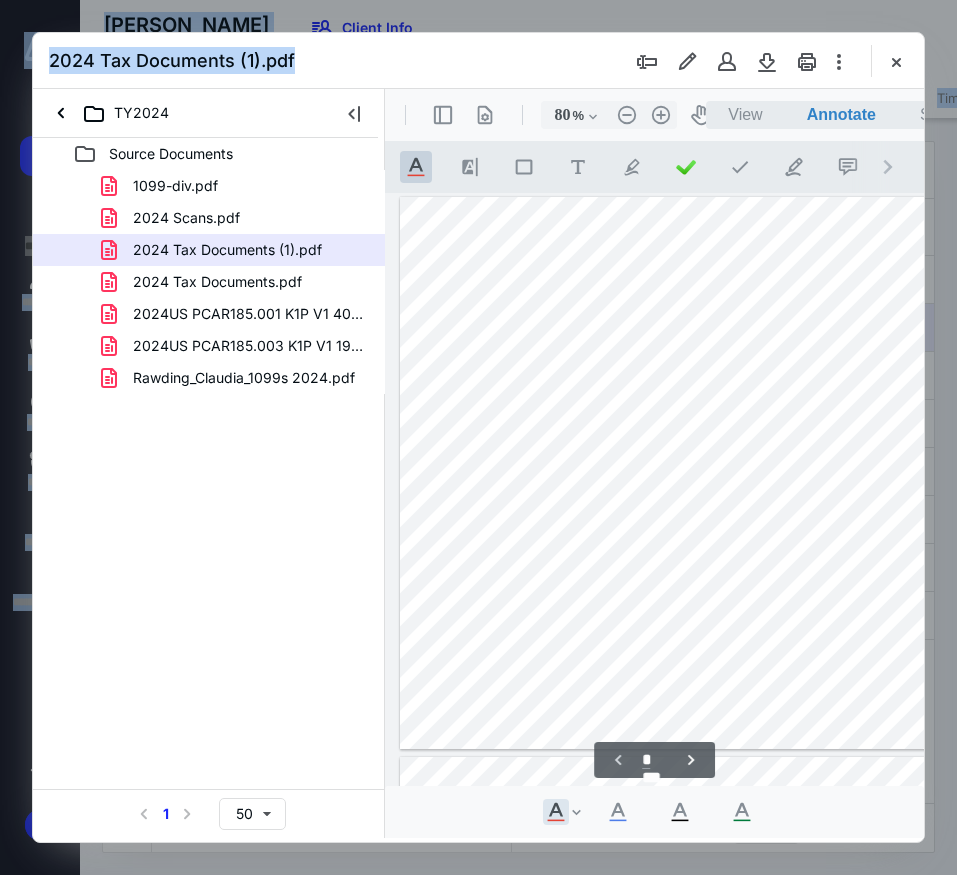 type on "79" 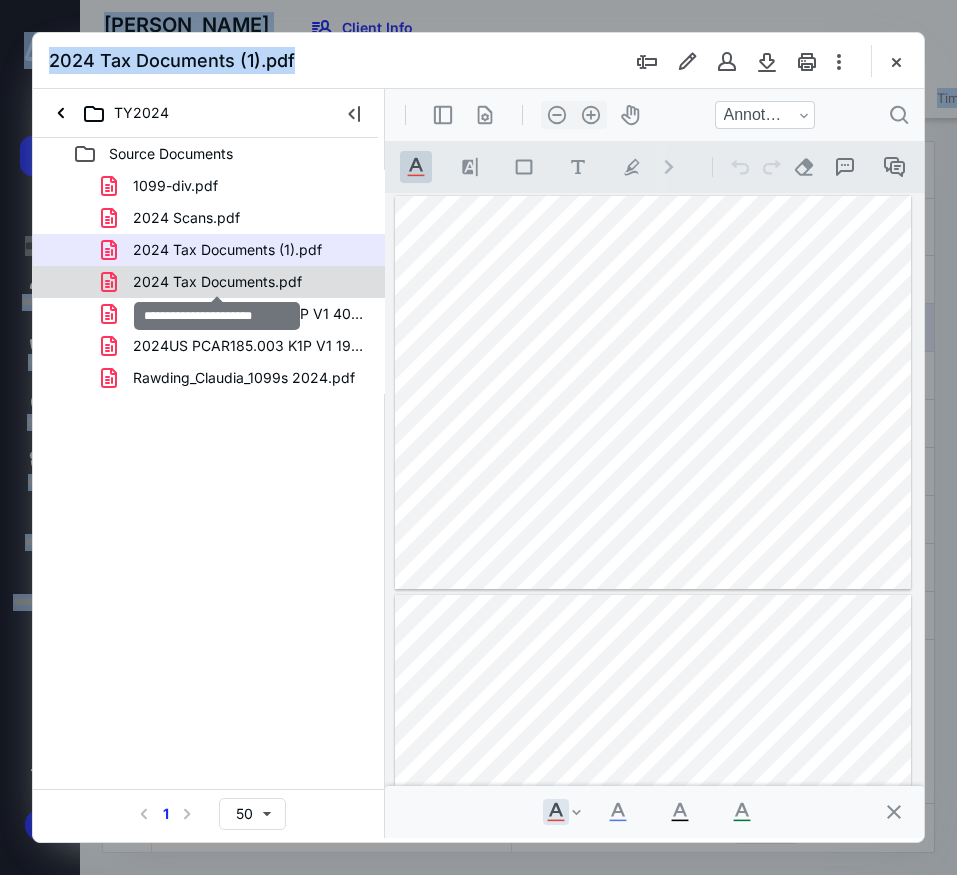 click on "2024 Tax Documents.pdf" at bounding box center (217, 282) 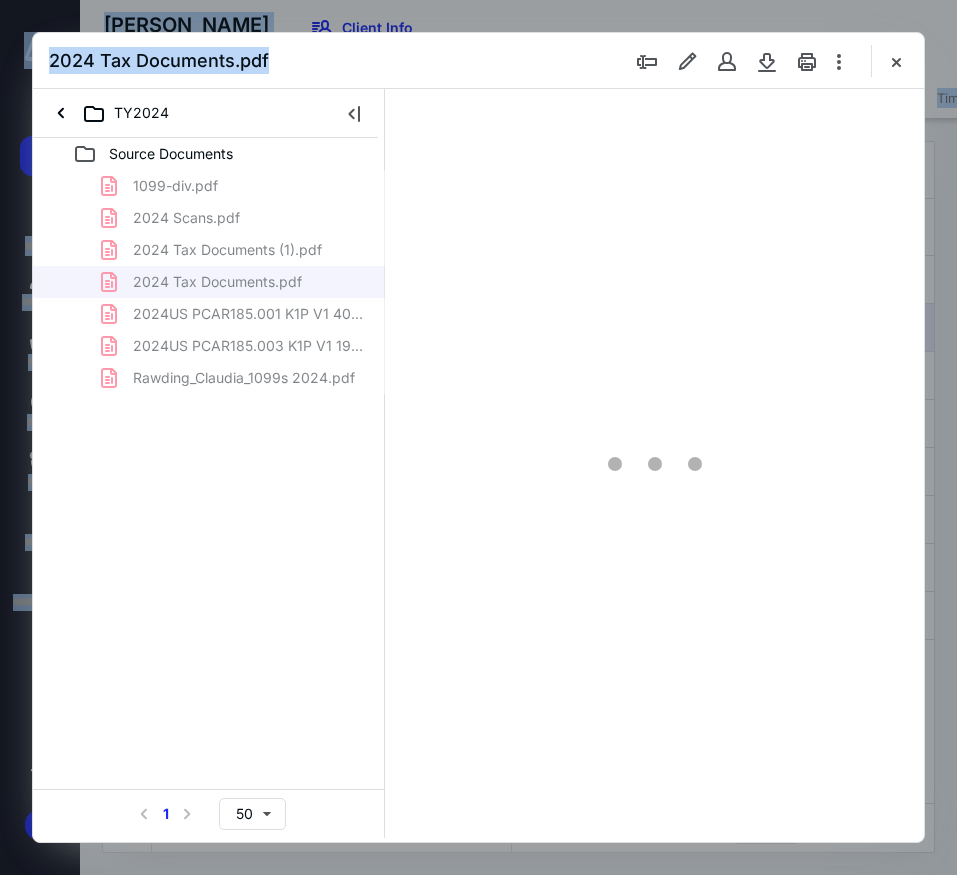 scroll, scrollTop: 107, scrollLeft: 75, axis: both 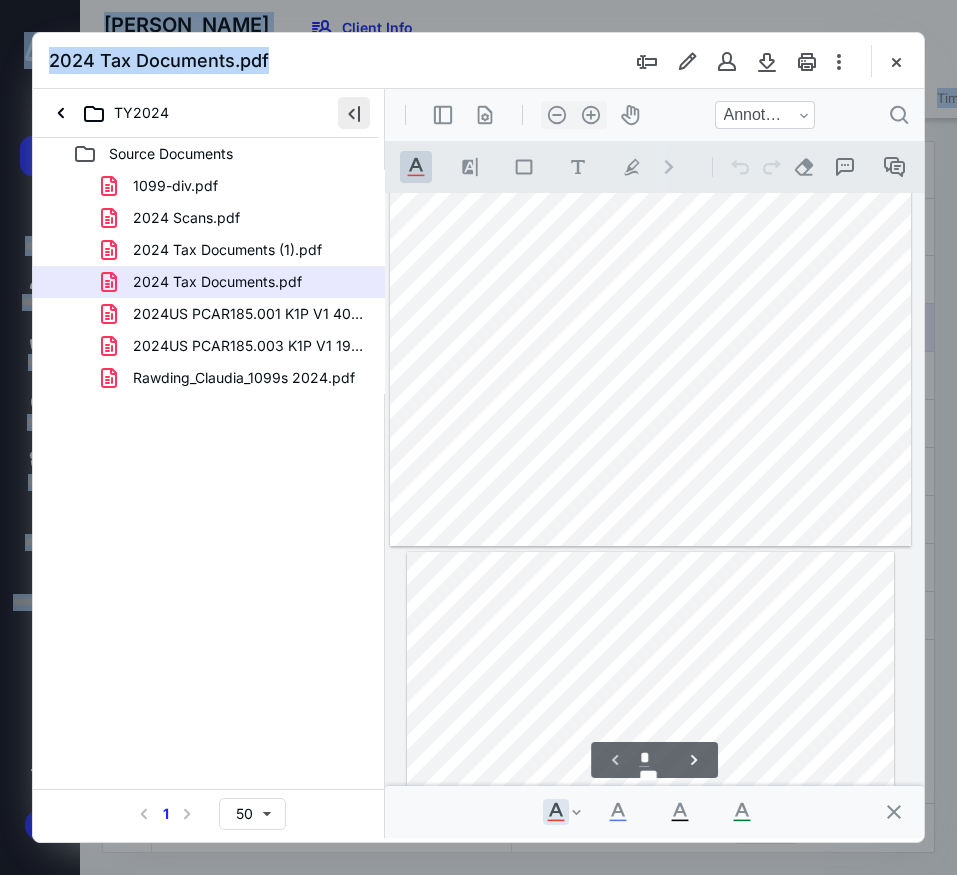 click at bounding box center [354, 113] 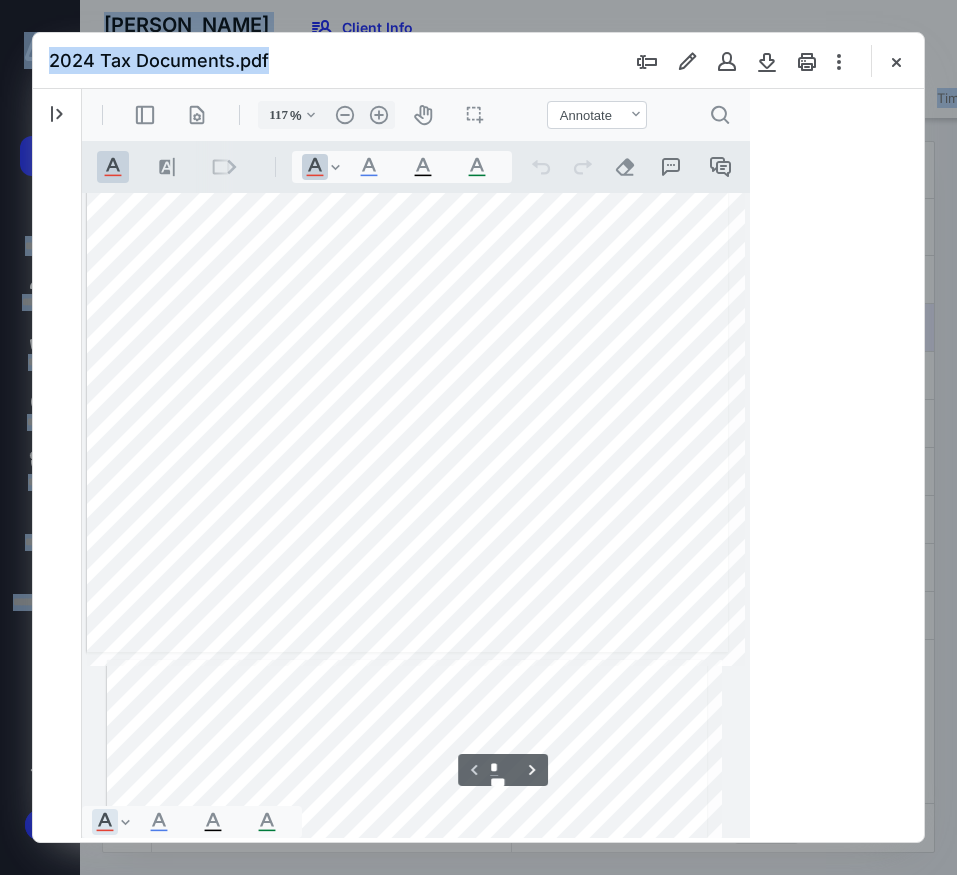 type on "120" 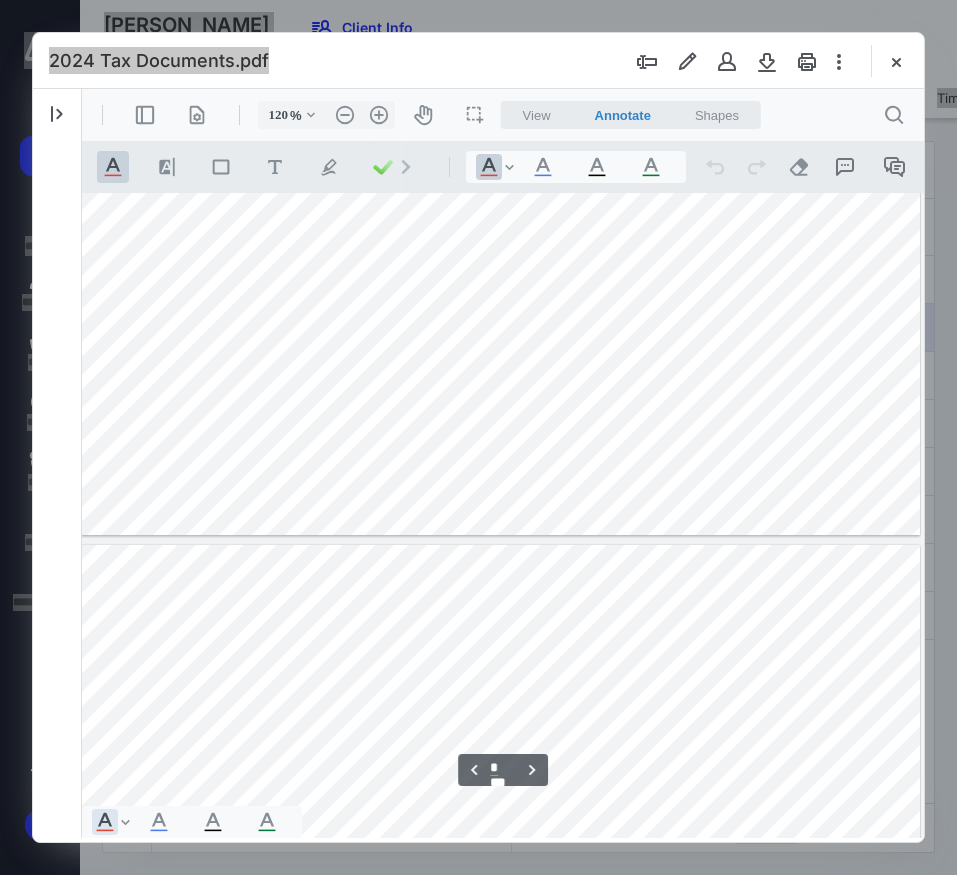 scroll, scrollTop: 4542, scrollLeft: 57, axis: both 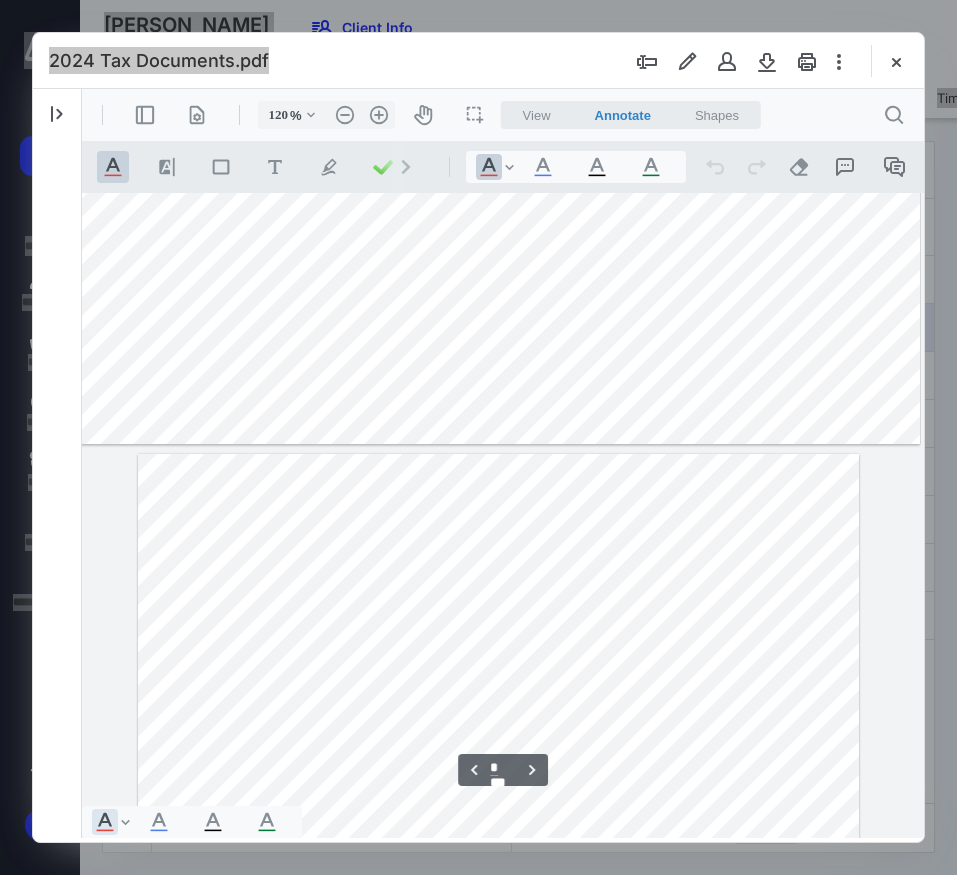 type on "*" 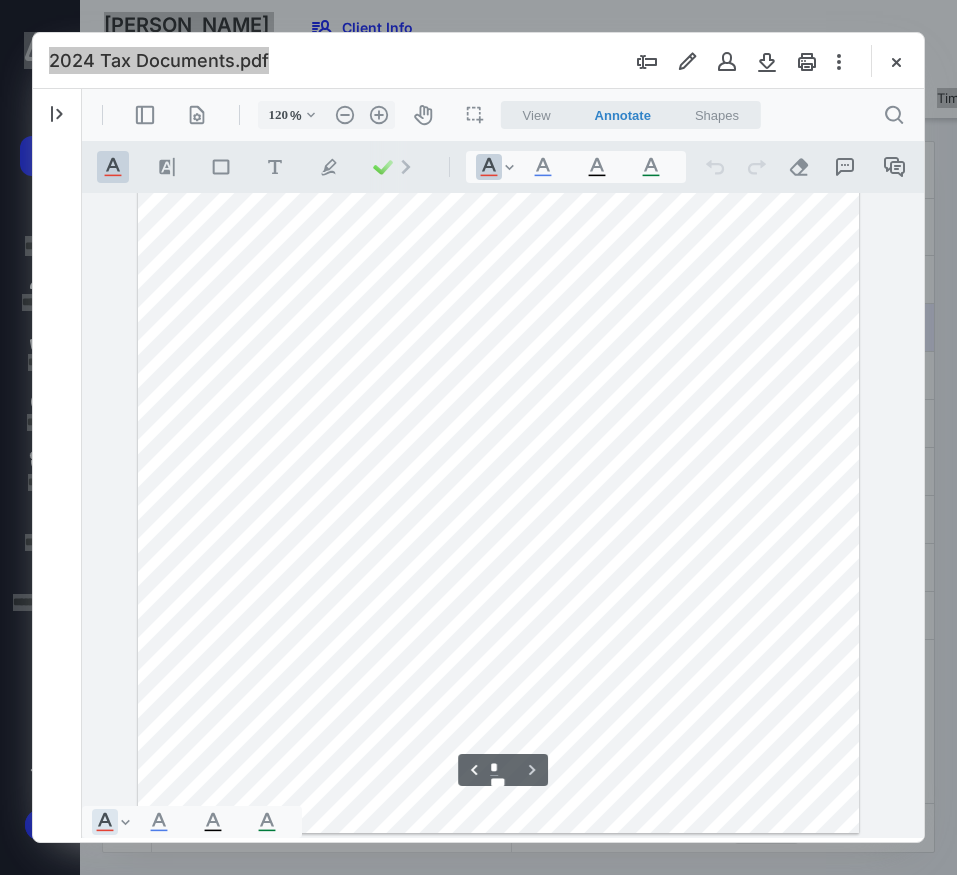 scroll, scrollTop: 5280, scrollLeft: 57, axis: both 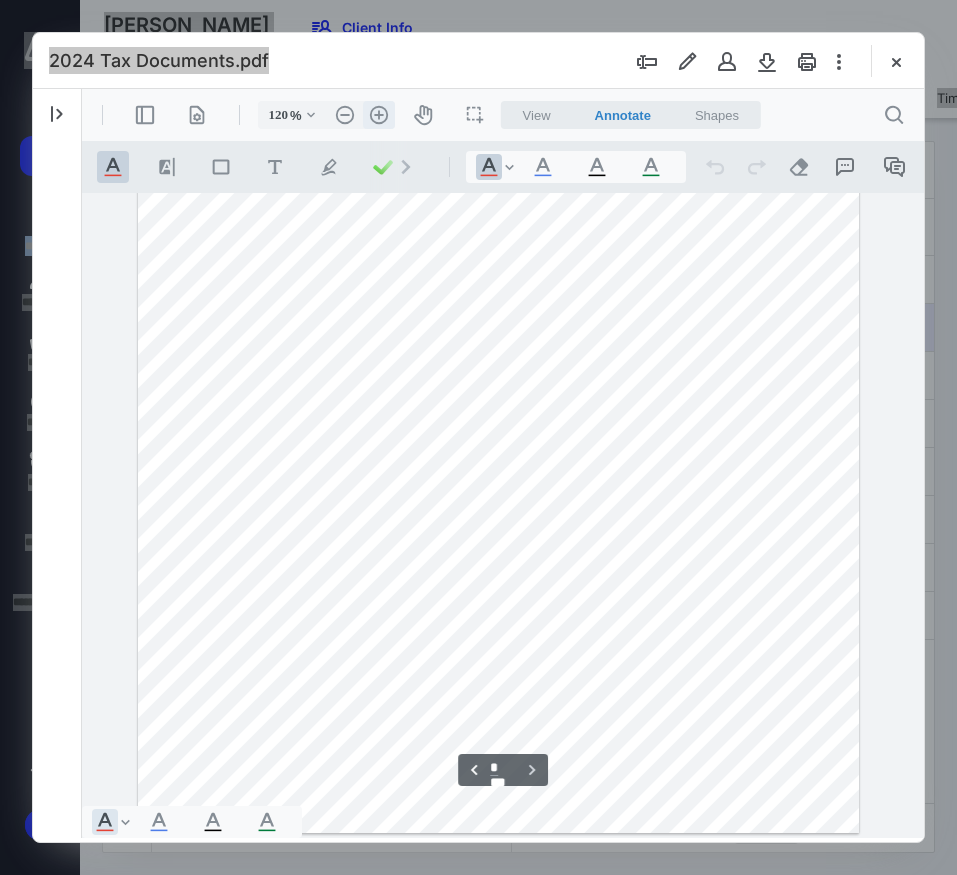 click on ".cls-1{fill:#abb0c4;} icon - header - zoom - in - line" at bounding box center (379, 115) 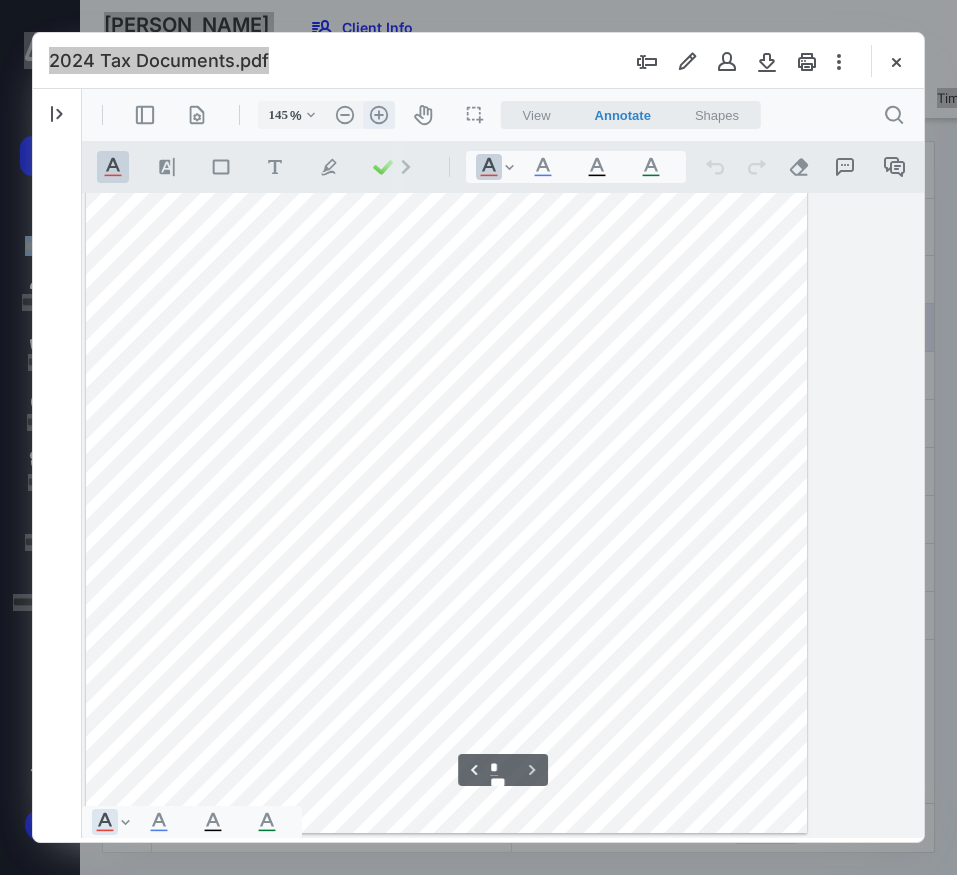 click on ".cls-1{fill:#abb0c4;} icon - header - zoom - in - line" at bounding box center (379, 115) 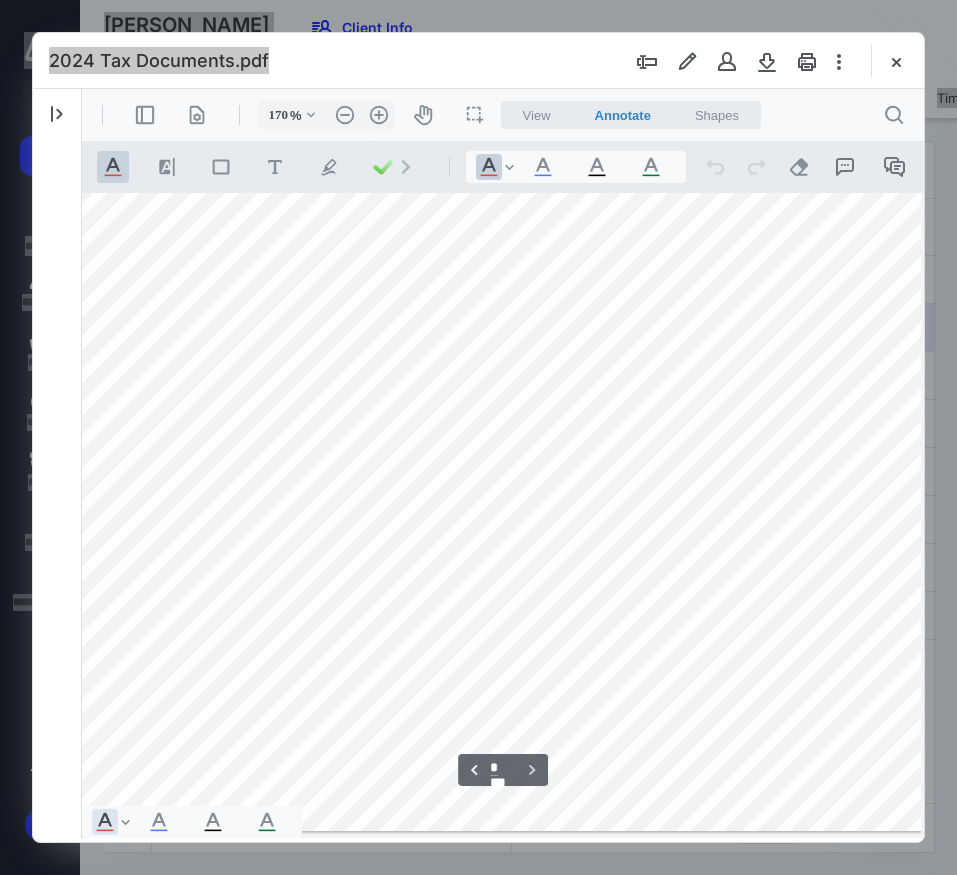 scroll, scrollTop: 7057, scrollLeft: 257, axis: both 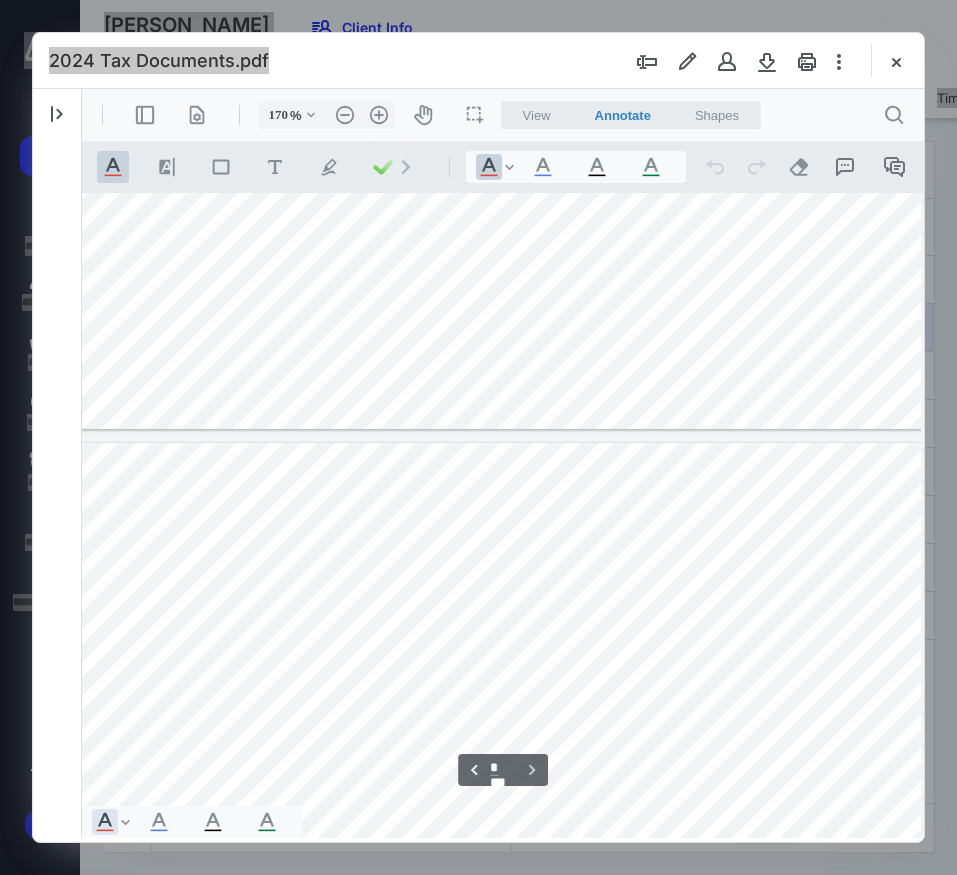 type on "*" 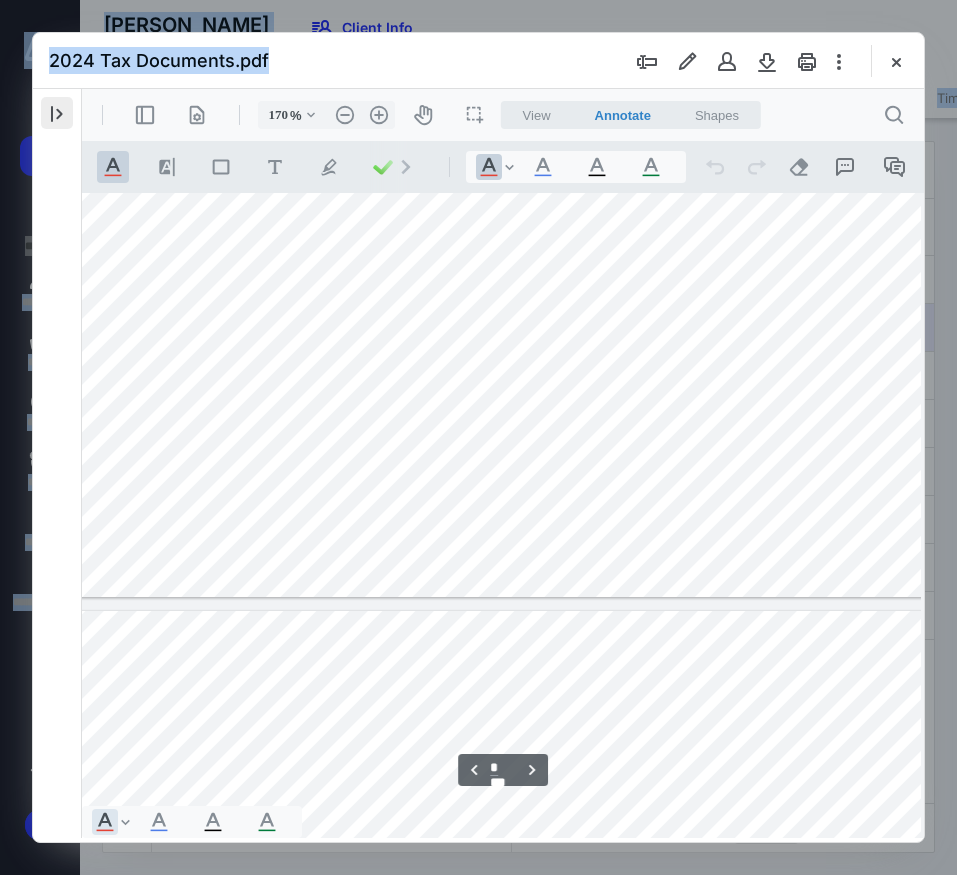 click at bounding box center [57, 113] 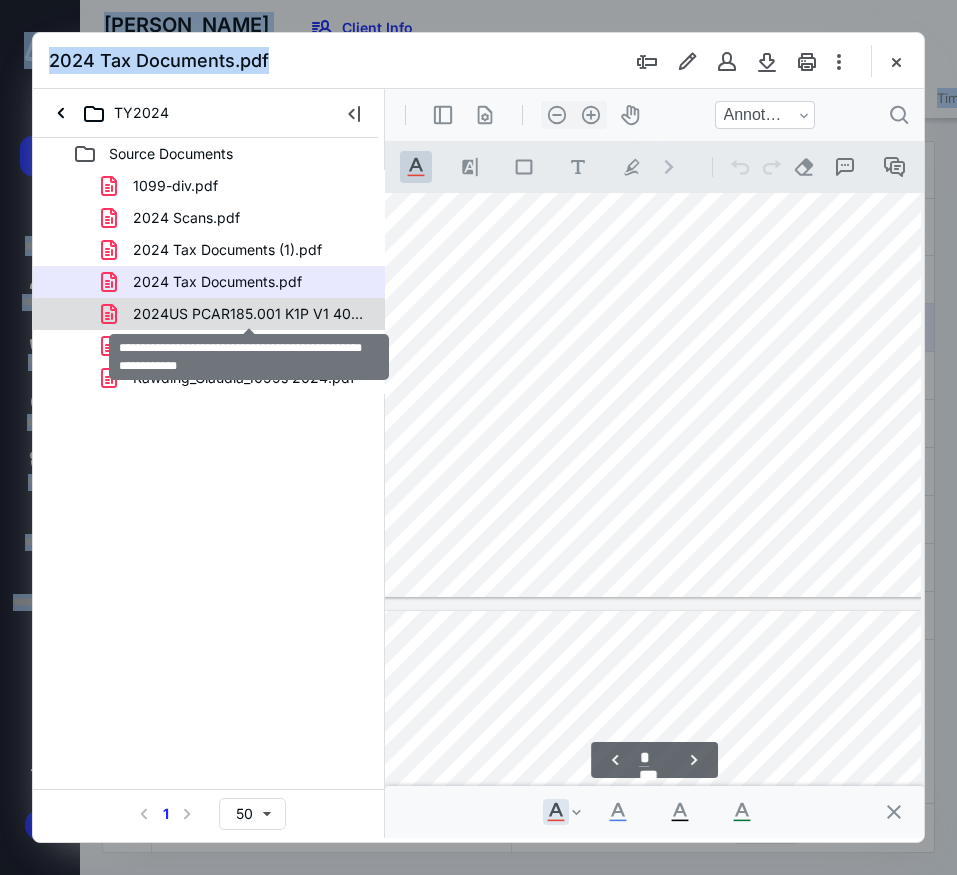 click on "2024US PCAR185.001 K1P V1 40 IRA FBO [PERSON_NAME] Per.pdf" at bounding box center [249, 314] 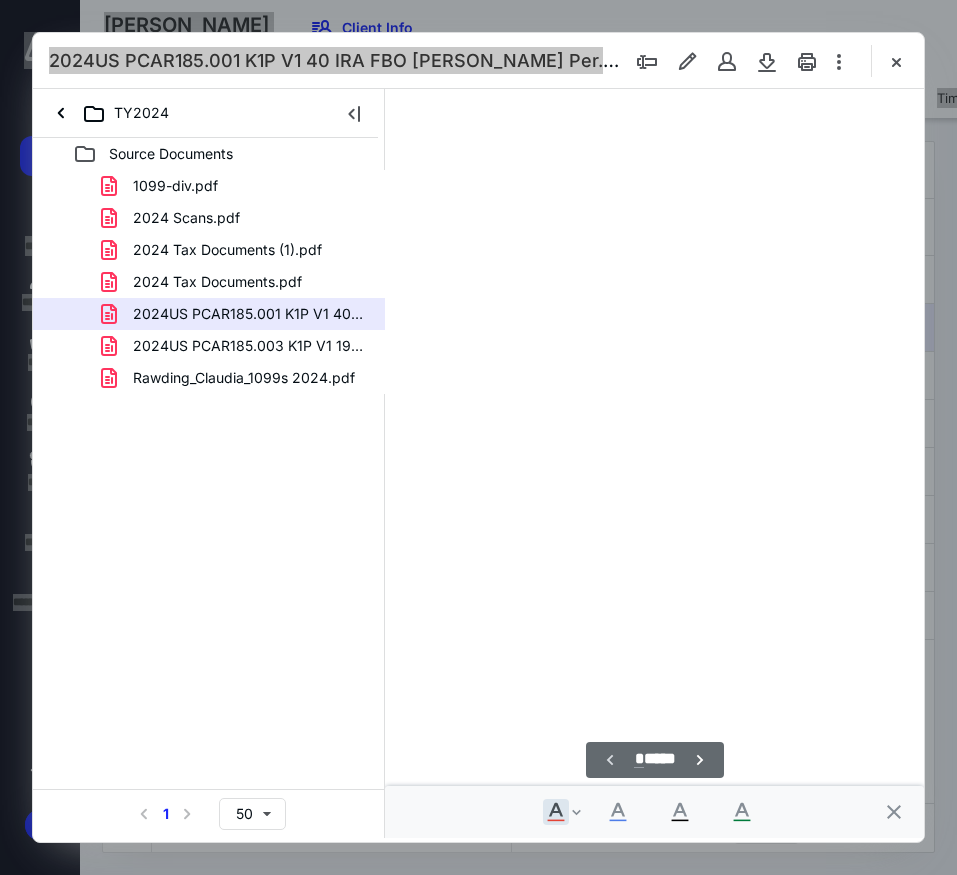scroll, scrollTop: 107, scrollLeft: 57, axis: both 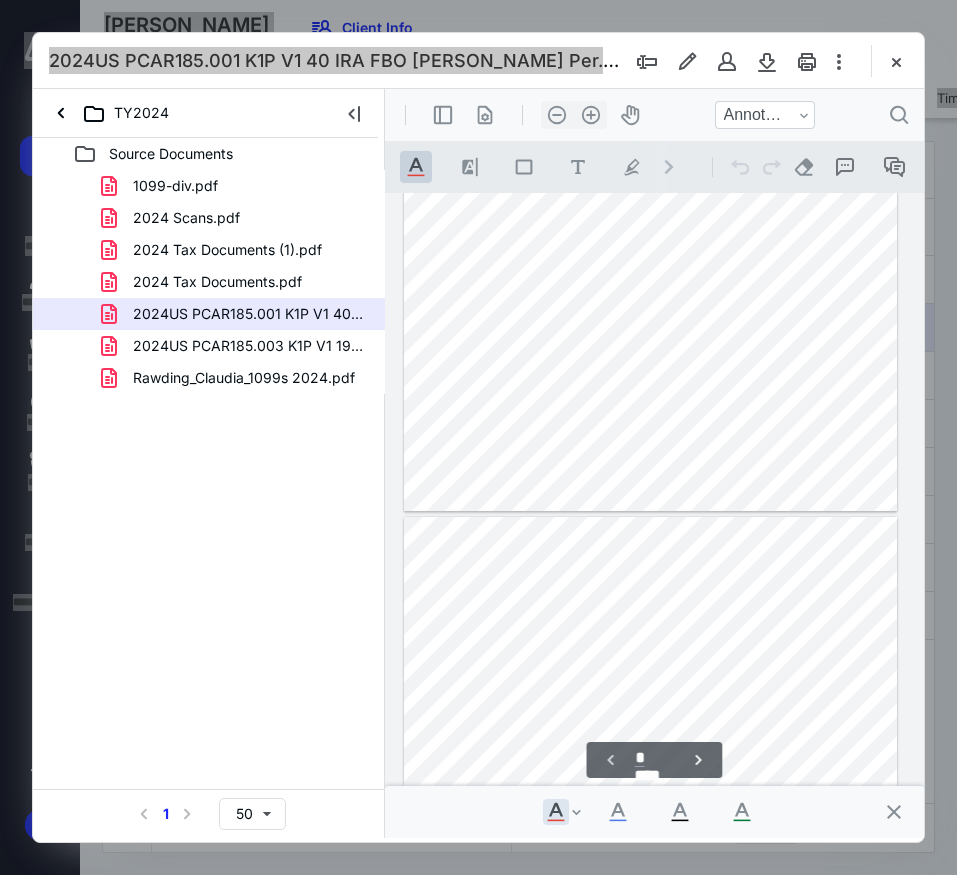 type on "*" 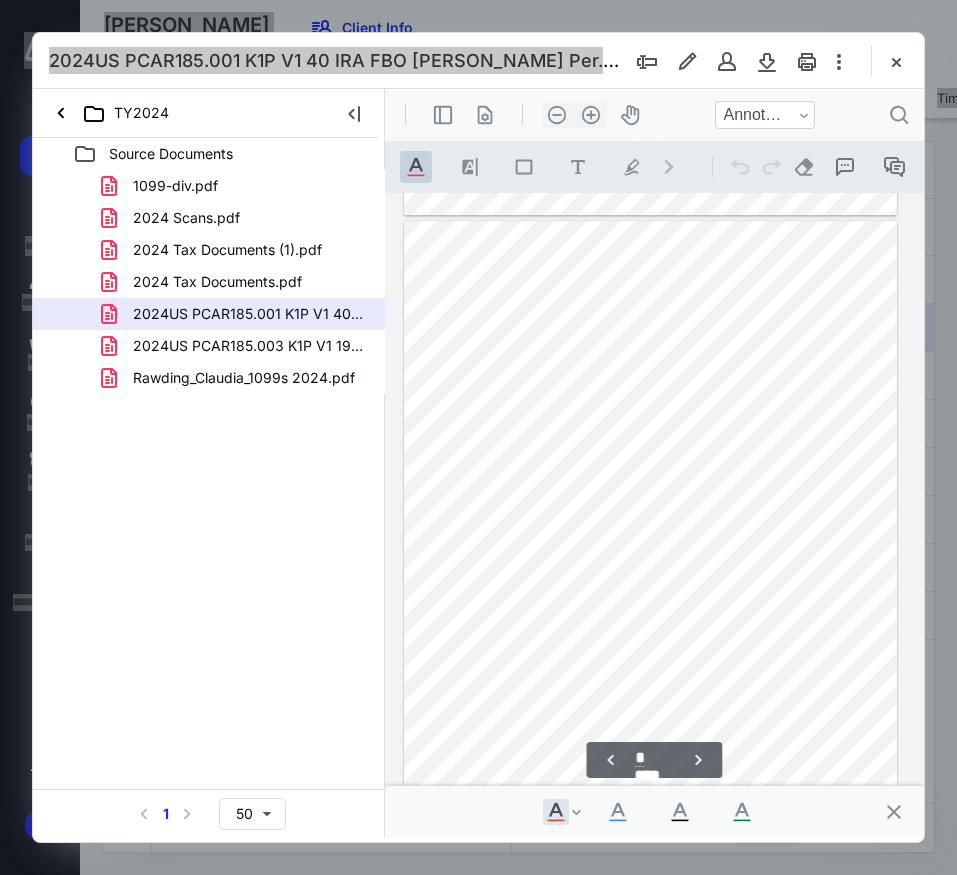 scroll, scrollTop: 574, scrollLeft: 57, axis: both 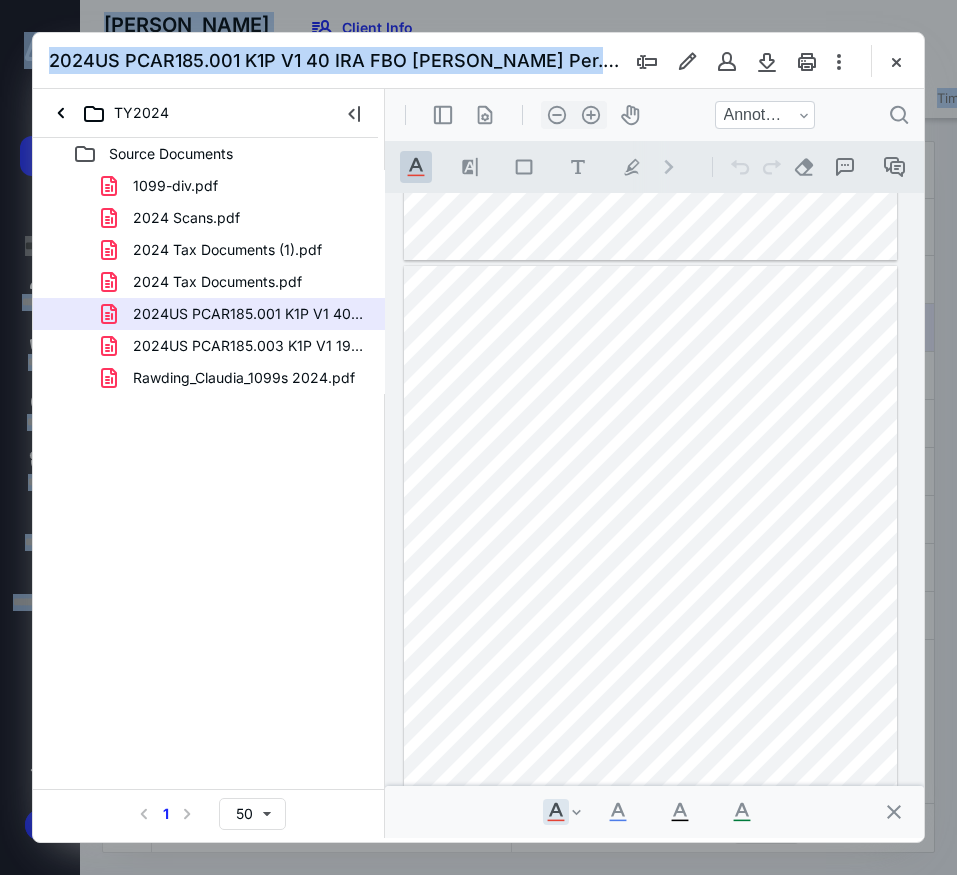drag, startPoint x: 221, startPoint y: 343, endPoint x: 220, endPoint y: 359, distance: 16.03122 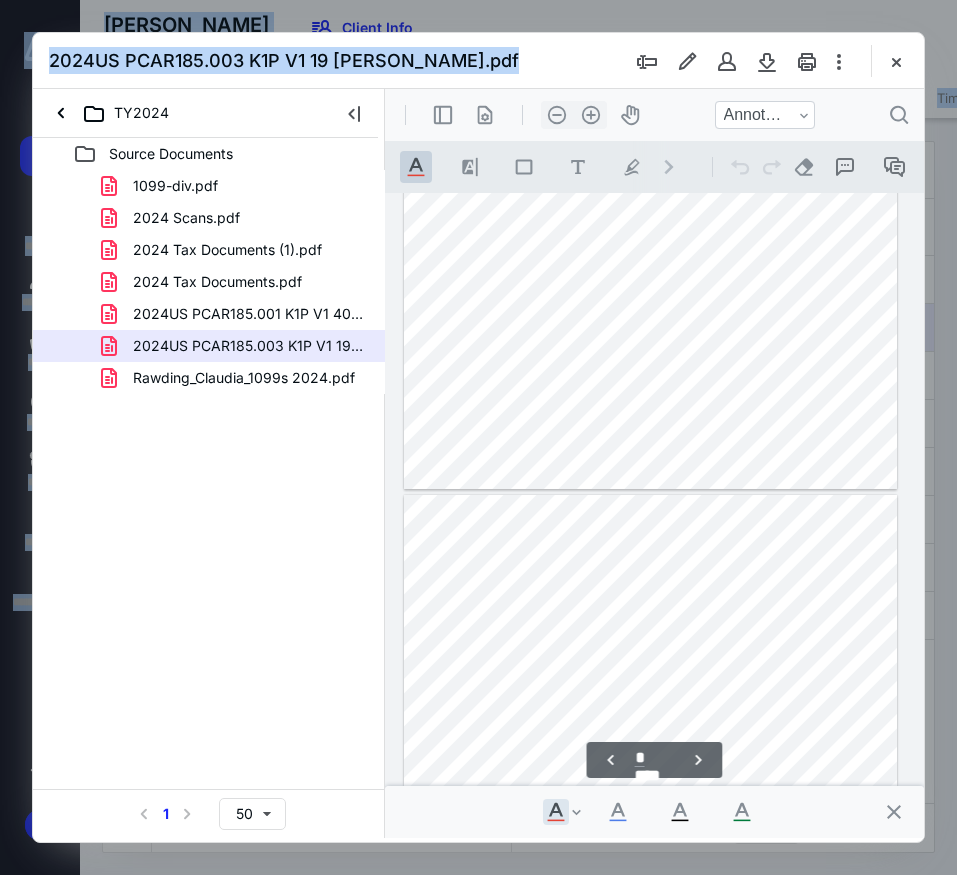 scroll, scrollTop: 1867, scrollLeft: 57, axis: both 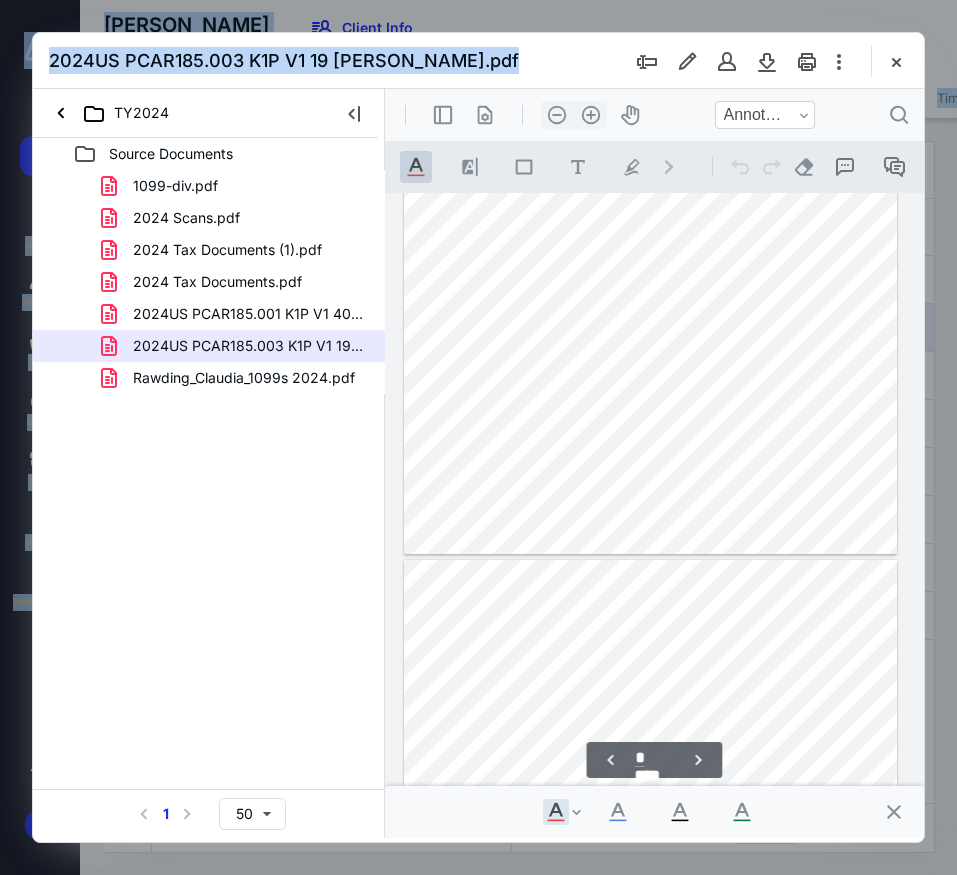 type on "*" 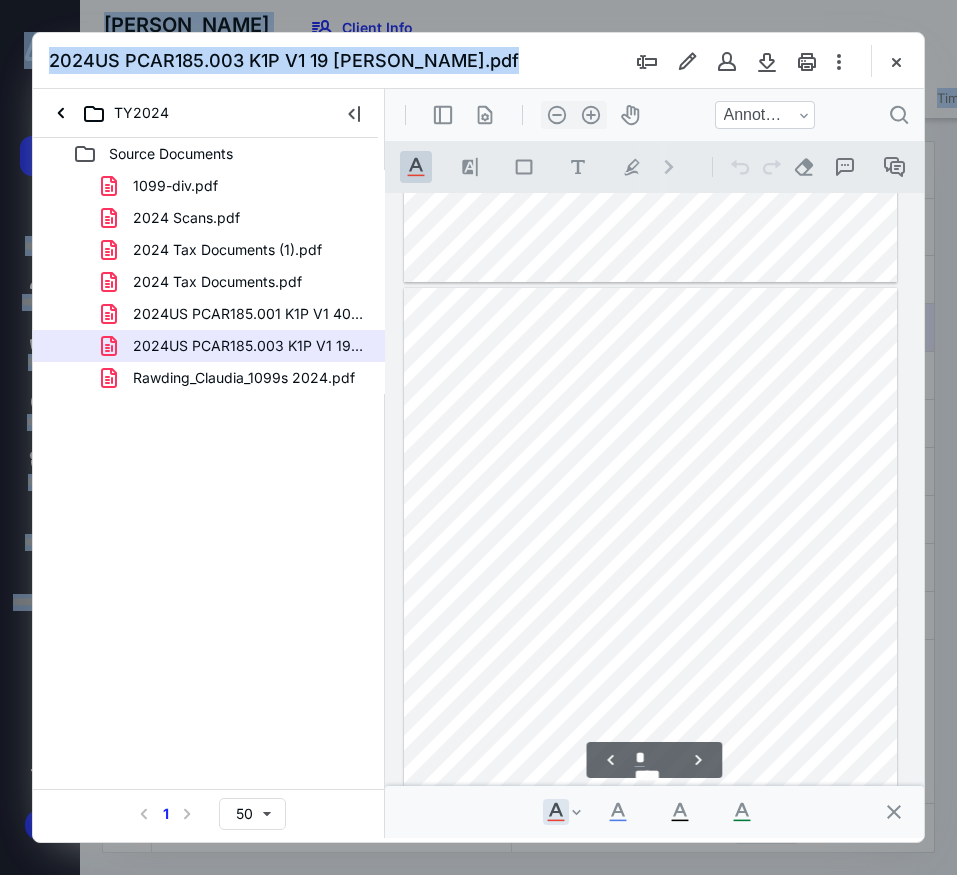 scroll, scrollTop: 3967, scrollLeft: 57, axis: both 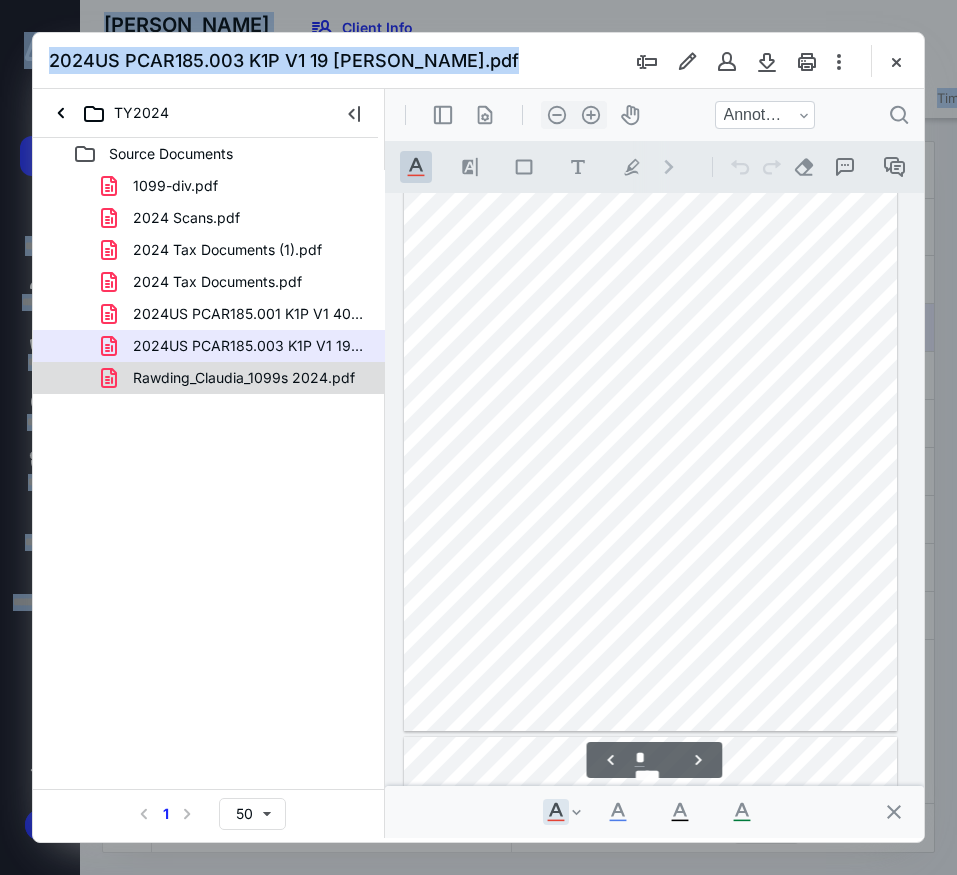 click on "Rawding_Claudia_1099s 2024.pdf" at bounding box center [244, 378] 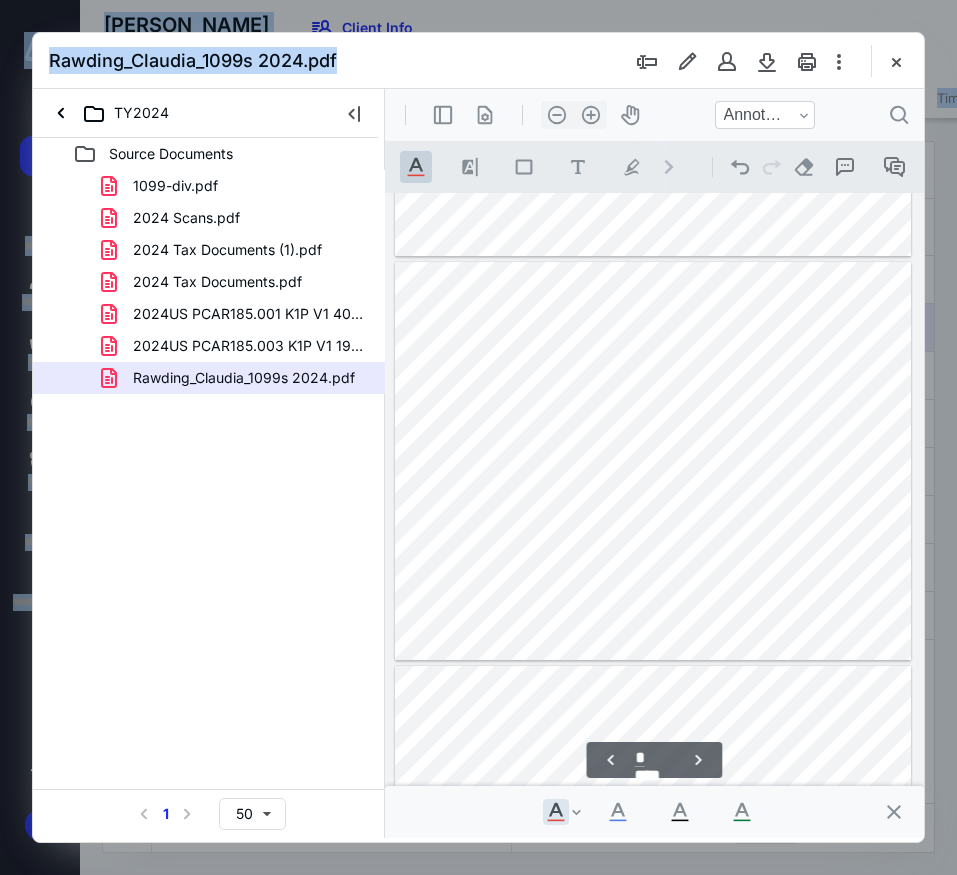 scroll, scrollTop: 105, scrollLeft: 0, axis: vertical 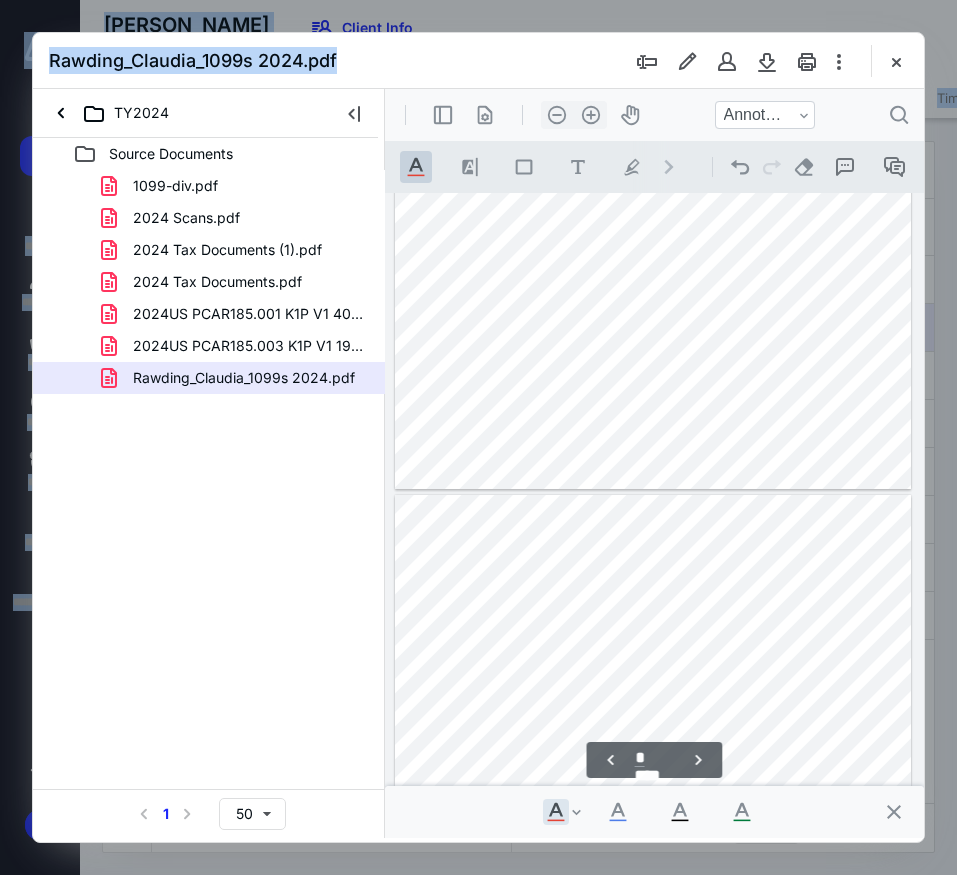 type on "*" 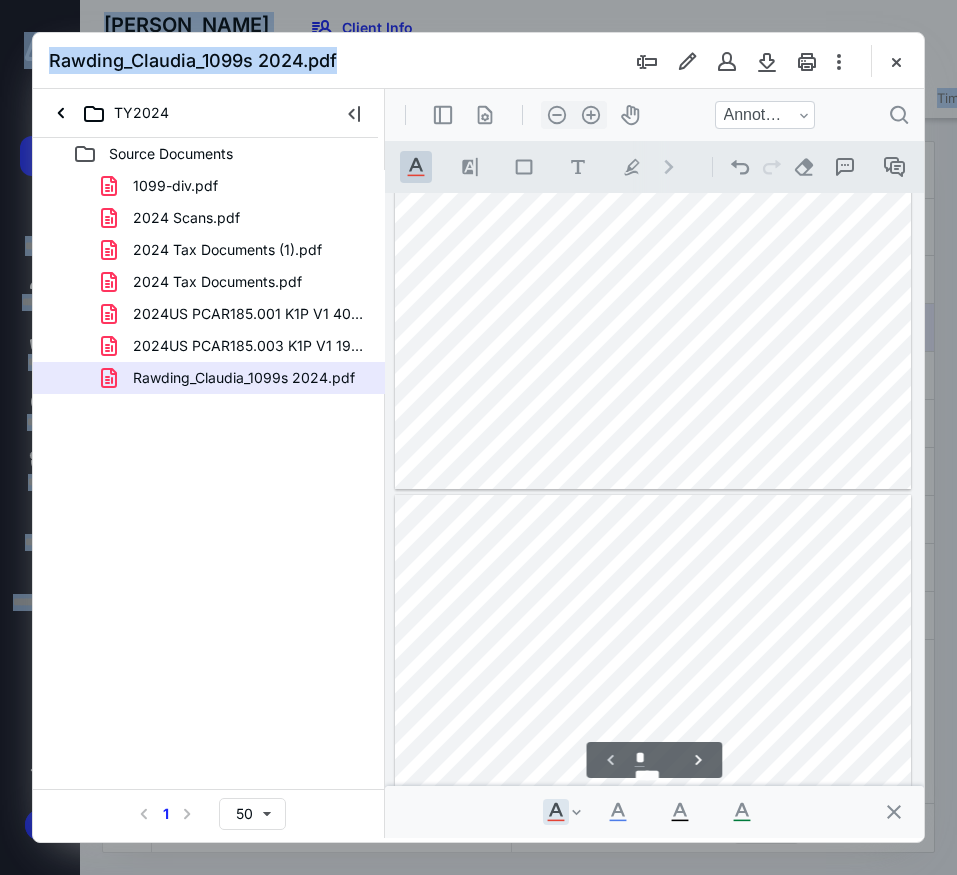 scroll, scrollTop: 0, scrollLeft: 0, axis: both 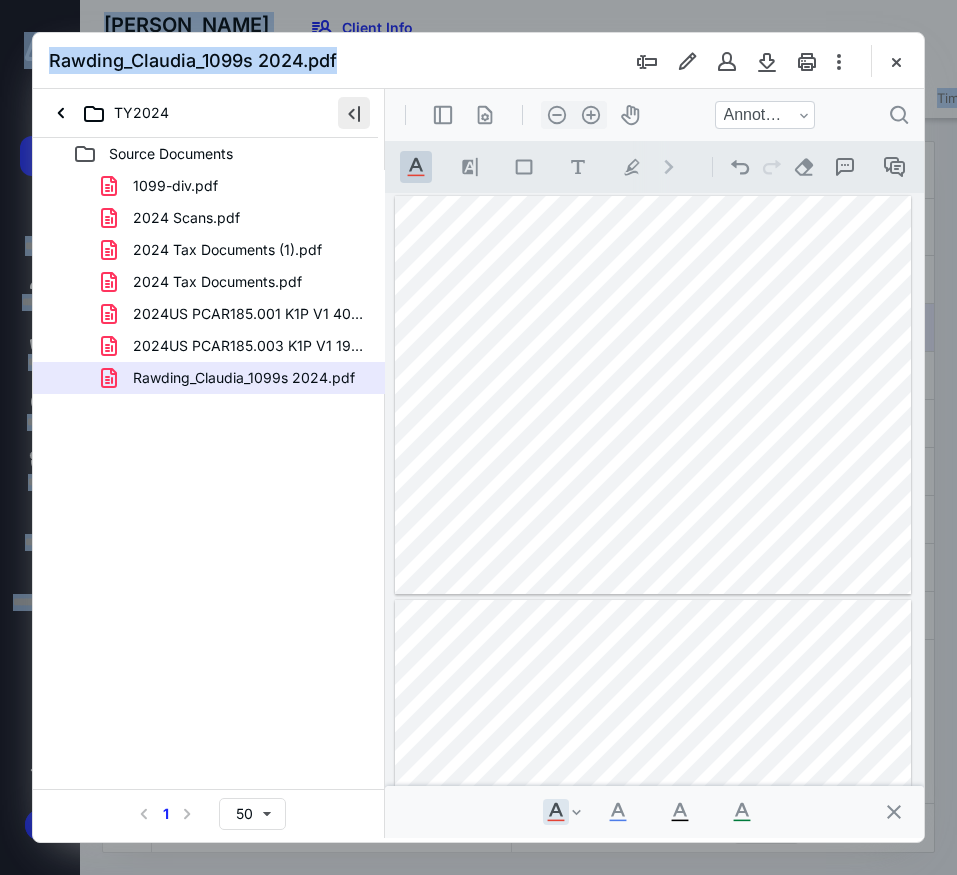 click at bounding box center [354, 113] 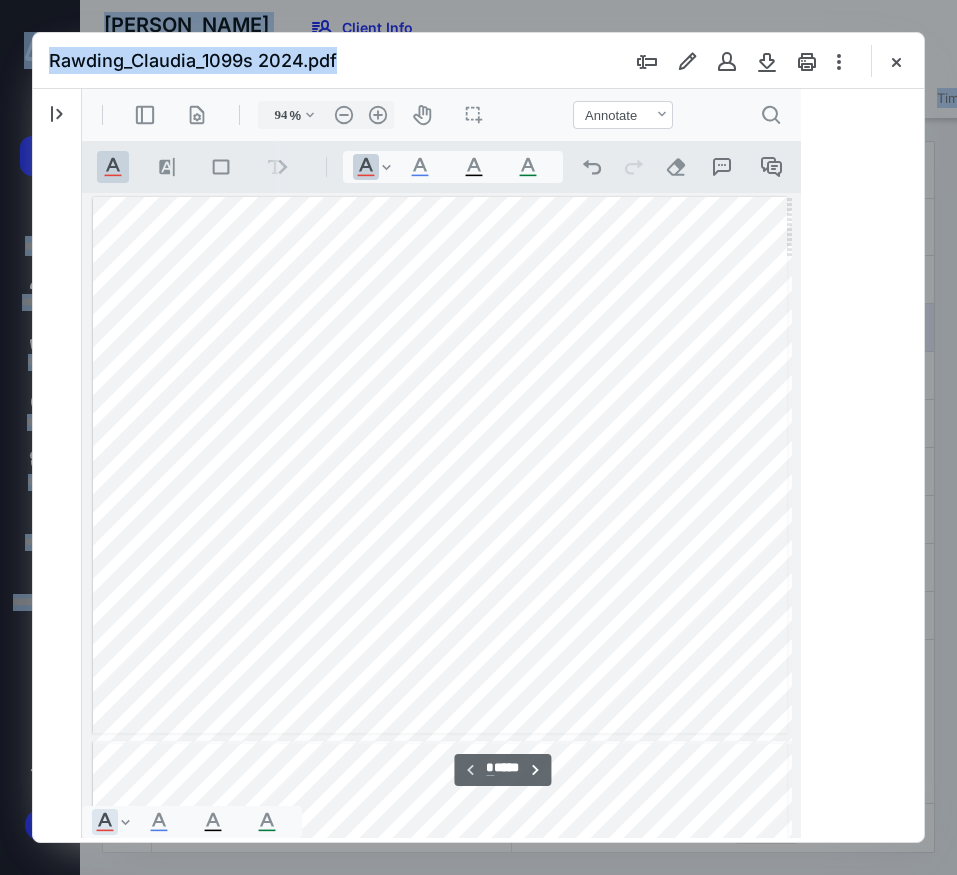 scroll, scrollTop: 1, scrollLeft: 0, axis: vertical 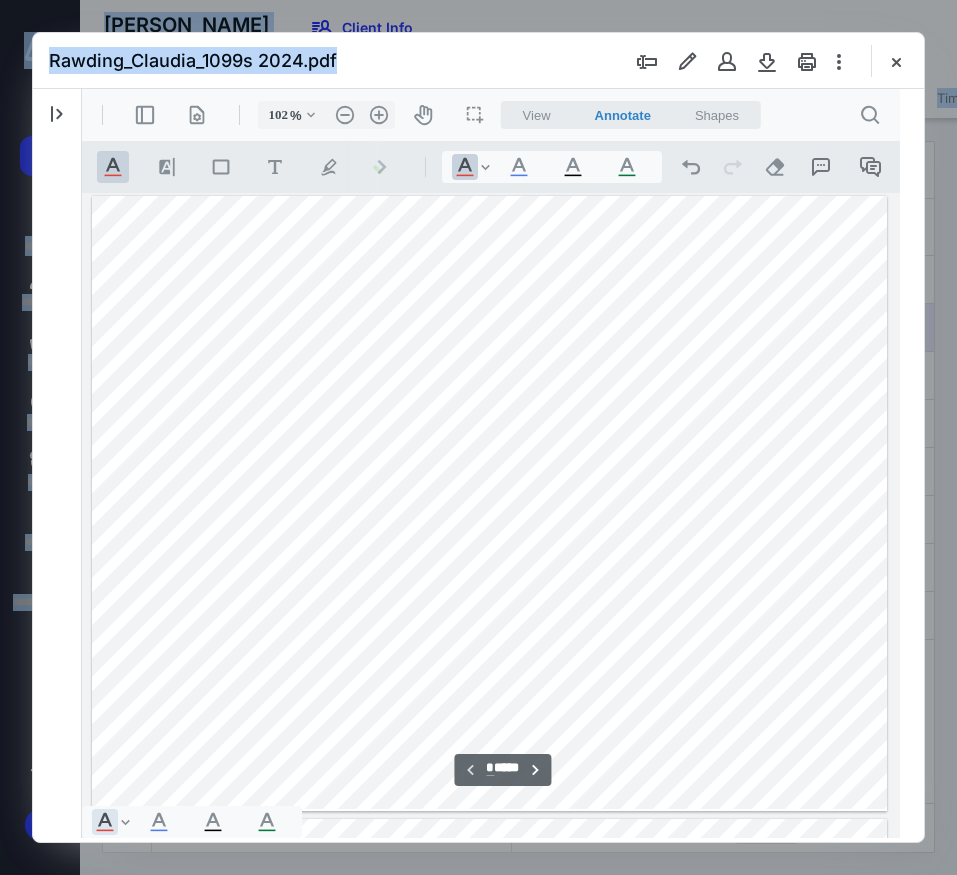 type on "103" 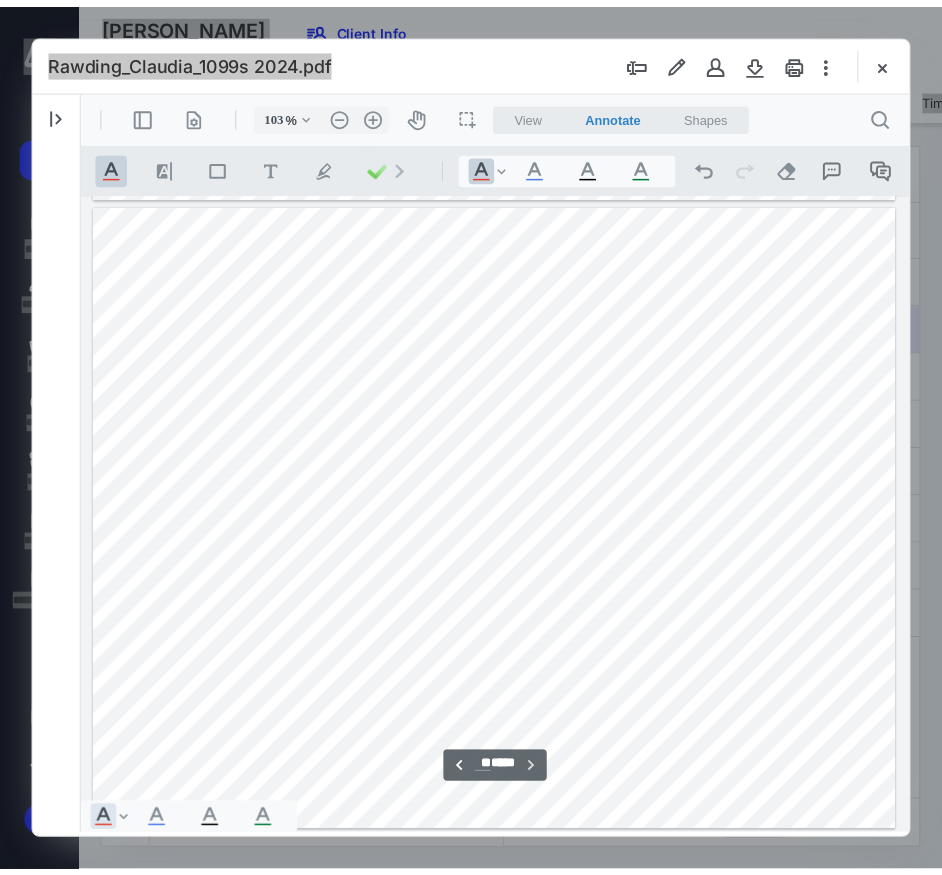 scroll, scrollTop: 43891, scrollLeft: 0, axis: vertical 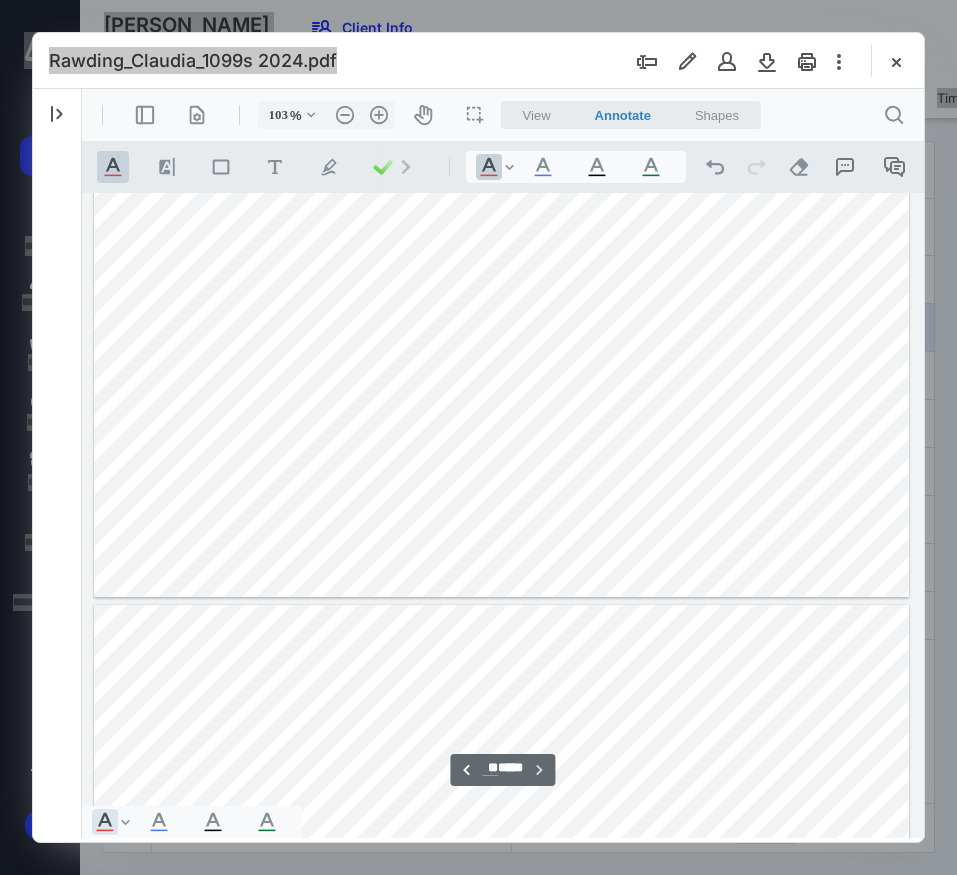 type on "**" 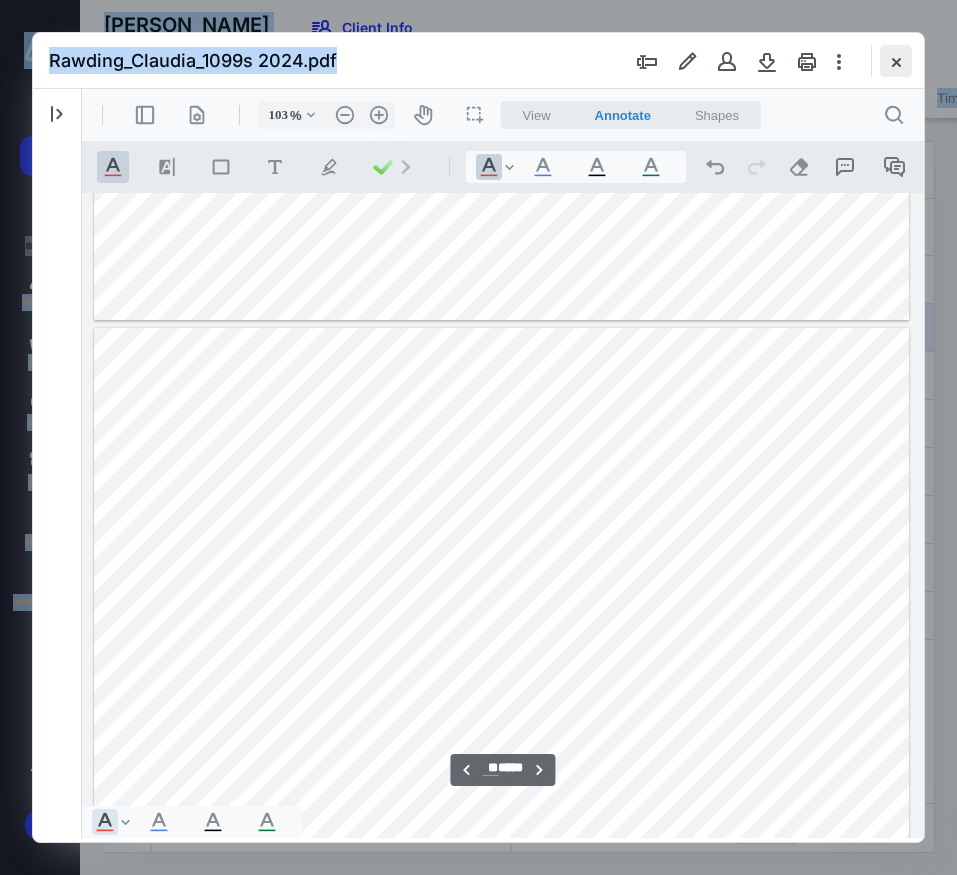 click at bounding box center (896, 61) 